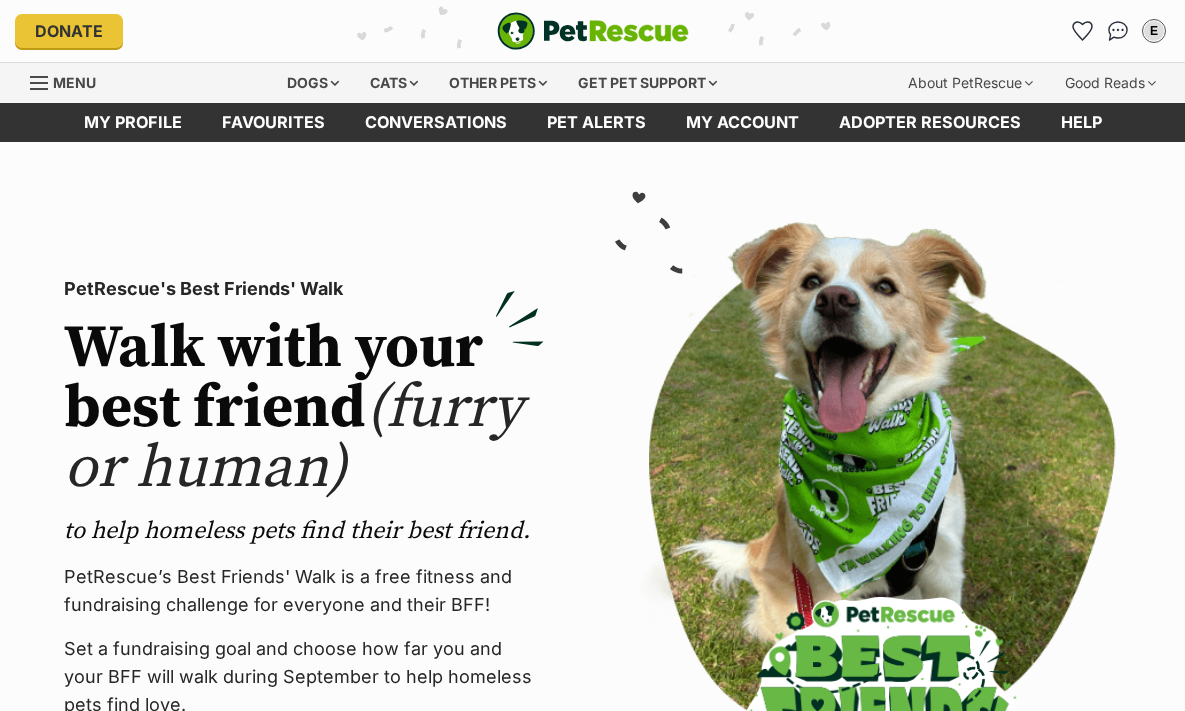 scroll, scrollTop: 0, scrollLeft: 0, axis: both 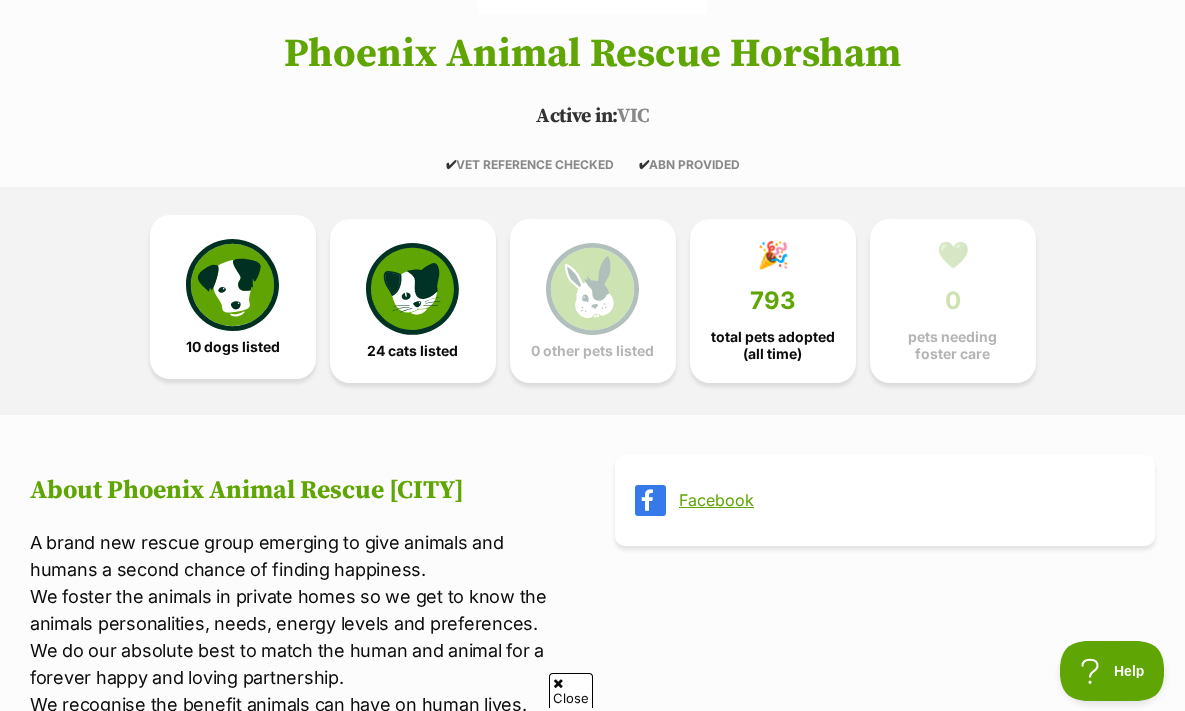 click at bounding box center (232, 285) 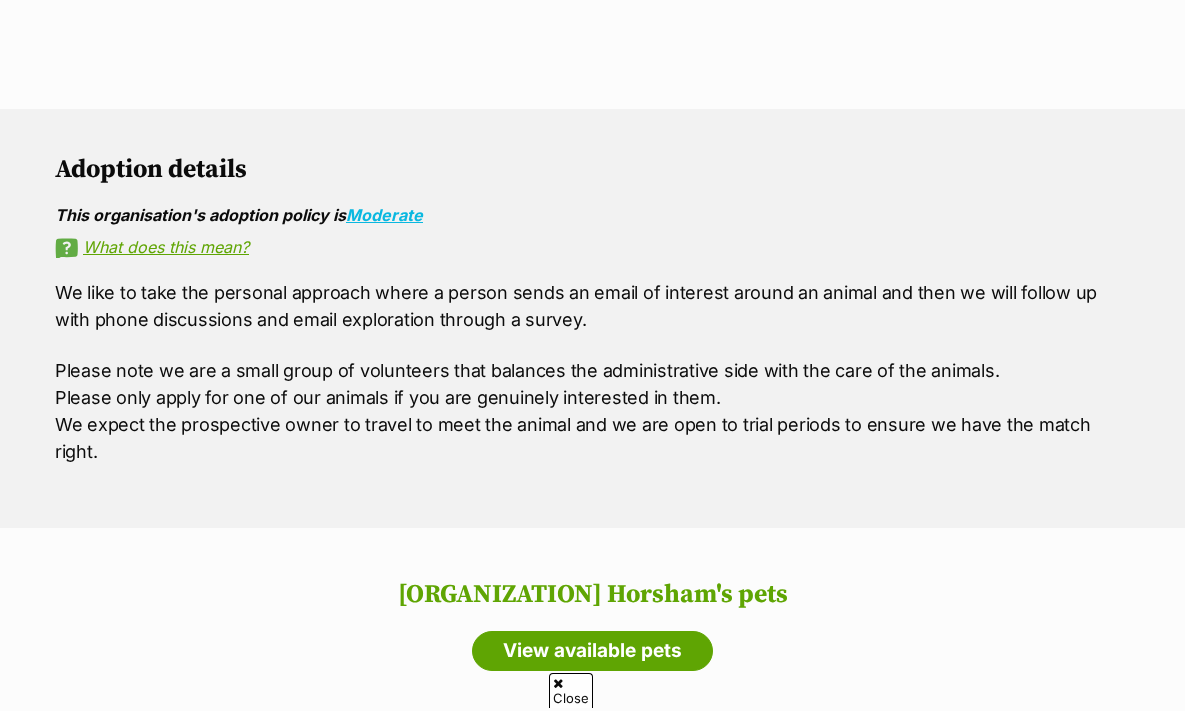 scroll, scrollTop: 1579, scrollLeft: 0, axis: vertical 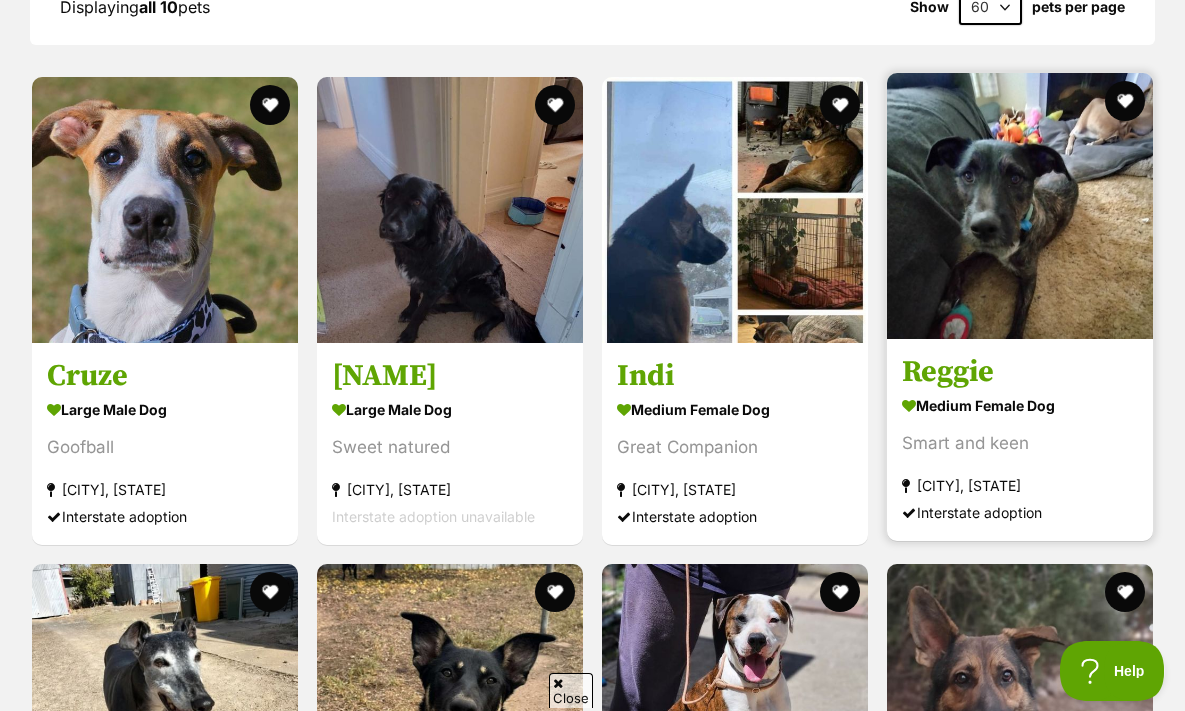 click at bounding box center (1020, 206) 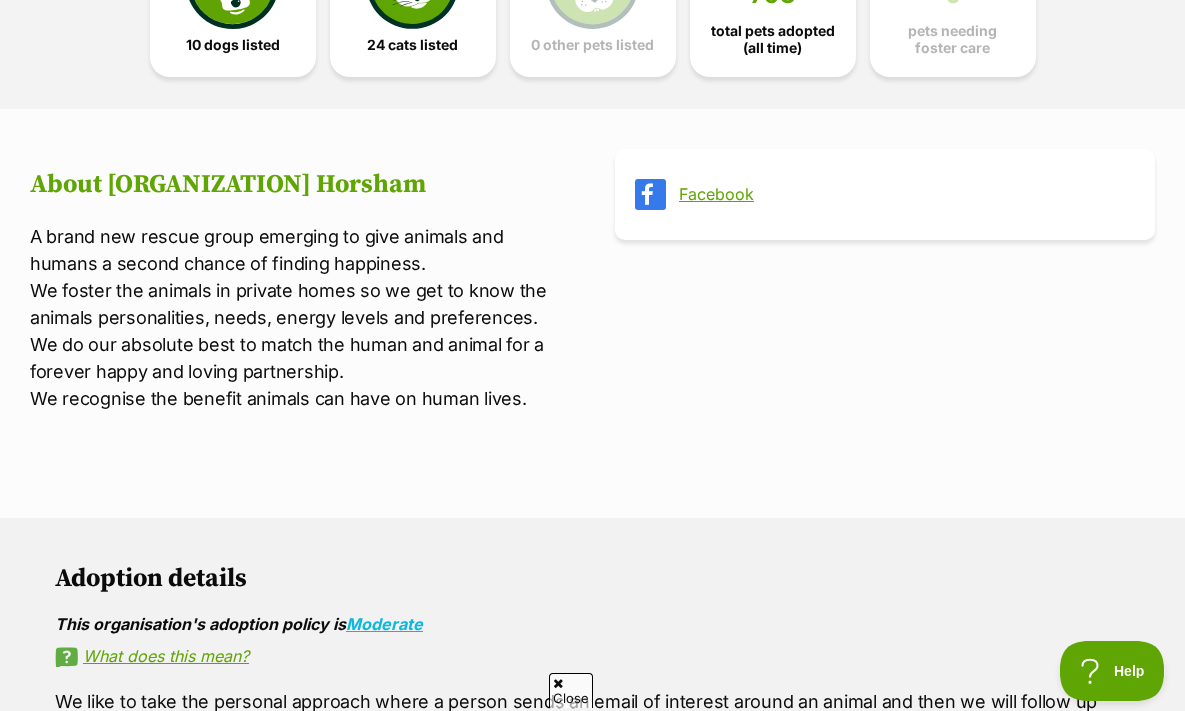 scroll, scrollTop: 622, scrollLeft: 0, axis: vertical 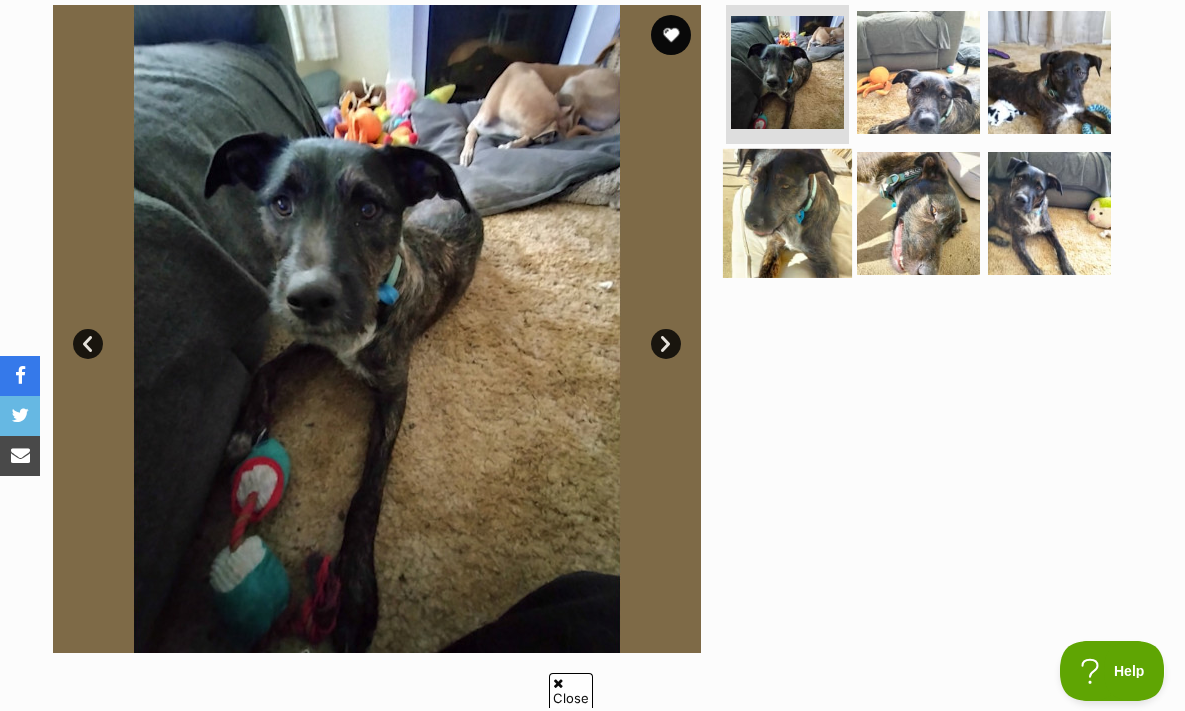 click at bounding box center [787, 213] 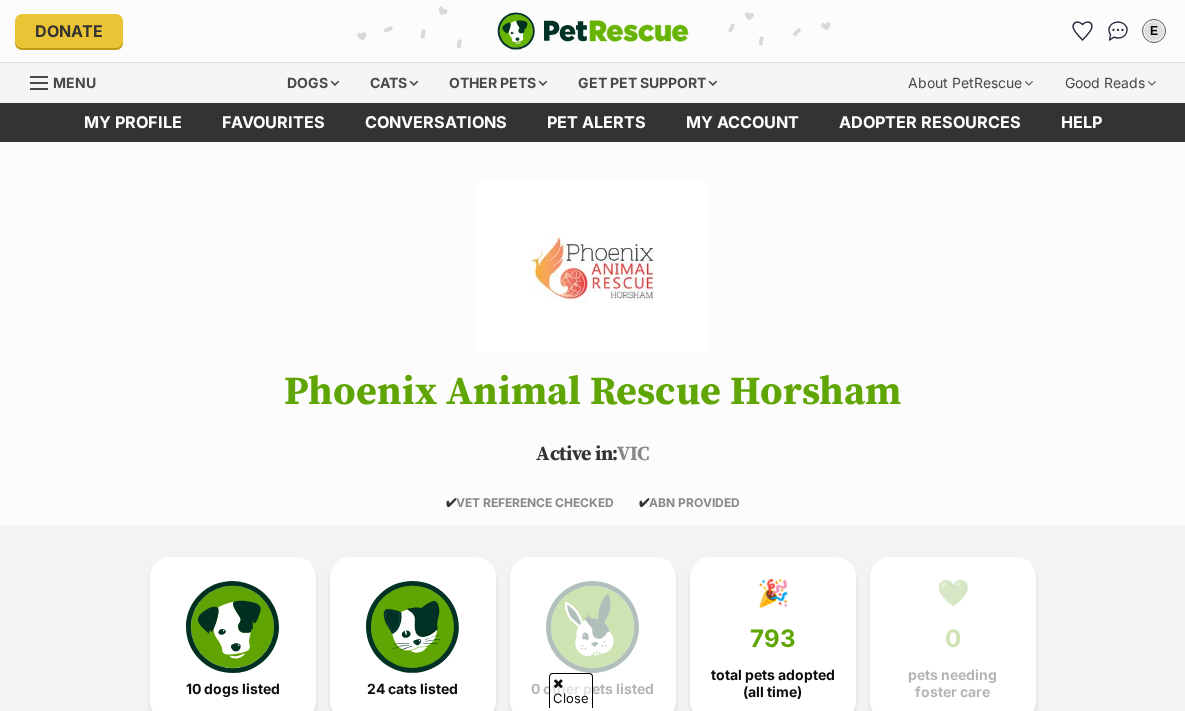 scroll, scrollTop: 338, scrollLeft: 0, axis: vertical 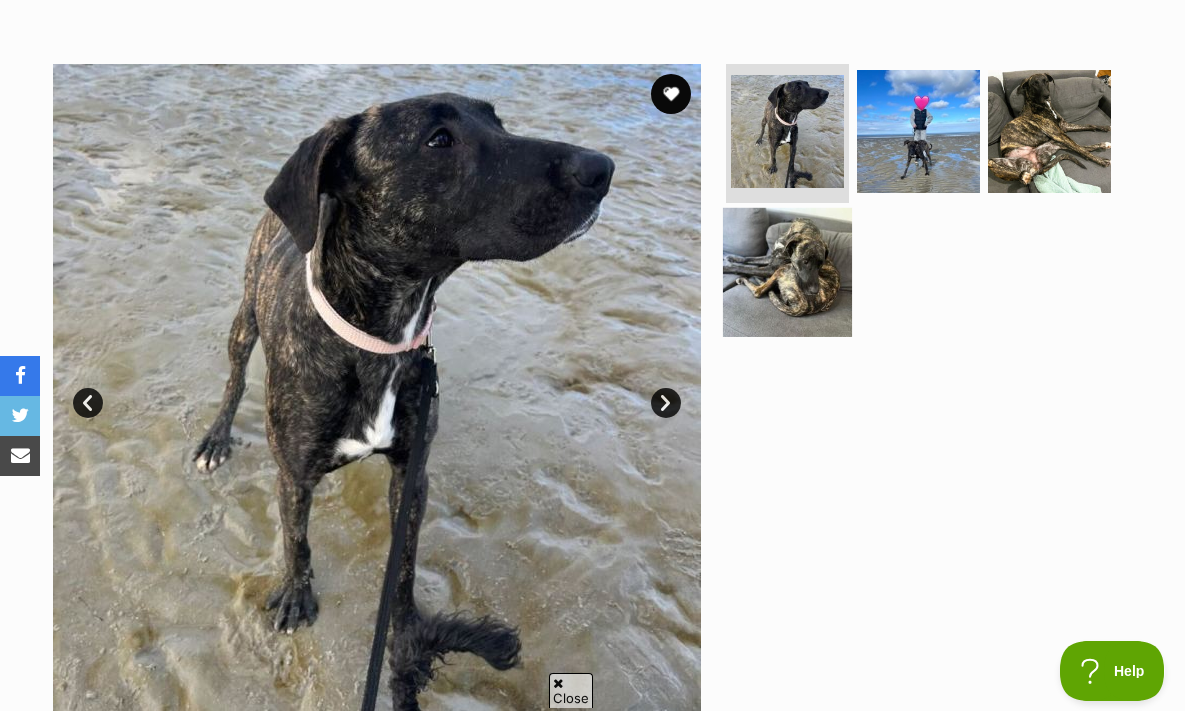 click at bounding box center [787, 272] 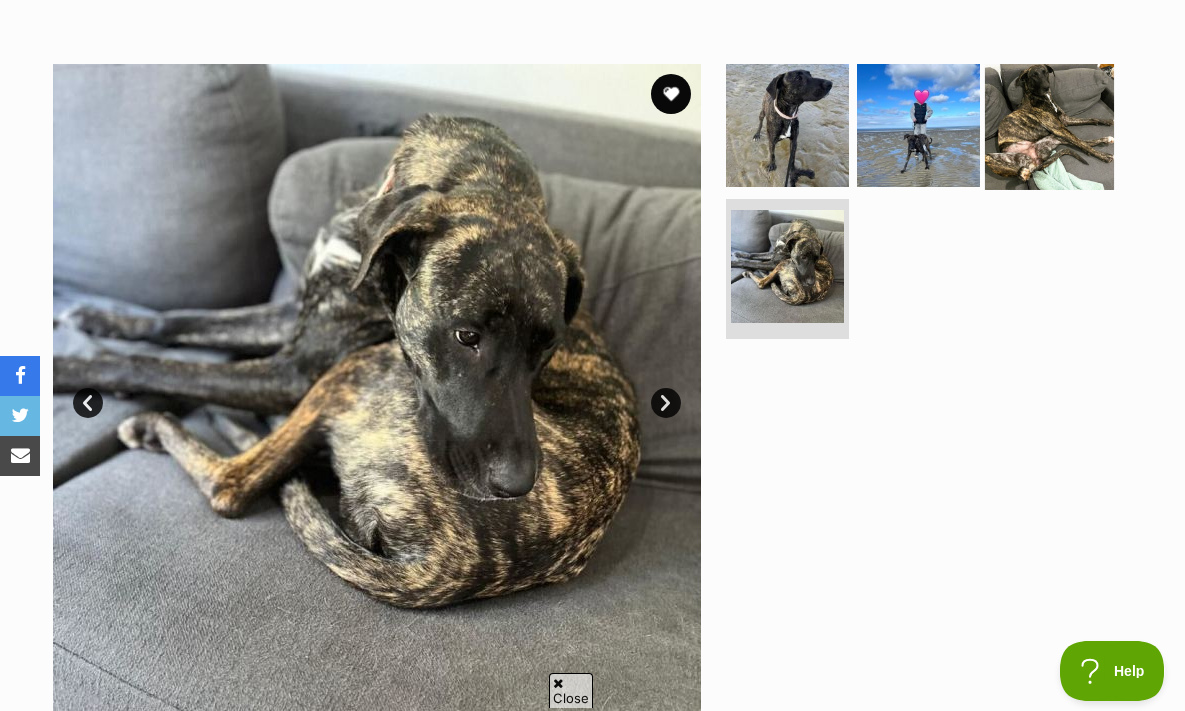 click at bounding box center [1049, 124] 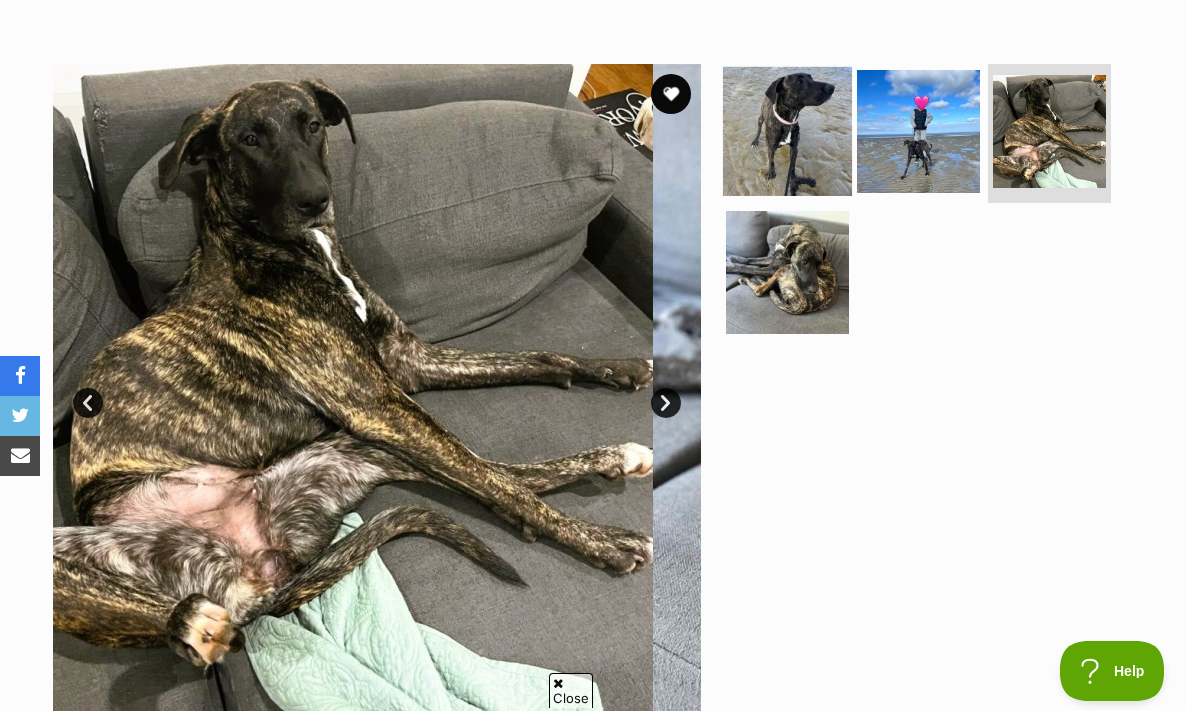 click at bounding box center (787, 130) 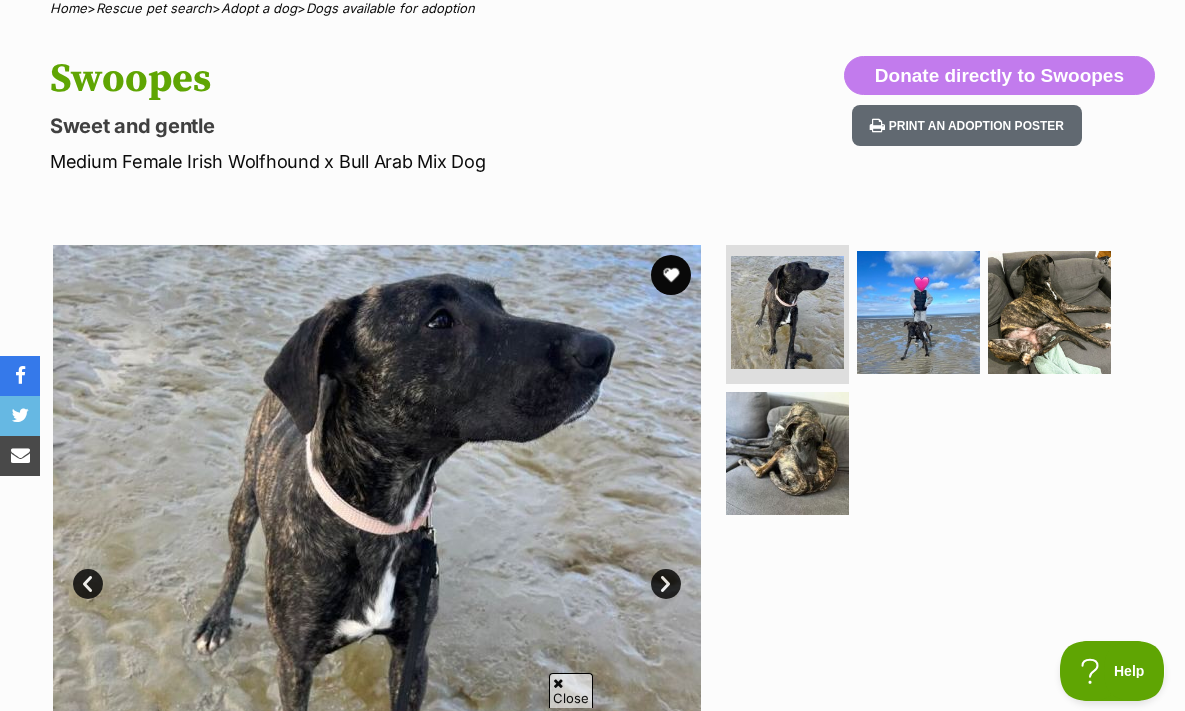 scroll, scrollTop: 156, scrollLeft: 0, axis: vertical 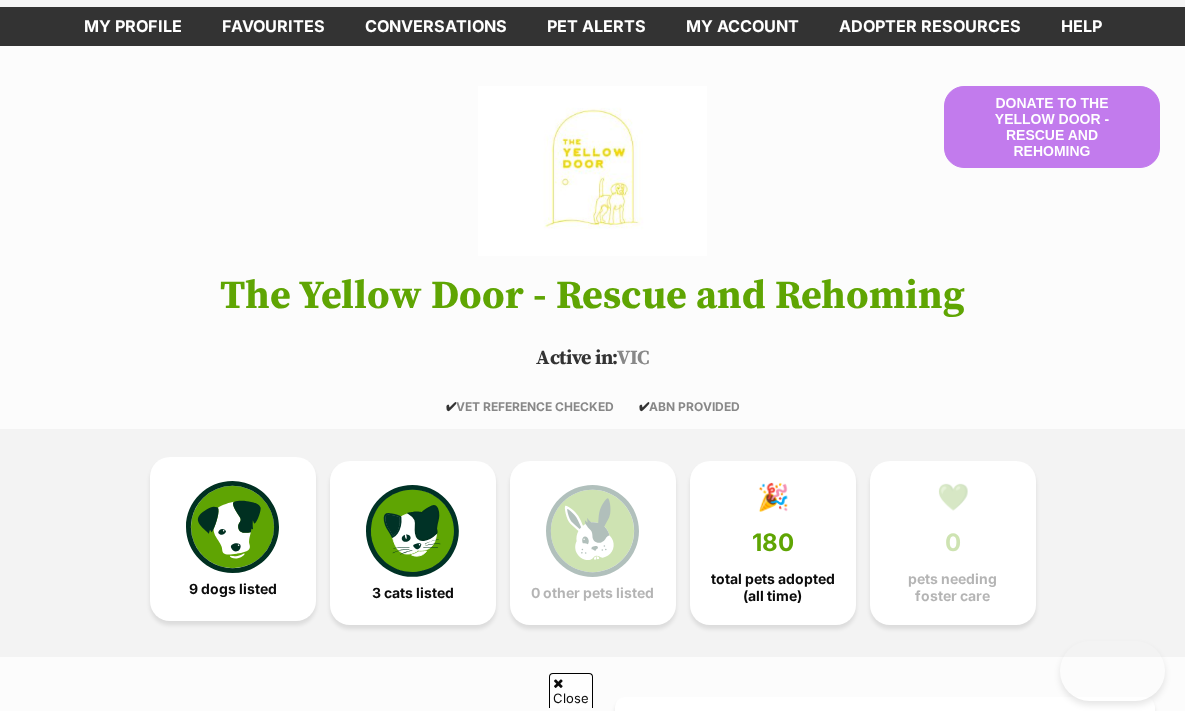 click at bounding box center (232, 527) 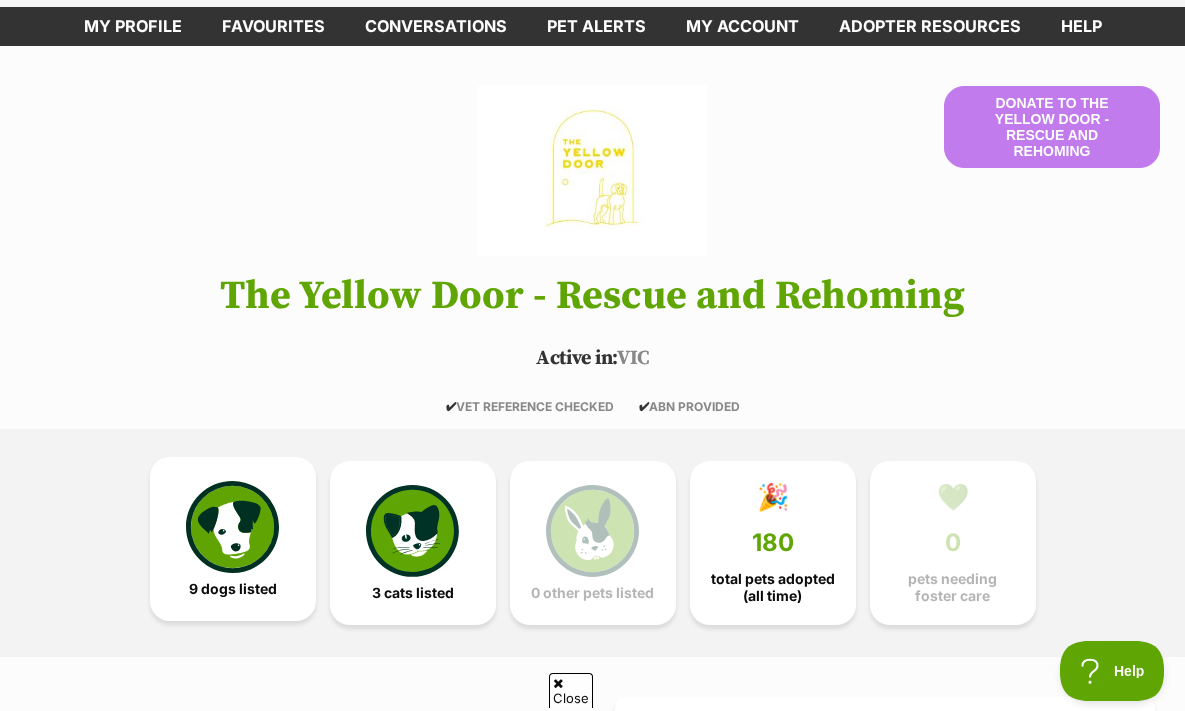 scroll, scrollTop: 0, scrollLeft: 0, axis: both 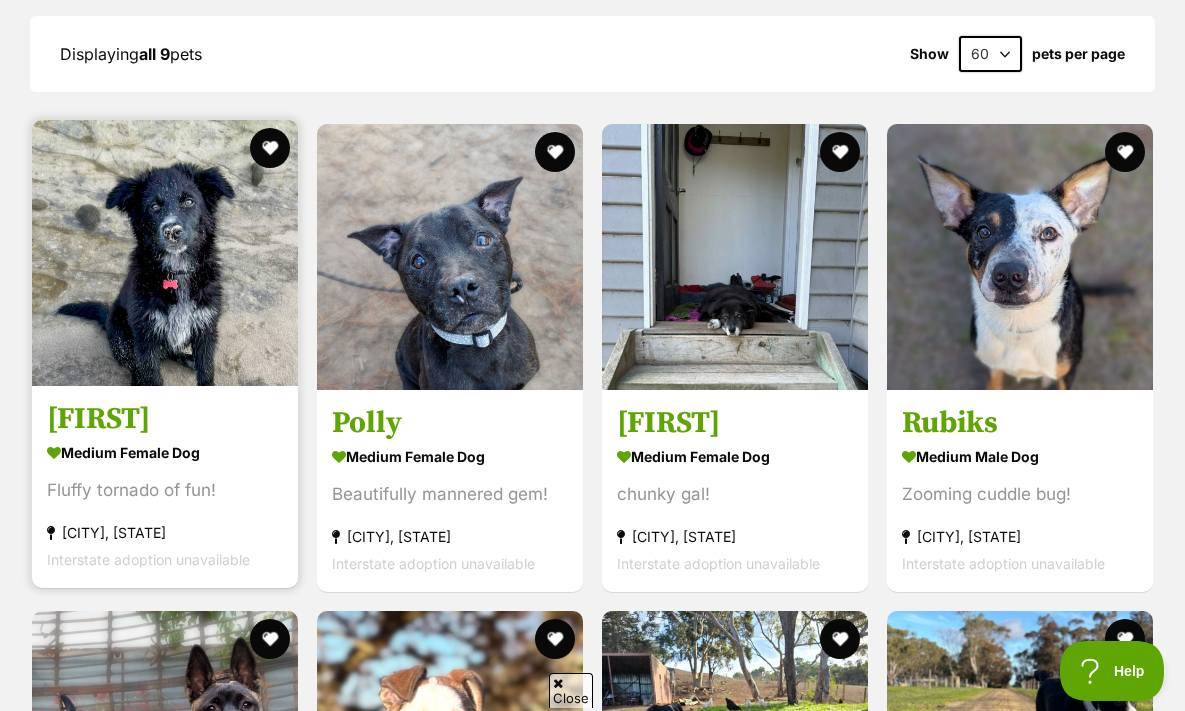 click at bounding box center (165, 253) 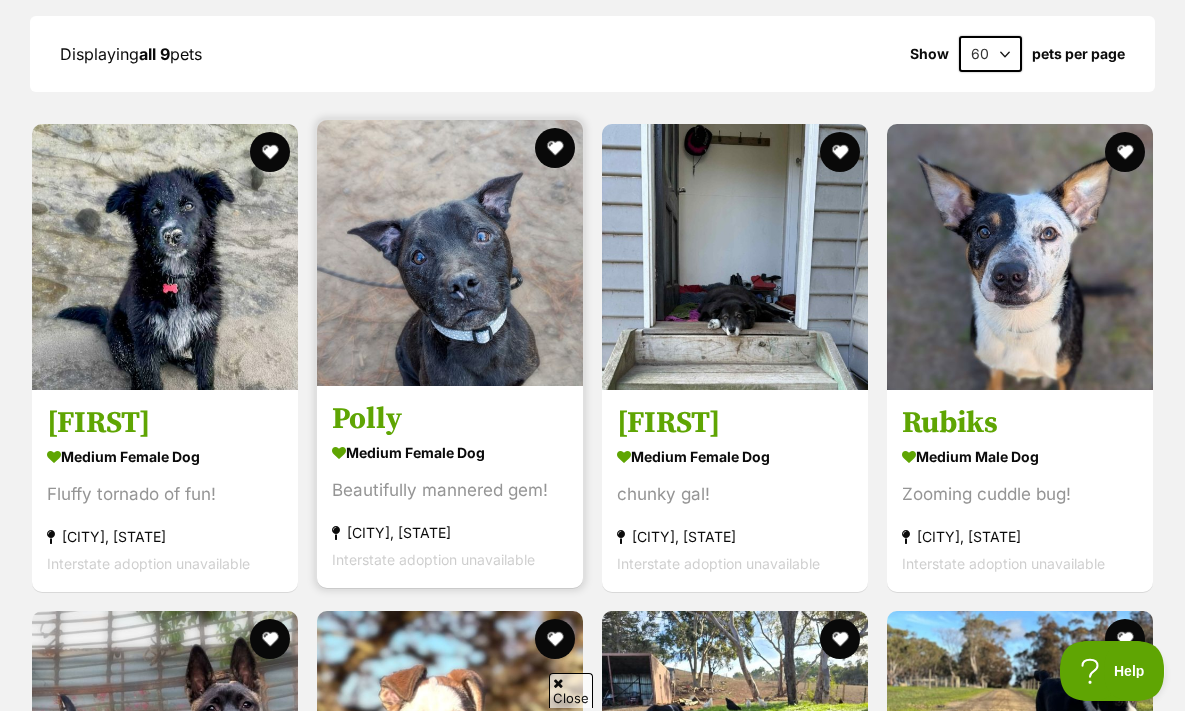 click on "Polly
medium female Dog
Beautifully mannered gem!
Geelong, VIC
Interstate adoption unavailable" at bounding box center [450, 486] 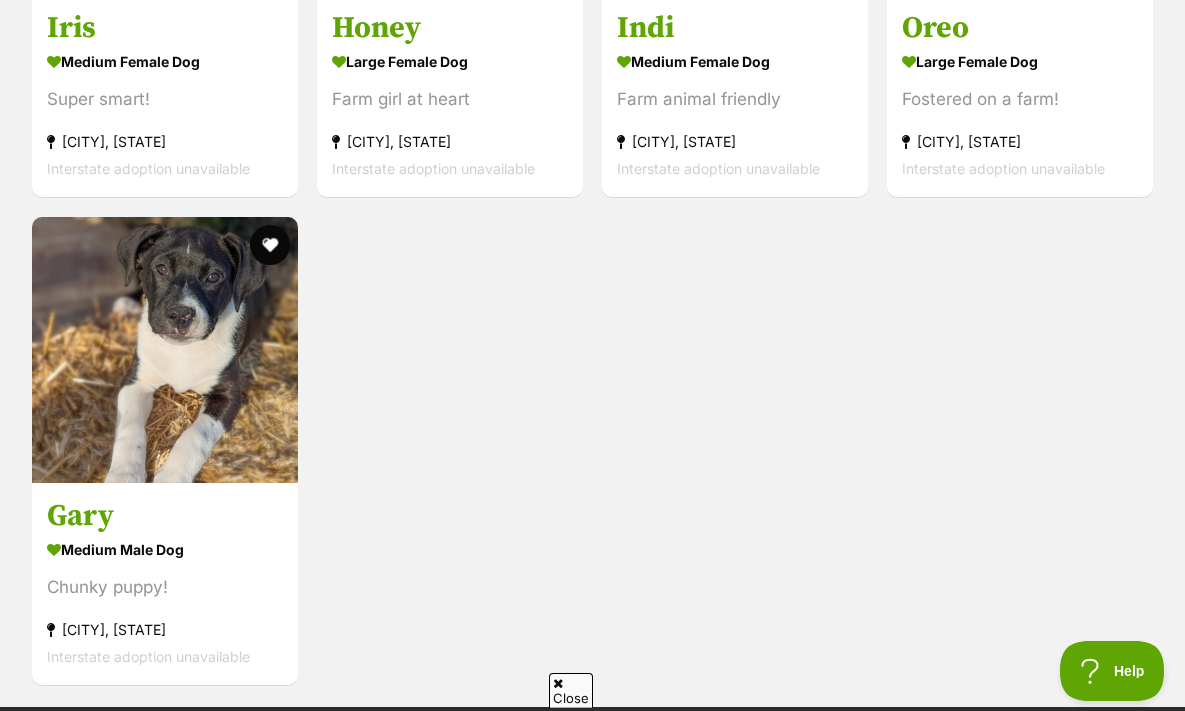 scroll, scrollTop: 2373, scrollLeft: 0, axis: vertical 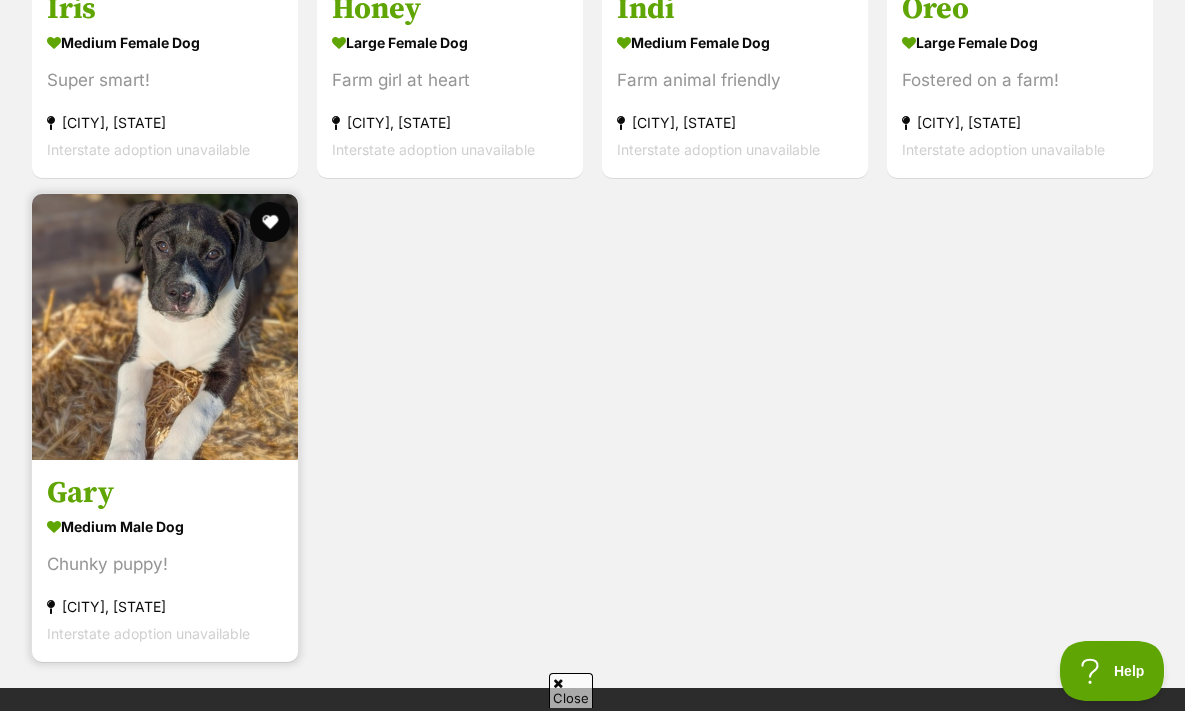 click on "Gary
medium male Dog
Chunky puppy!
Bannockburn, VIC
Interstate adoption unavailable" at bounding box center [165, 560] 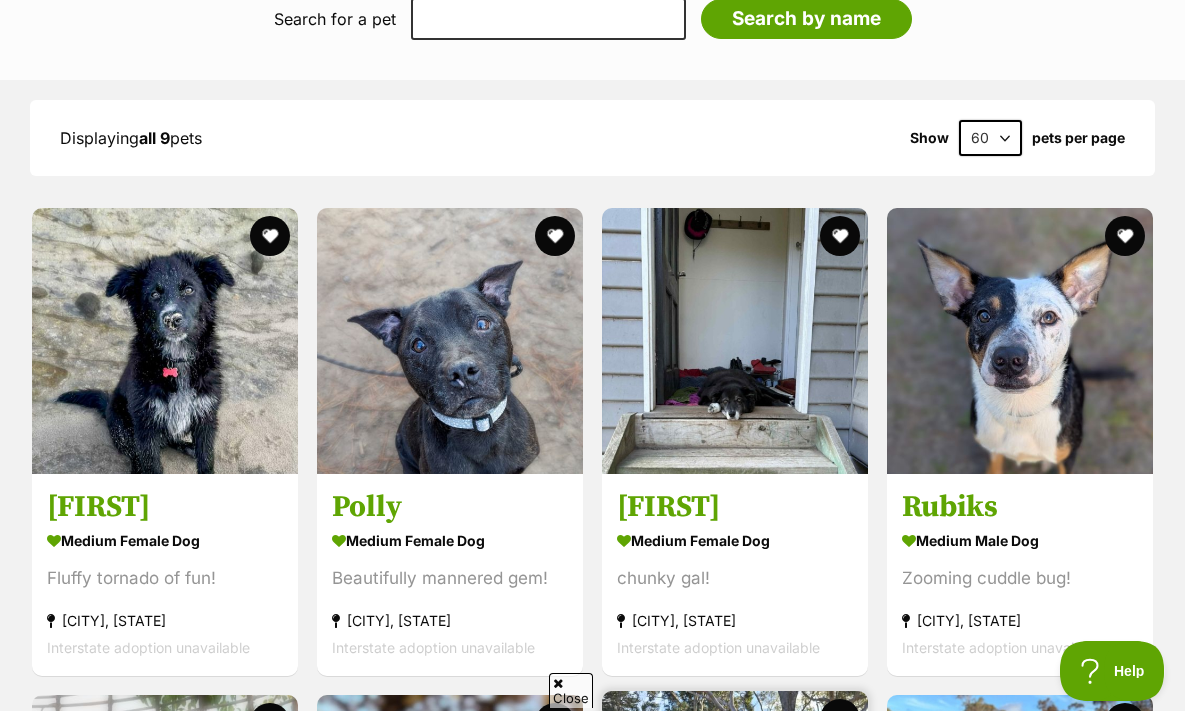 scroll, scrollTop: 1384, scrollLeft: 0, axis: vertical 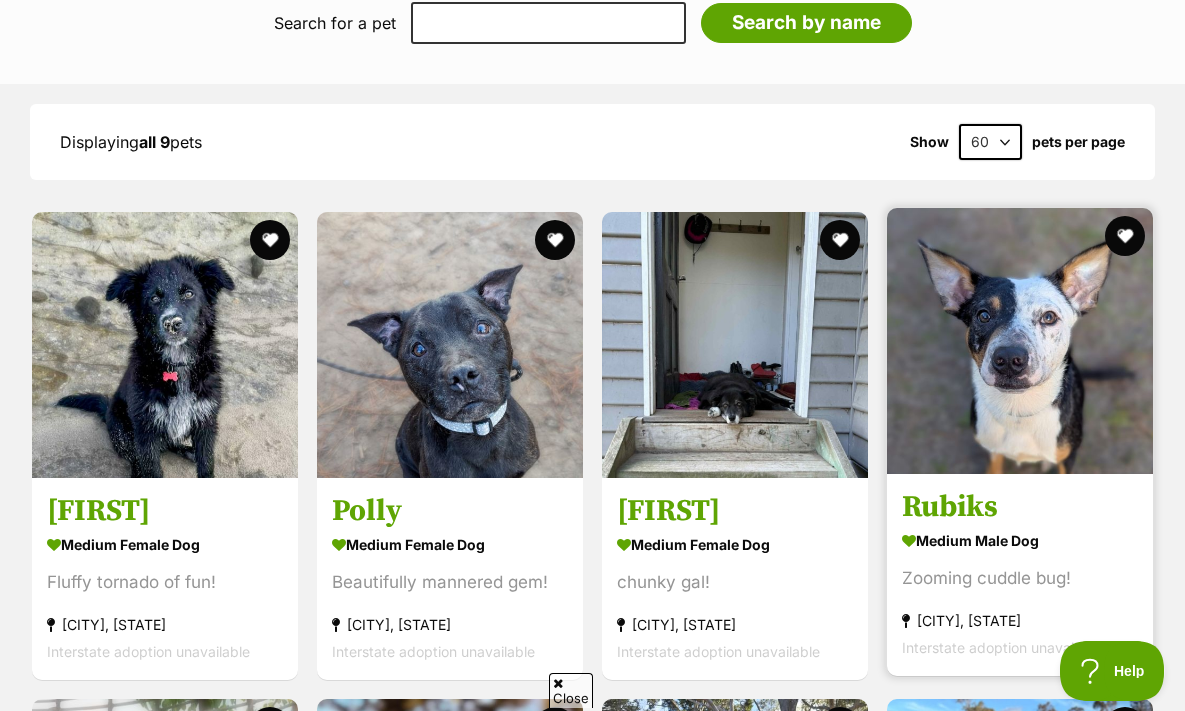 click at bounding box center [1020, 341] 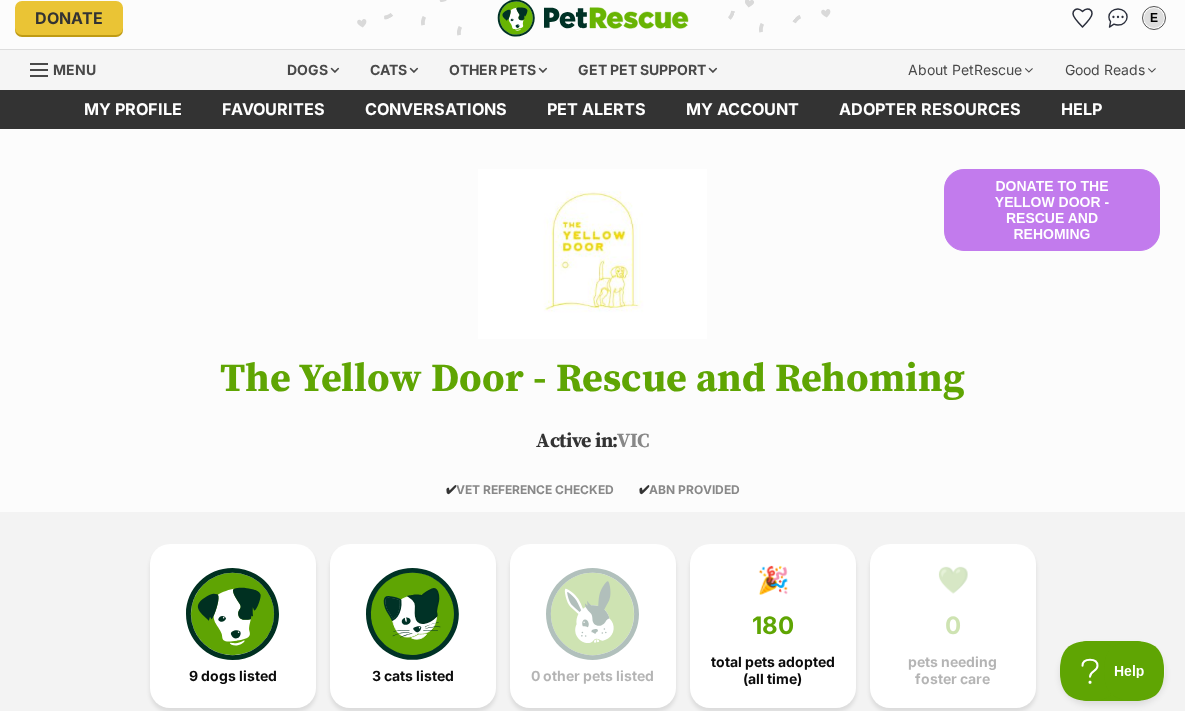 scroll, scrollTop: 0, scrollLeft: 0, axis: both 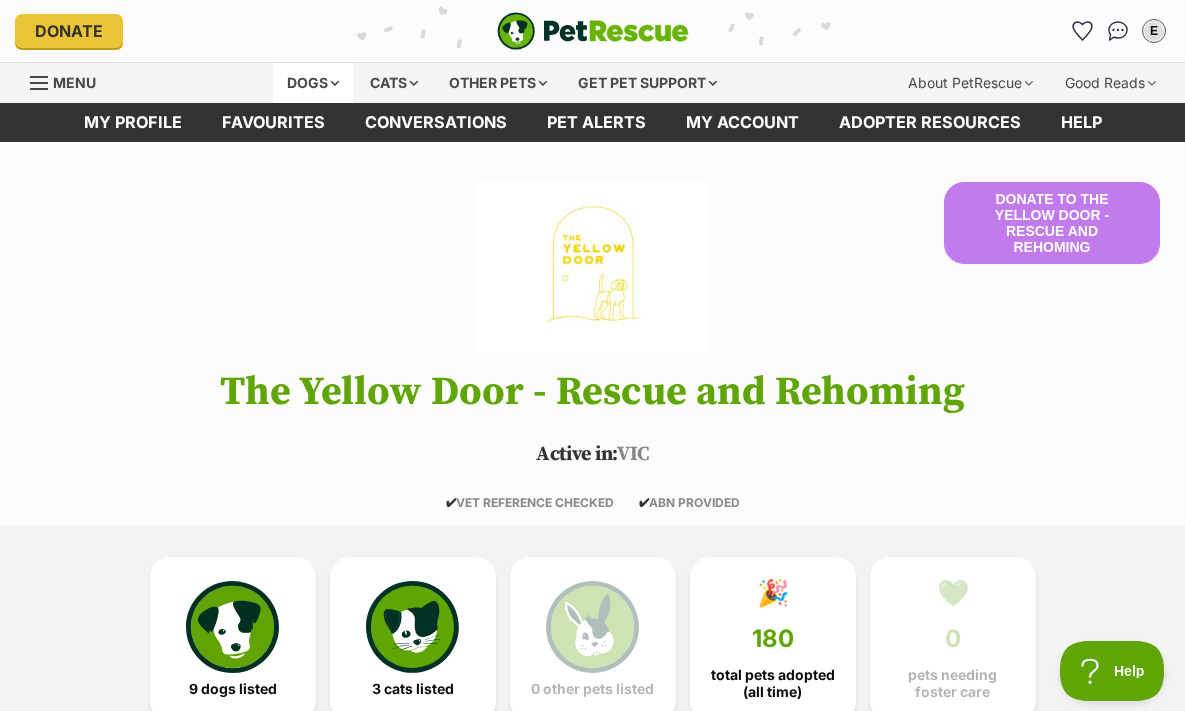 click on "Dogs" at bounding box center [313, 83] 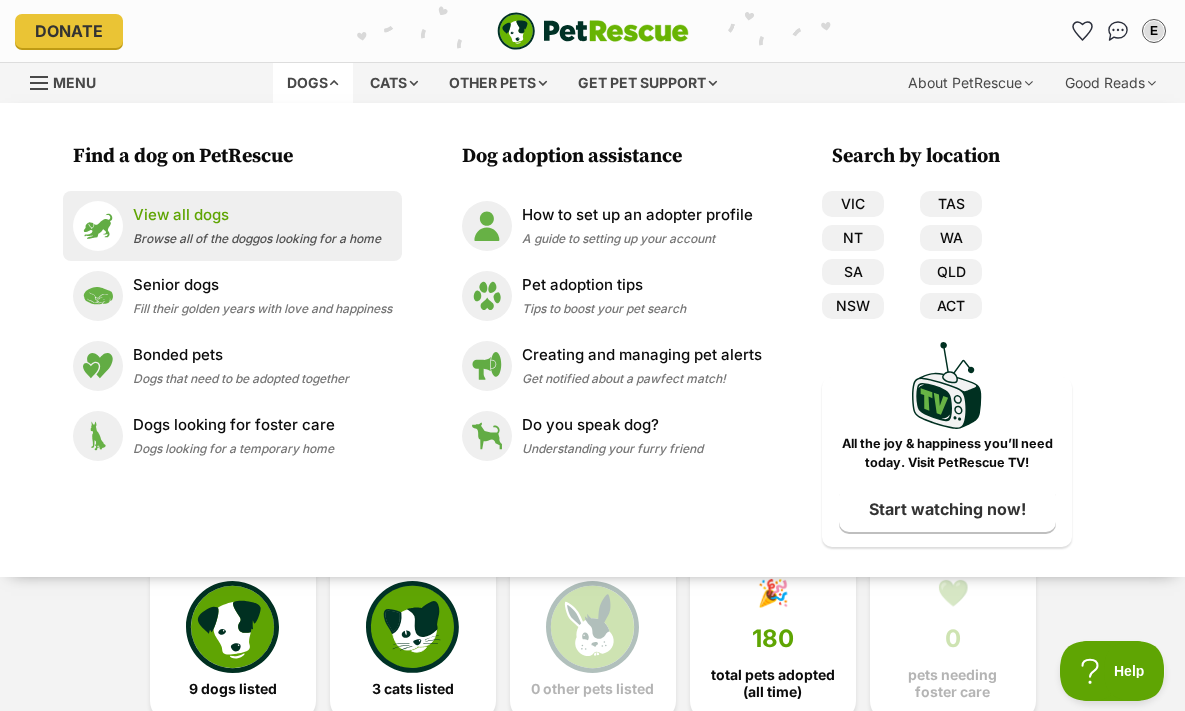 click on "View all dogs" at bounding box center (257, 215) 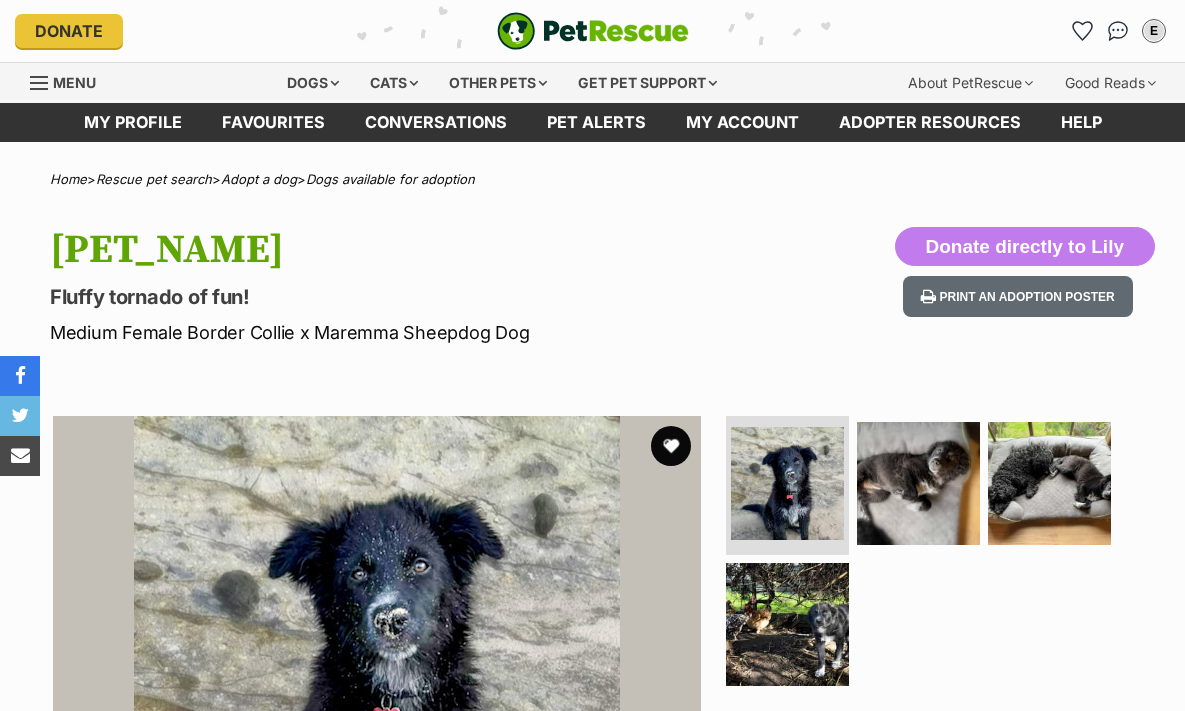 scroll, scrollTop: 0, scrollLeft: 0, axis: both 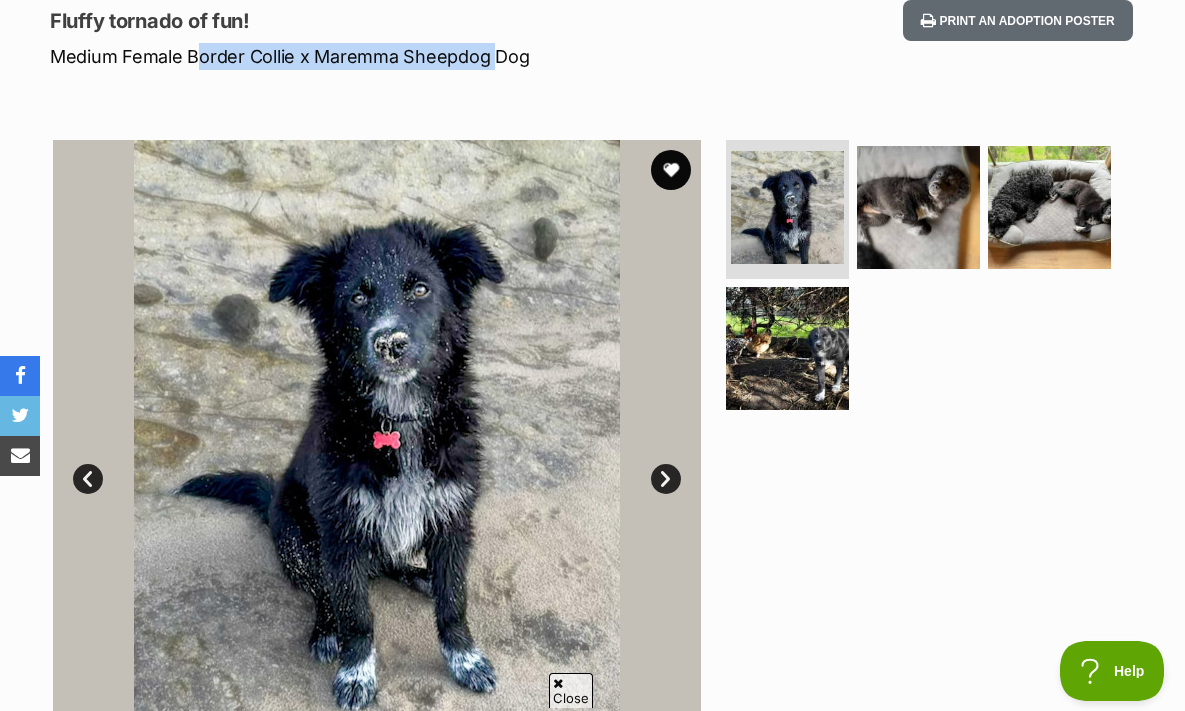 drag, startPoint x: 186, startPoint y: 53, endPoint x: 486, endPoint y: 56, distance: 300.015 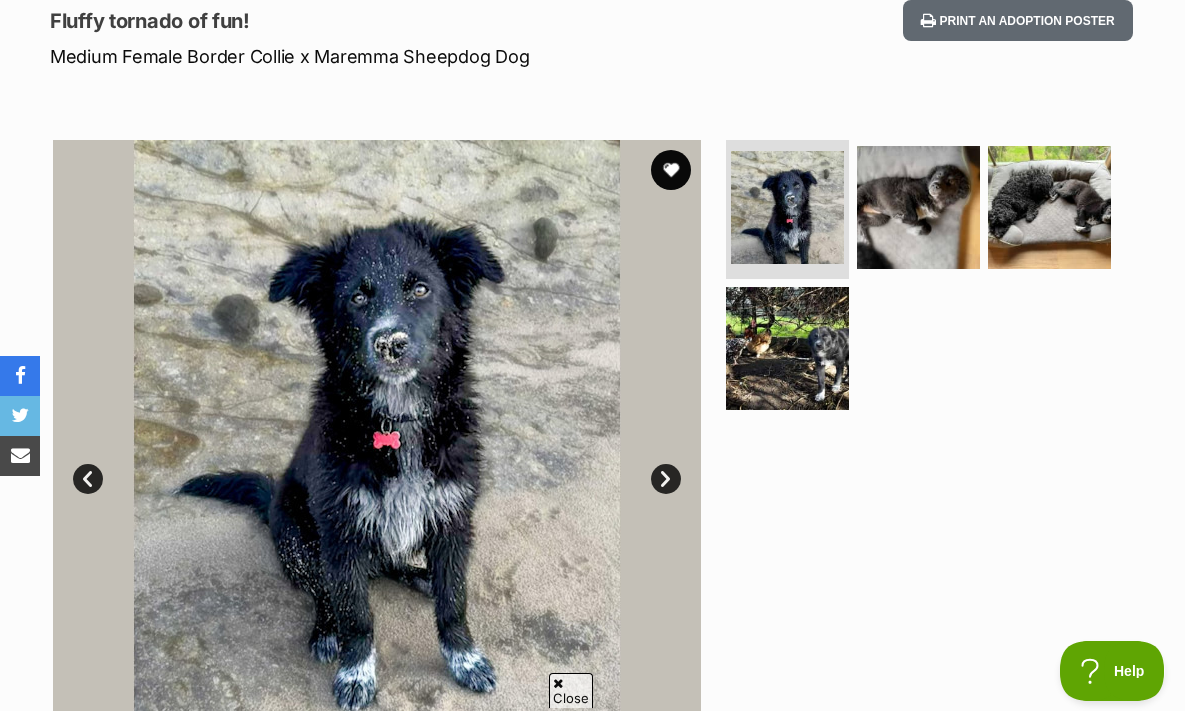click on "Home
>
Rescue pet search
>
Adopt a dog
>
Dogs available for adoption
[PET_NAME]
Fluffy tornado of fun!
Medium Female Border Collie x Maremma Sheepdog Dog
Donate directly to [PET_NAME]
Print an adoption poster
Available
1
of 4 images
1
of 4 images
1
of 4 images
1
of 4 images
Next Prev 1 2 3 4
Donate to [PET_NAME]
Donate to [PET_NAME] at The Yellow Door - Rescue and Rehoming  via Shout
Advertisement
Adoption information
I've been adopted!
This pet is no longer available
On Hold
Enquire about [PET_NAME]
Find available pets like this!
Rescue group
The Yellow Door - Rescue and Rehoming
PetRescue ID
1132605
Location
[LOCATION]
Age
5 months
Adoption fee
$800.00
Learn more about adoption fees ." at bounding box center [592, 1356] 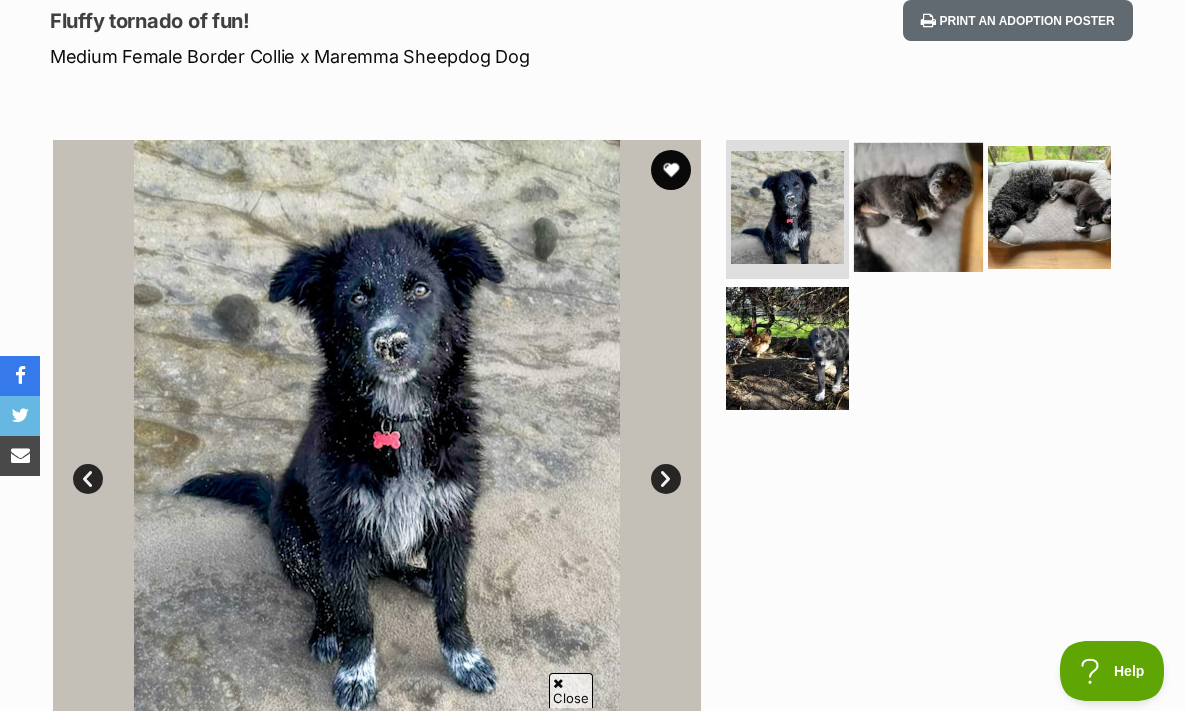 click at bounding box center (918, 206) 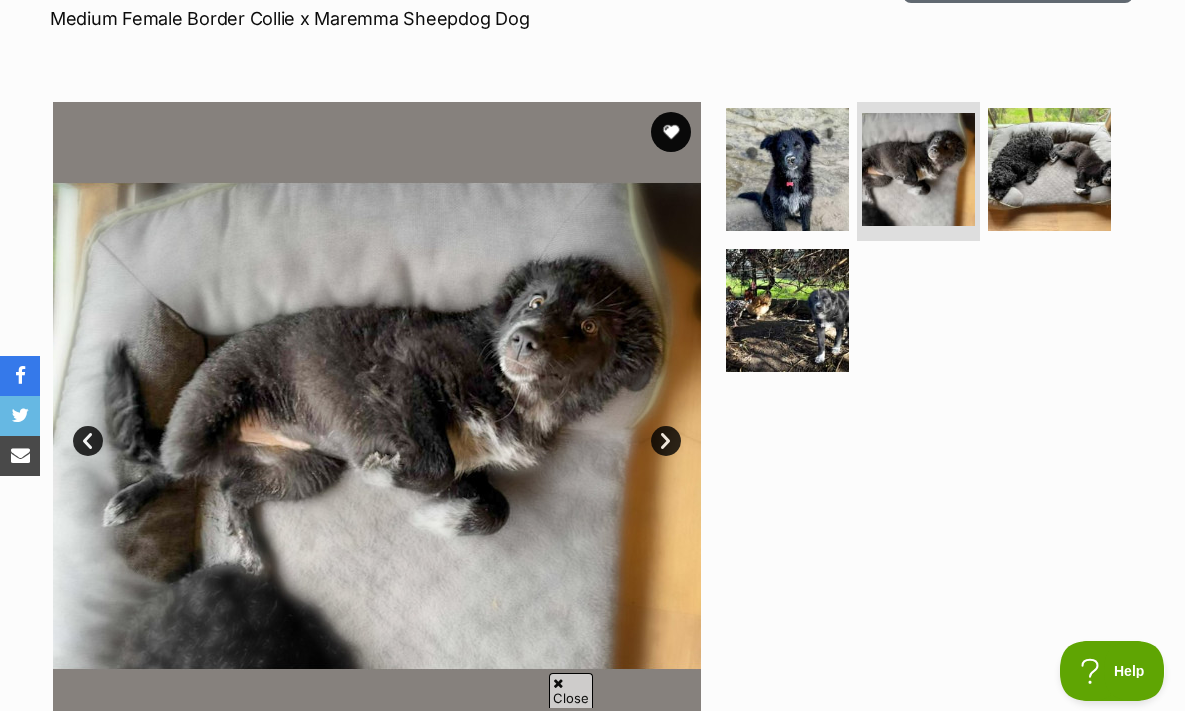 scroll, scrollTop: 313, scrollLeft: 0, axis: vertical 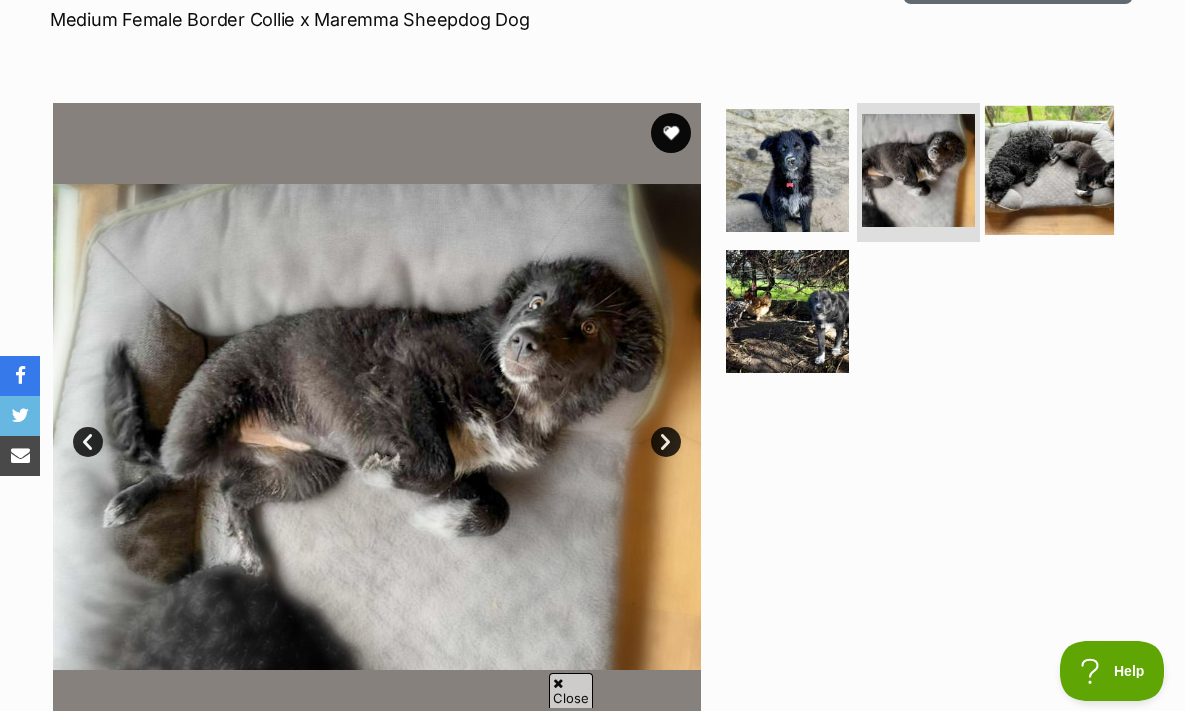 click at bounding box center [1049, 169] 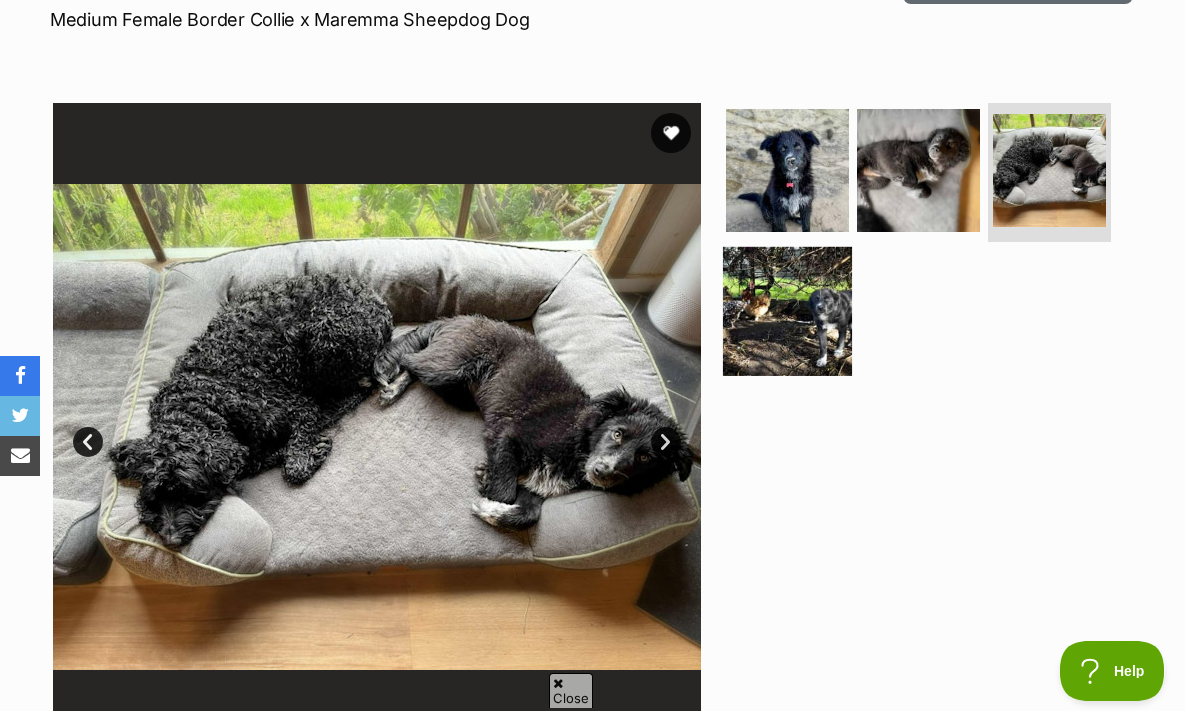 click at bounding box center [787, 311] 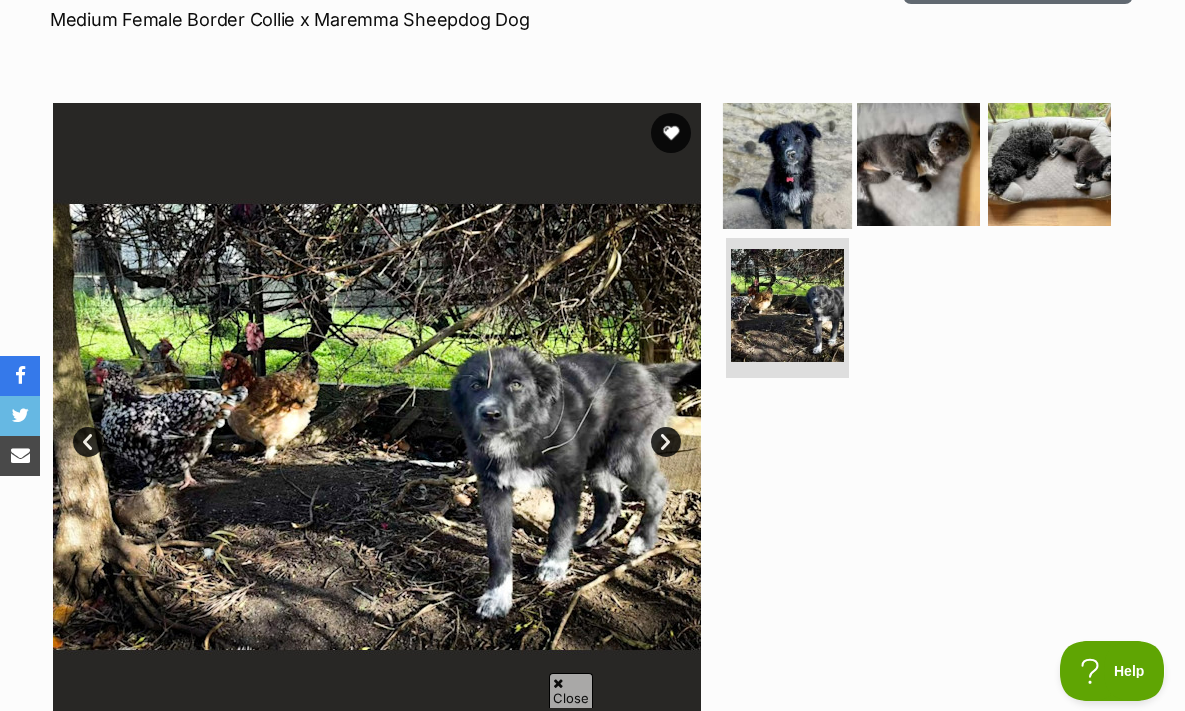 click at bounding box center [787, 163] 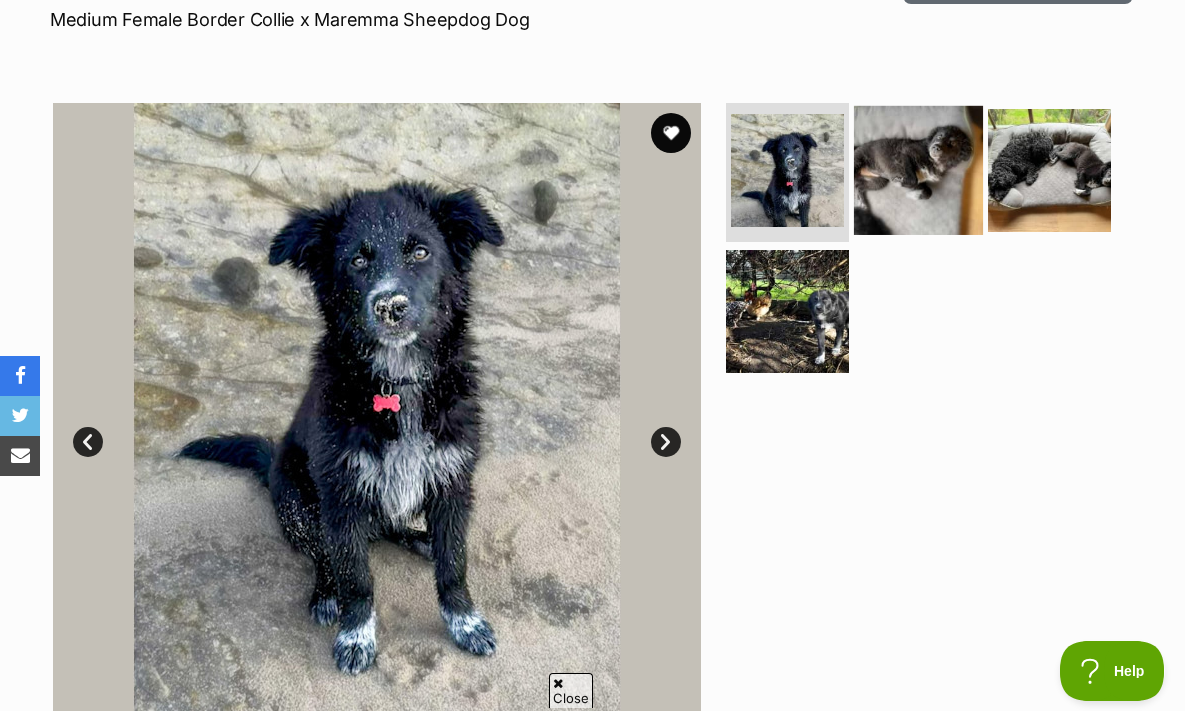 click at bounding box center [918, 169] 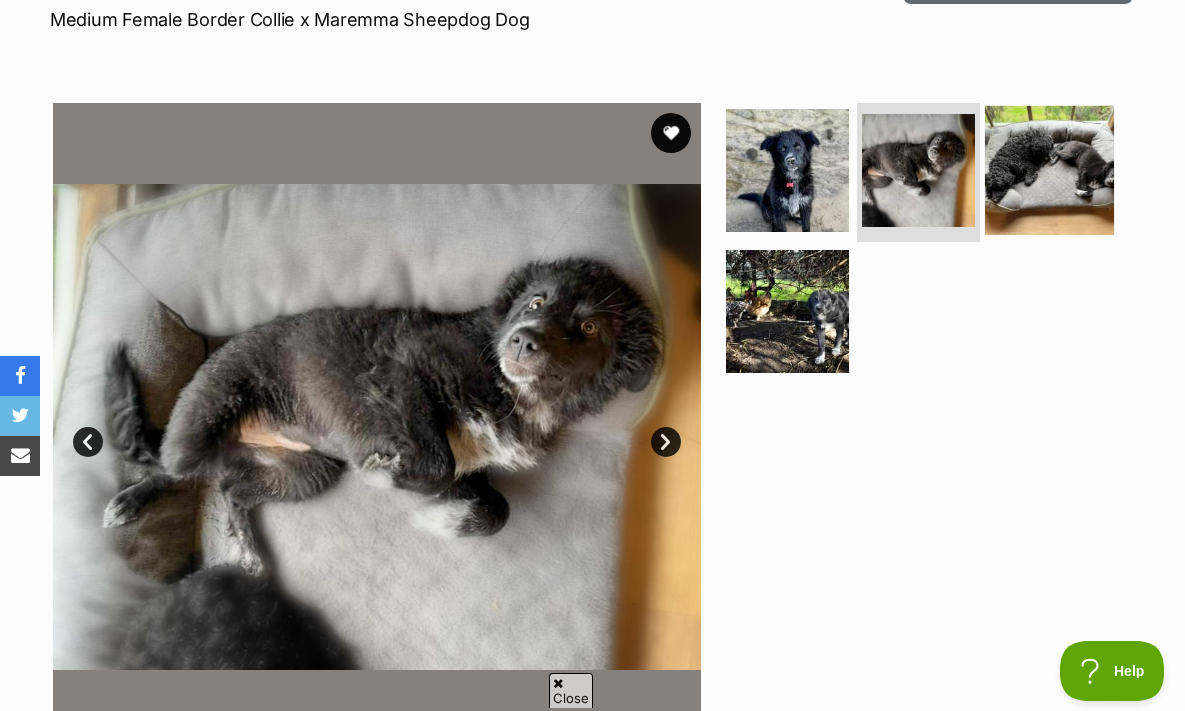 click at bounding box center [1049, 169] 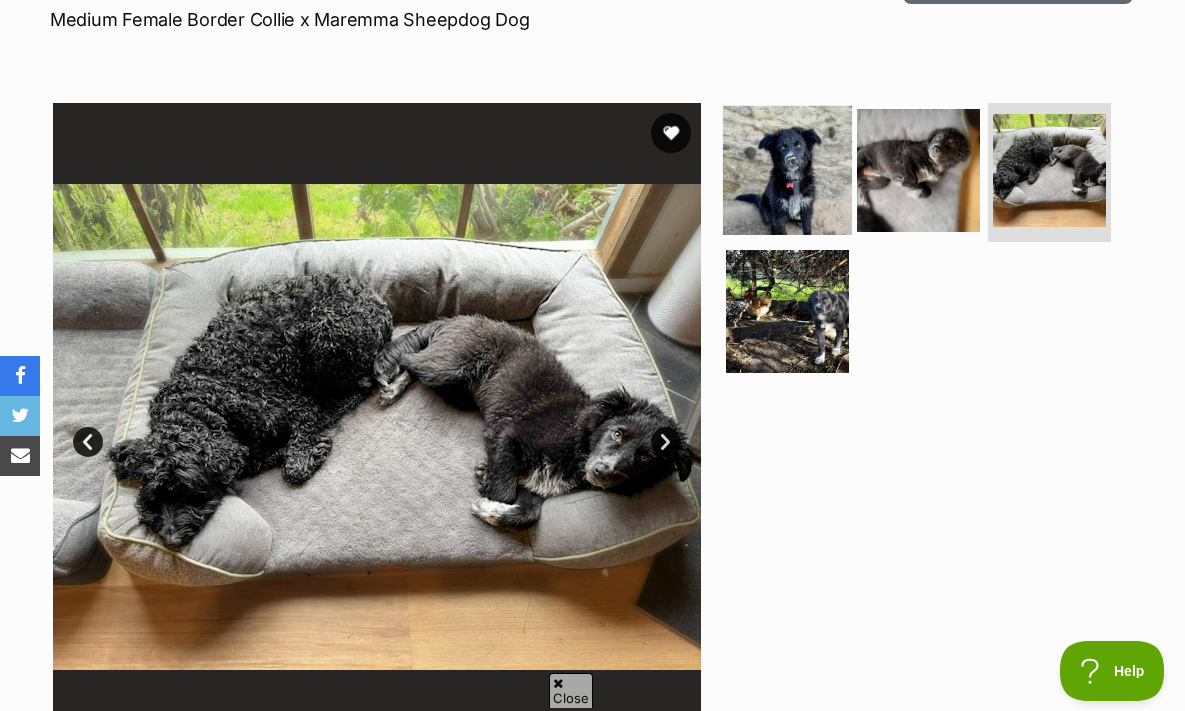 click at bounding box center (787, 169) 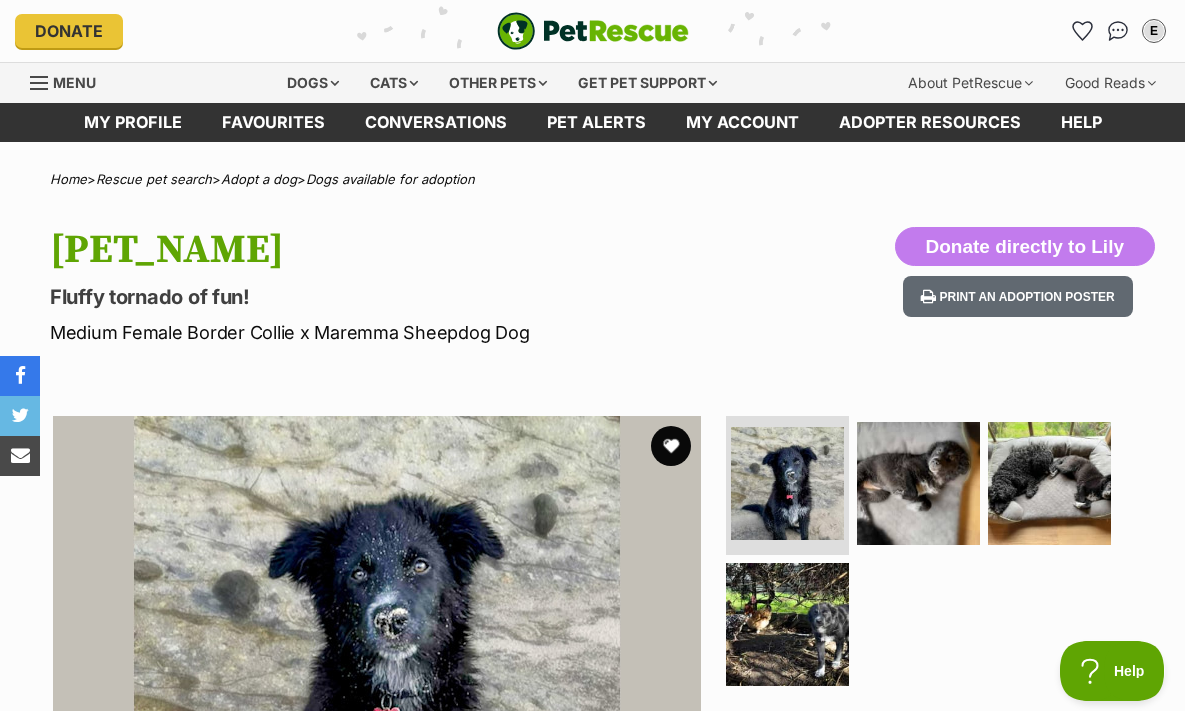 scroll, scrollTop: 0, scrollLeft: 0, axis: both 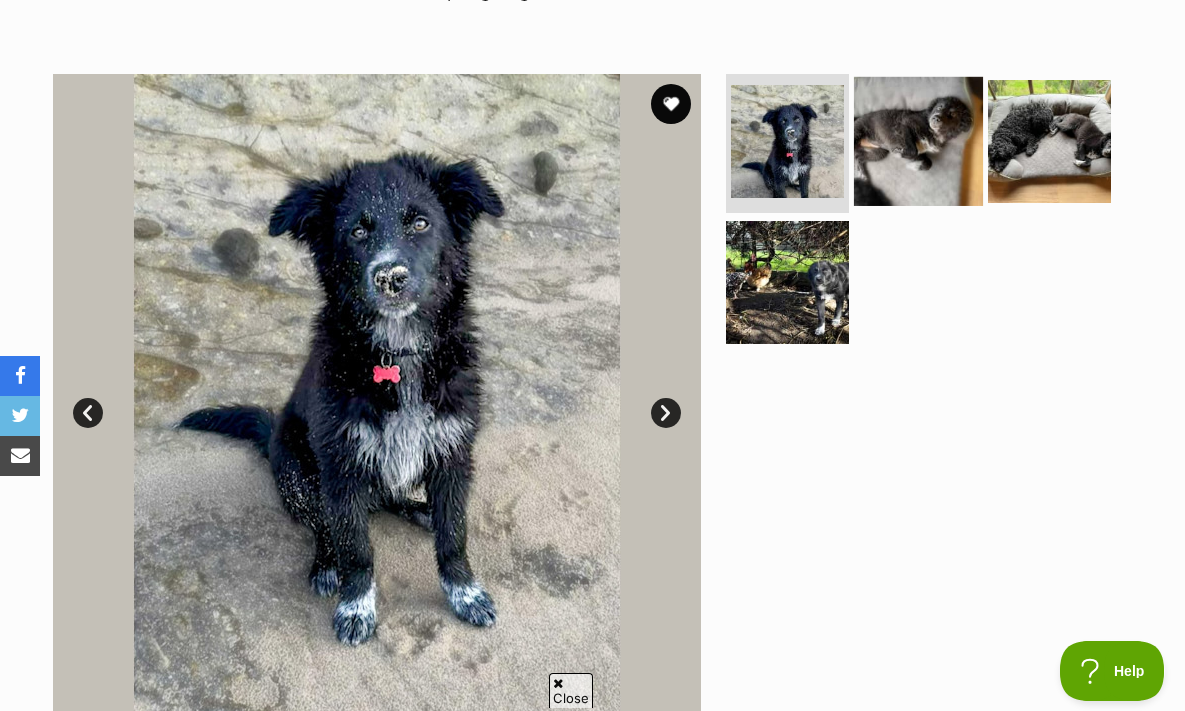 click at bounding box center (918, 140) 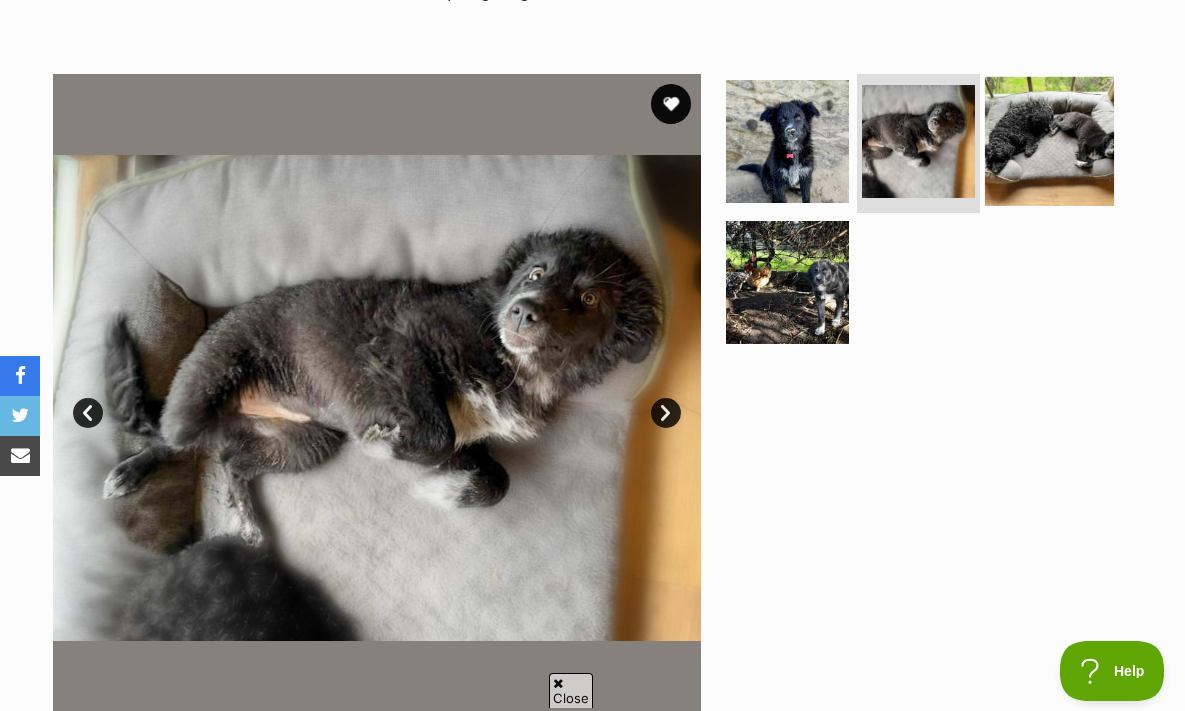 click at bounding box center [1049, 140] 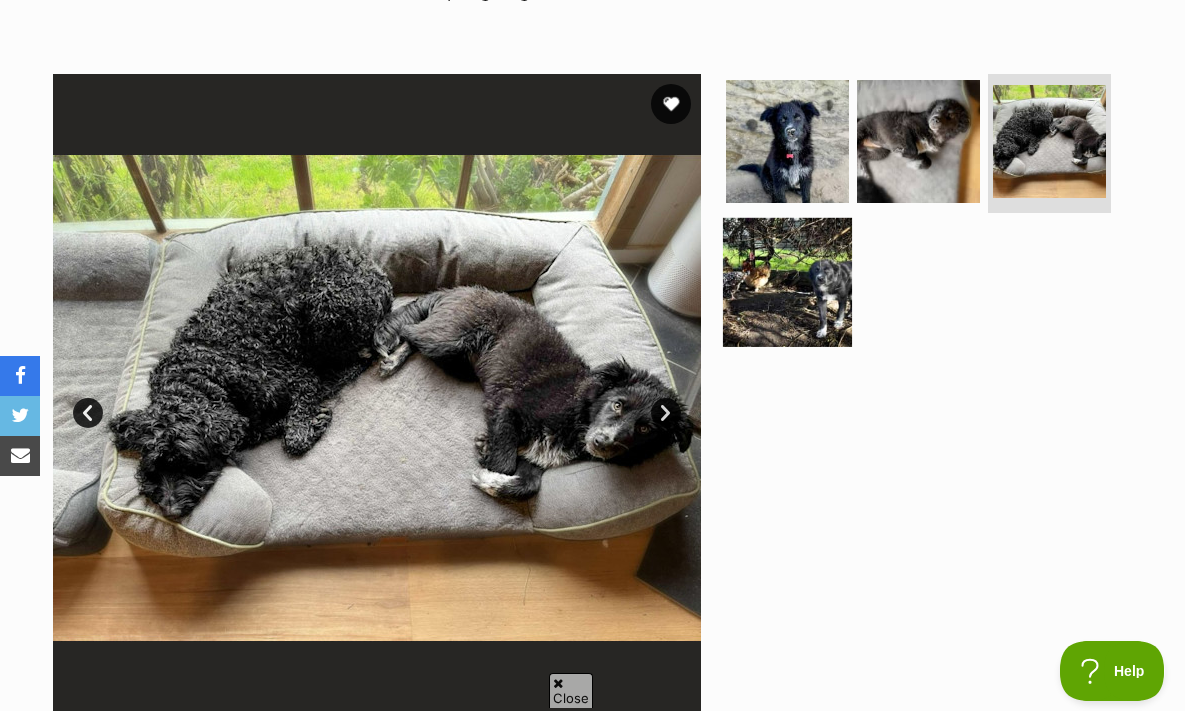 click at bounding box center [787, 282] 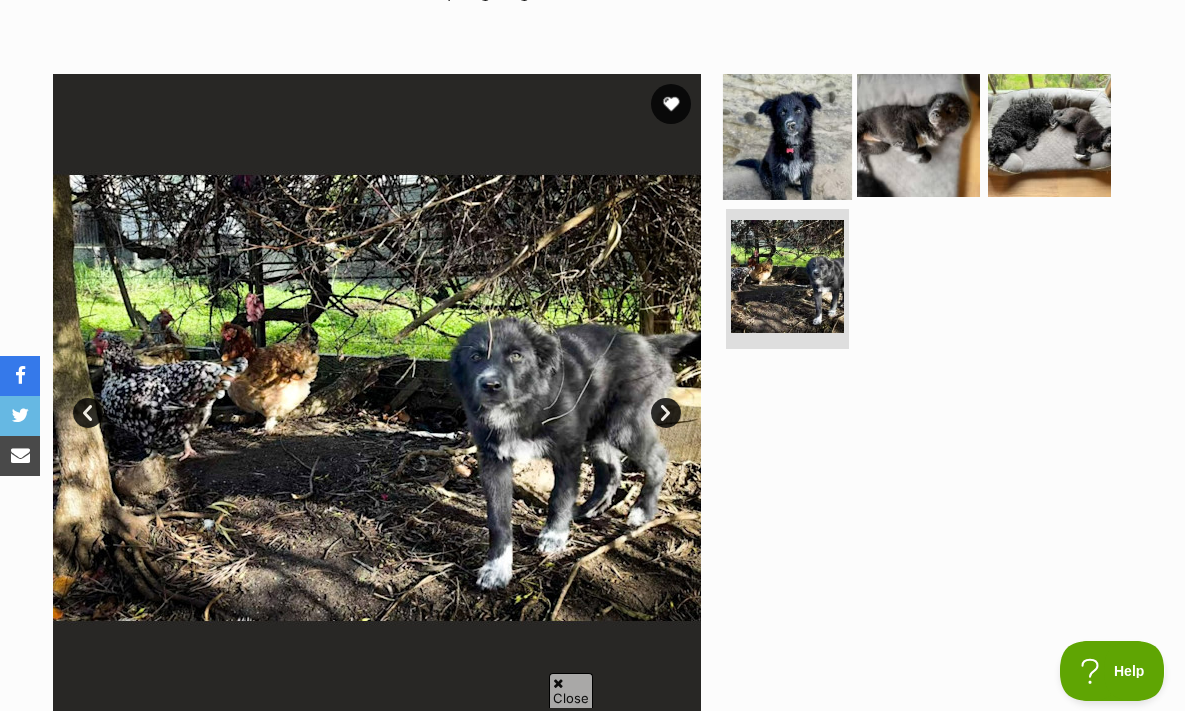 click at bounding box center (787, 134) 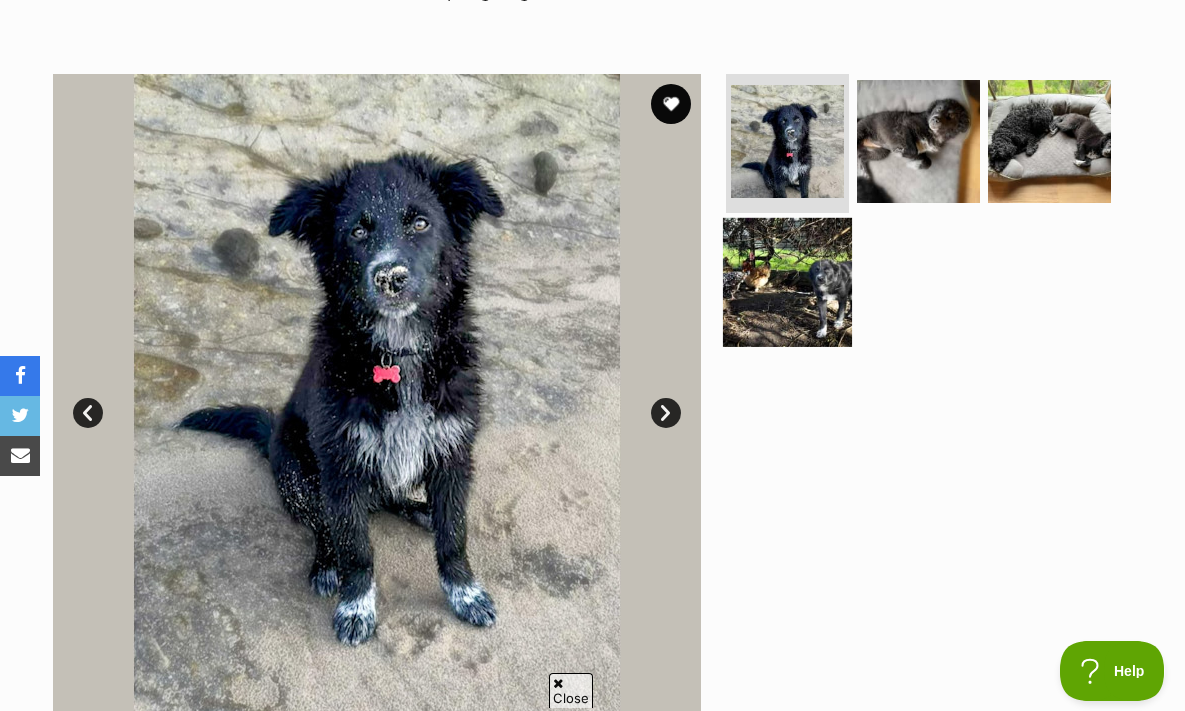 click at bounding box center (787, 282) 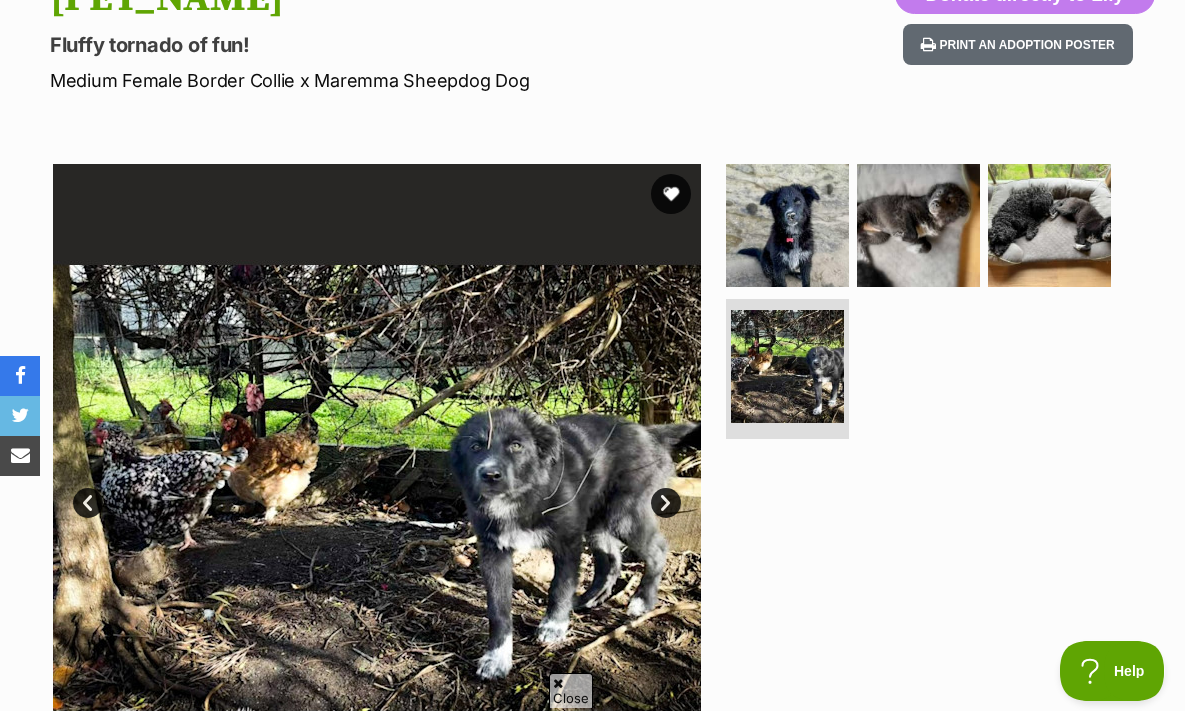 scroll, scrollTop: 250, scrollLeft: 0, axis: vertical 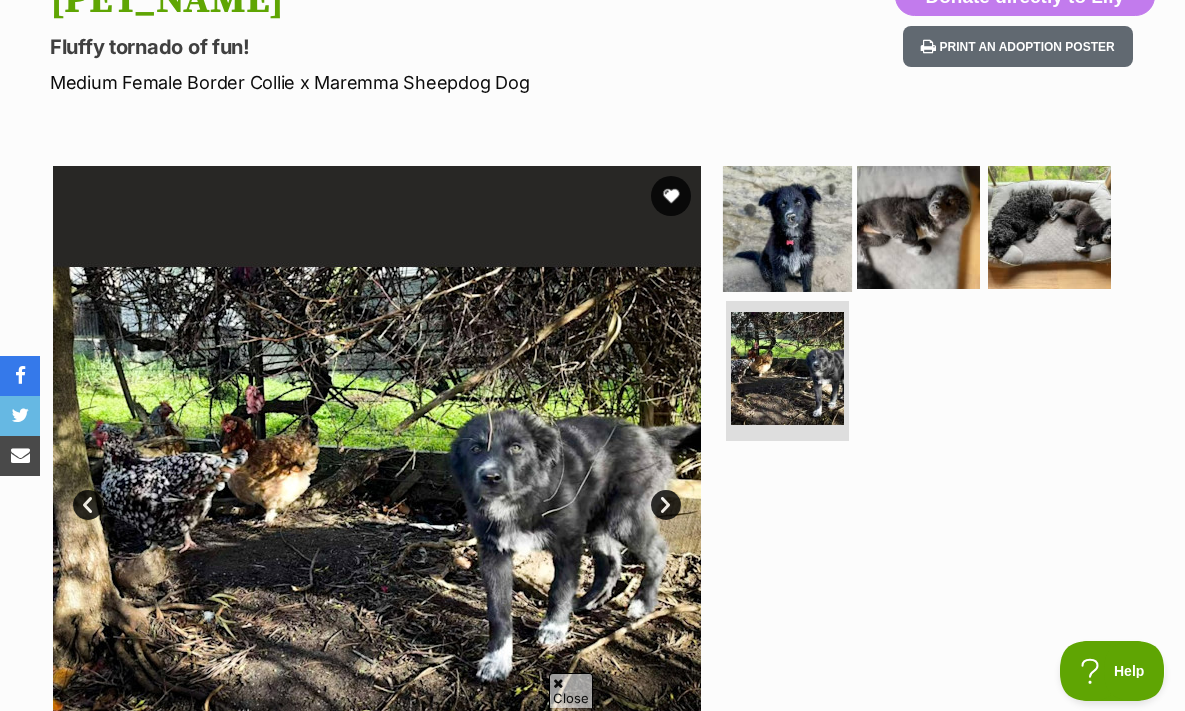 click at bounding box center (787, 226) 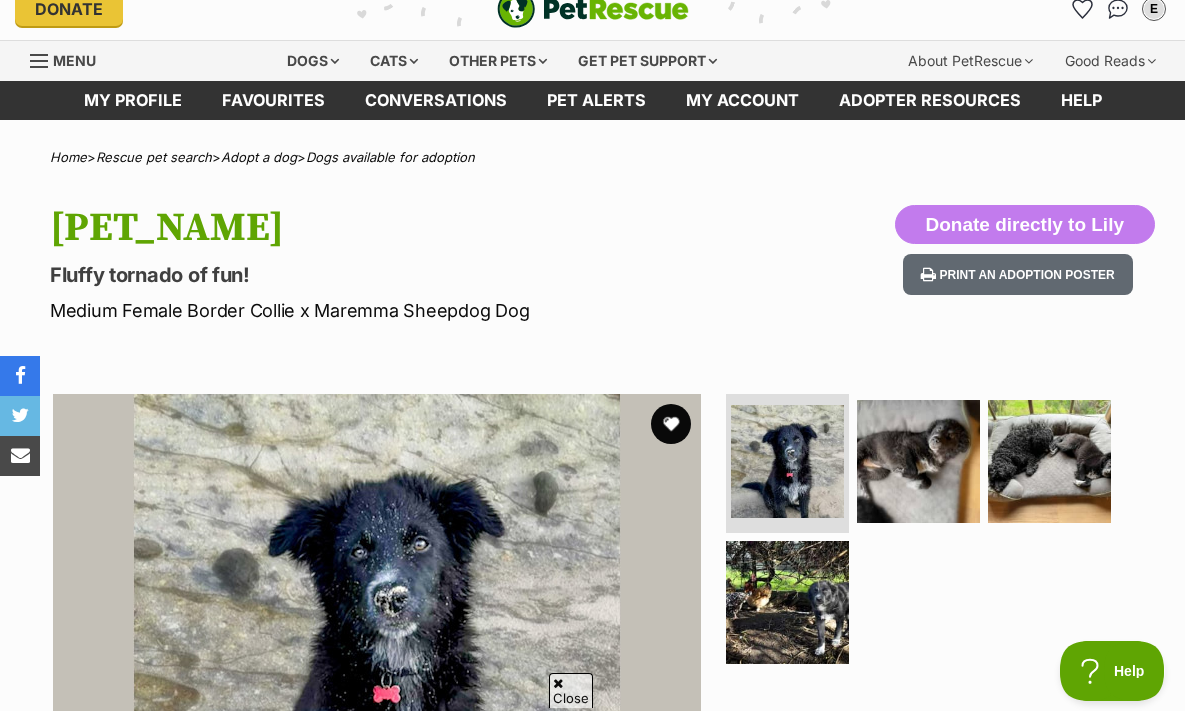 scroll, scrollTop: 0, scrollLeft: 0, axis: both 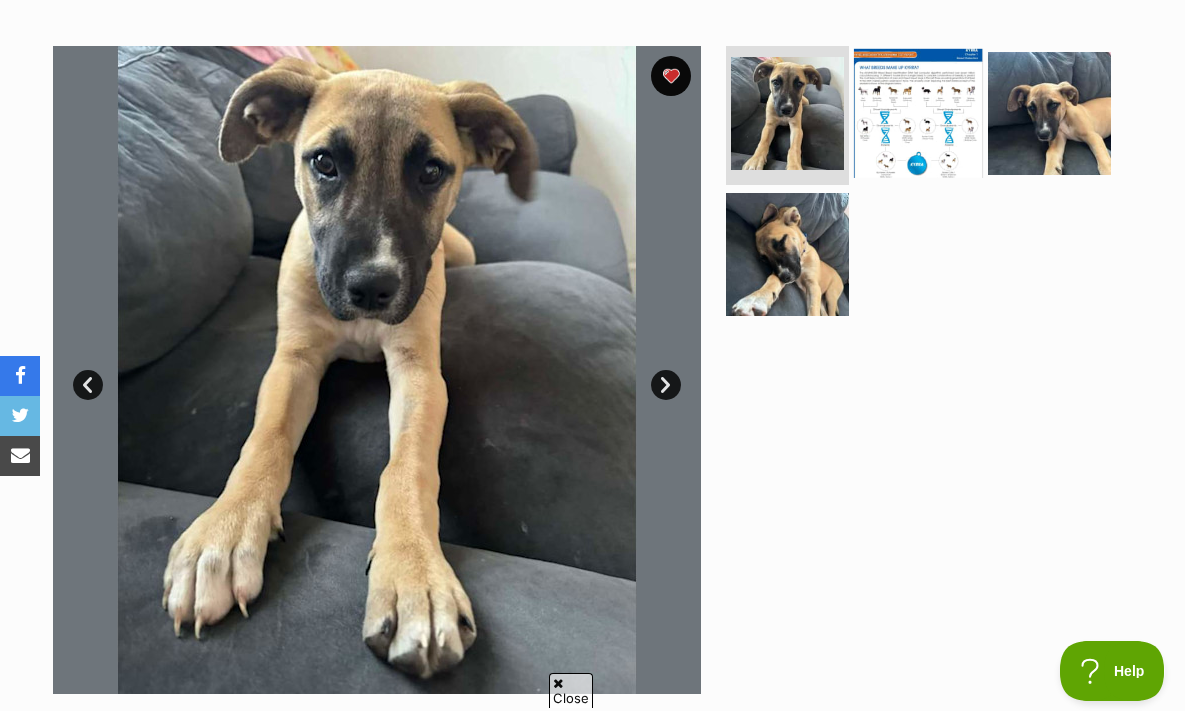 click at bounding box center (918, 112) 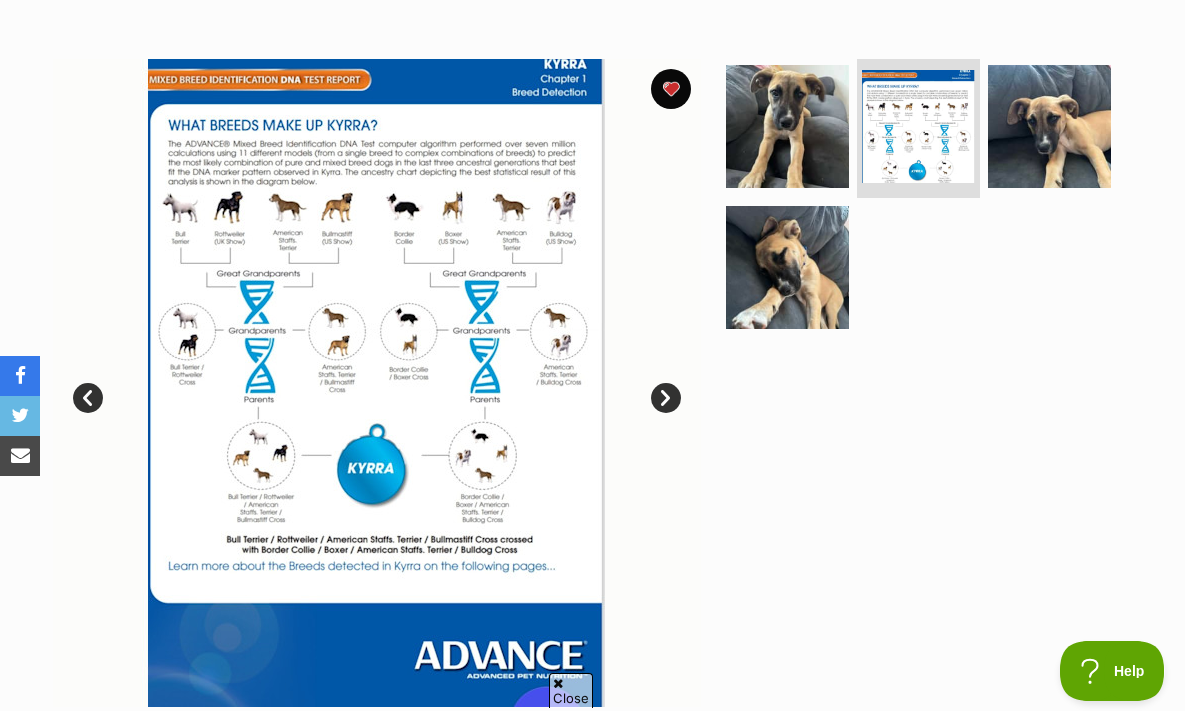 scroll, scrollTop: 356, scrollLeft: 0, axis: vertical 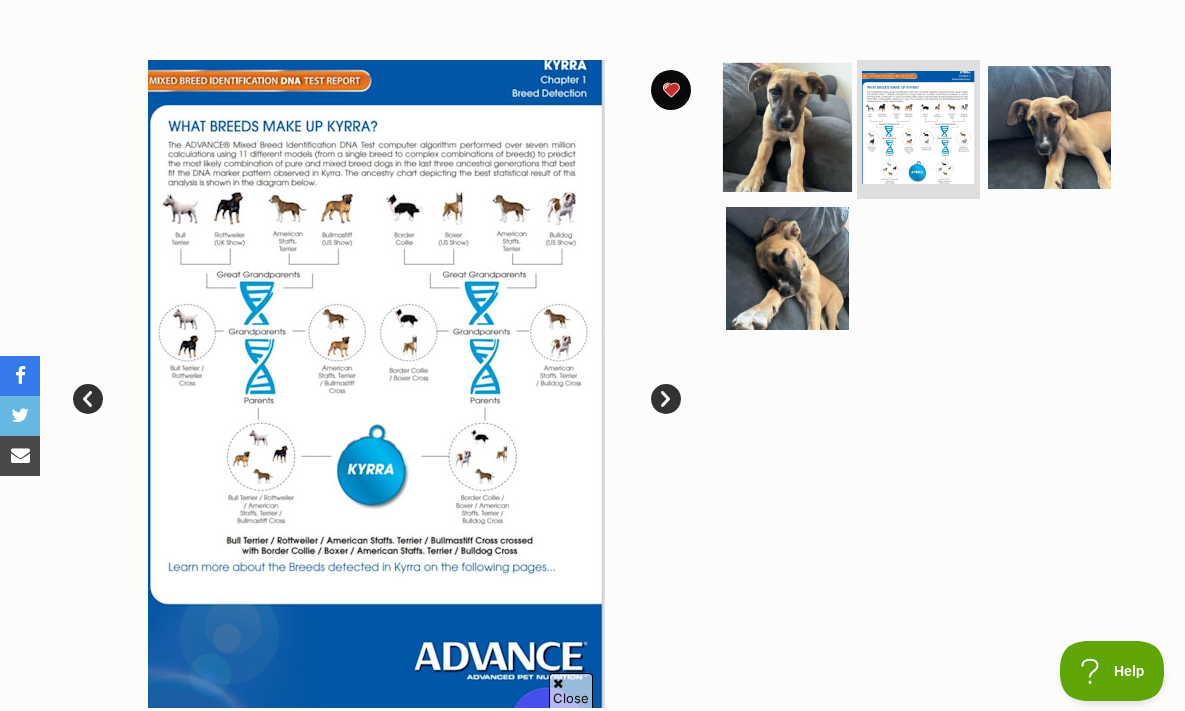 click at bounding box center [787, 126] 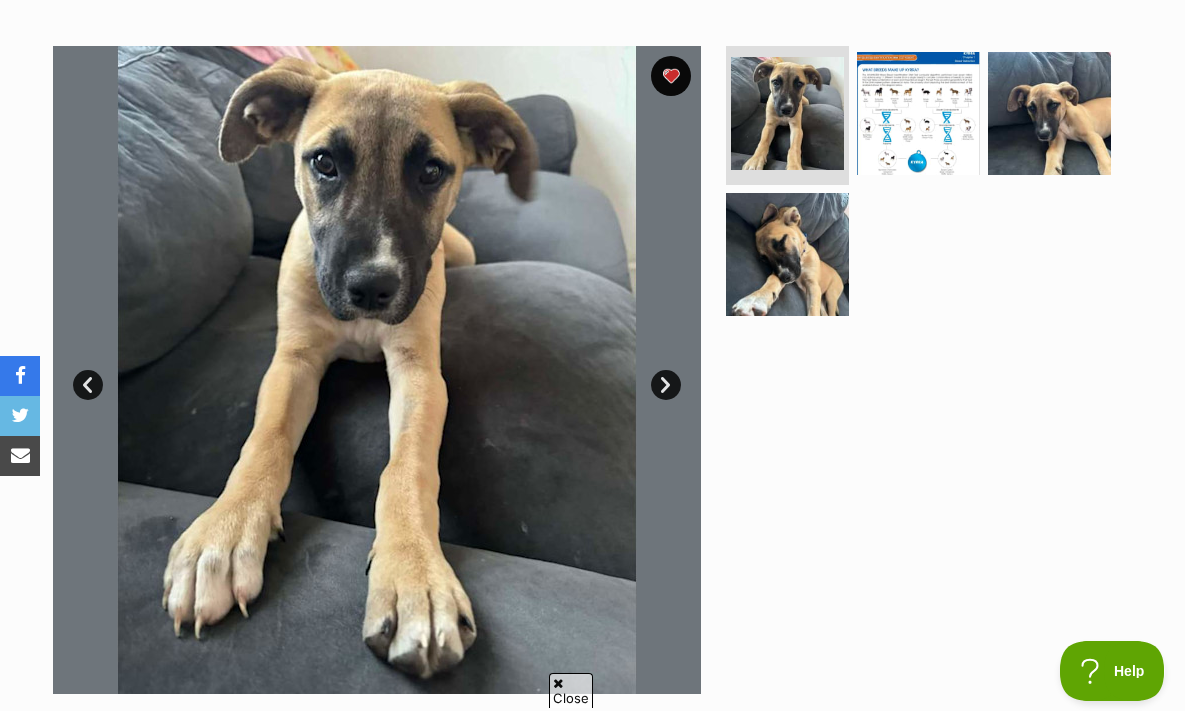 scroll, scrollTop: 373, scrollLeft: 0, axis: vertical 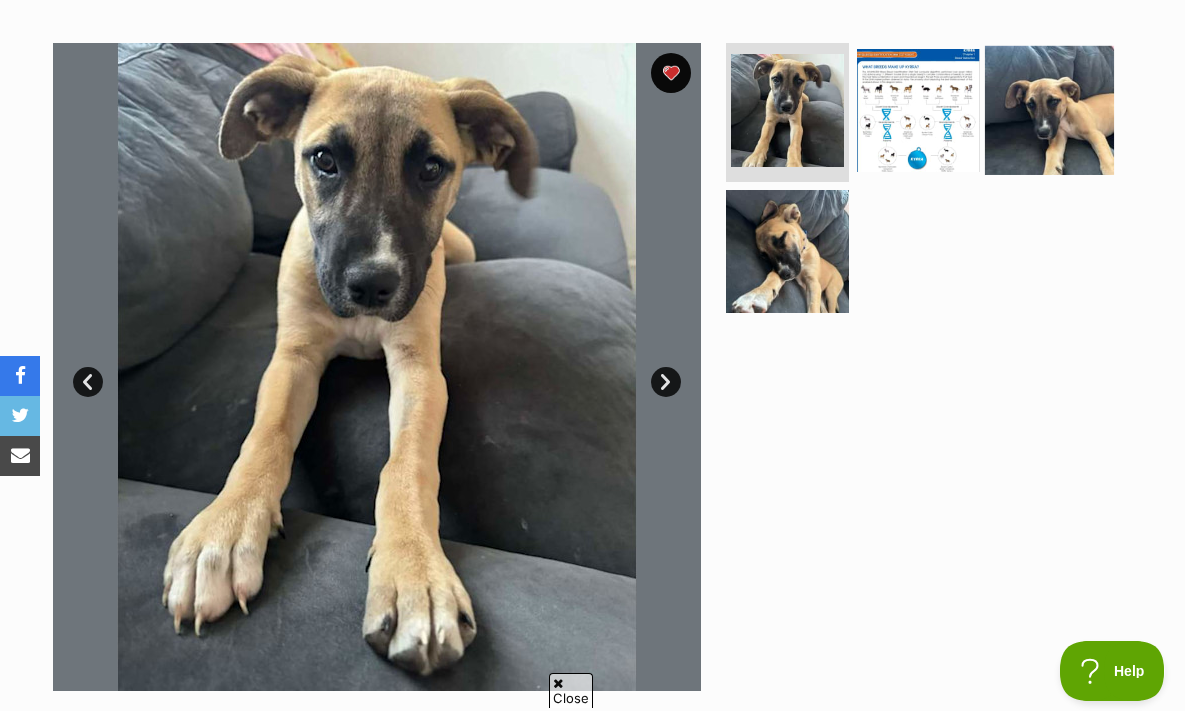 click at bounding box center (1049, 109) 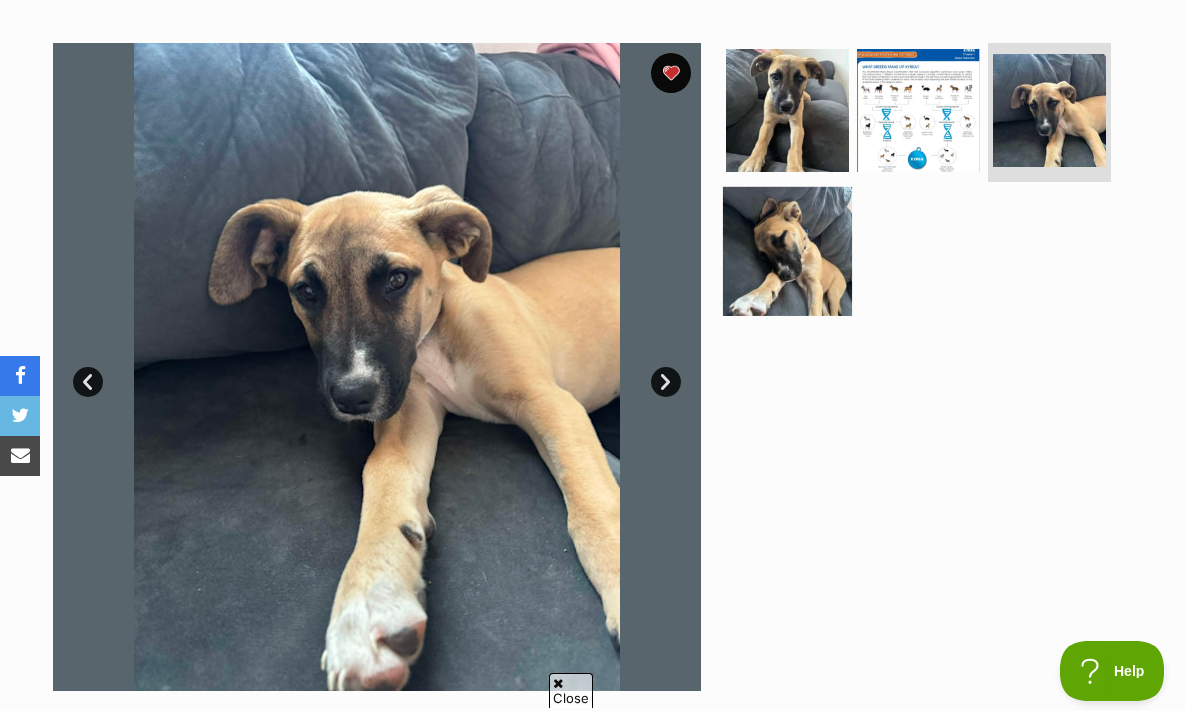 click at bounding box center [787, 251] 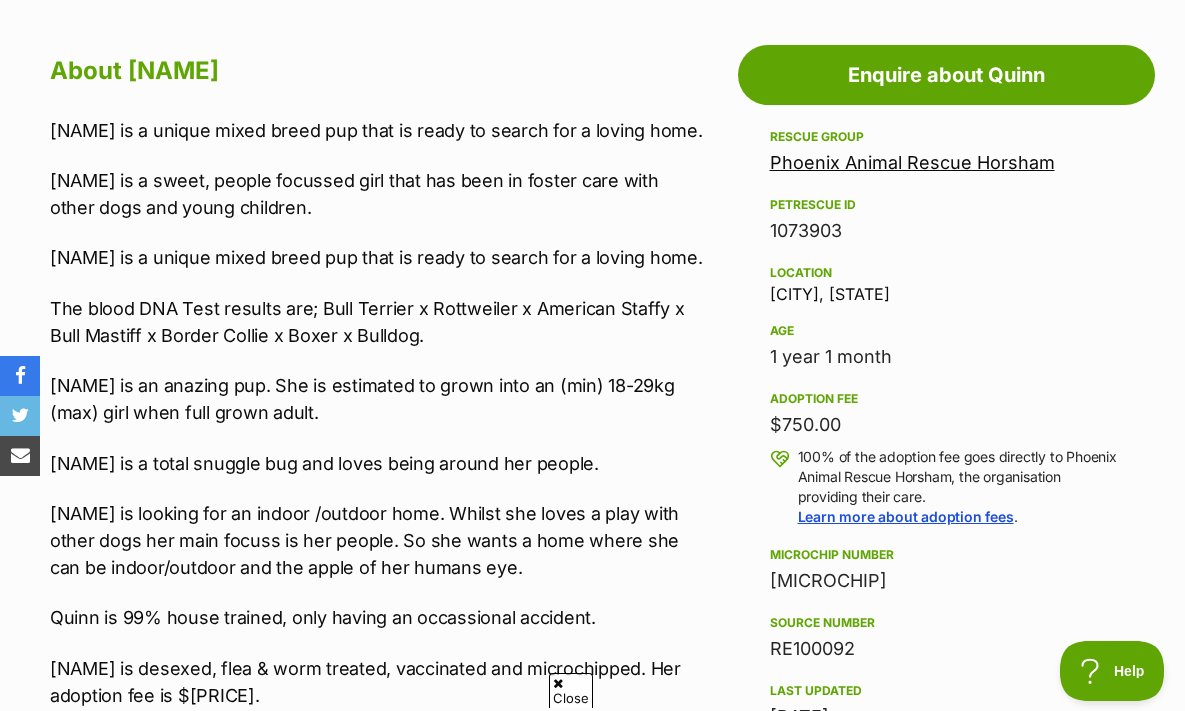 scroll, scrollTop: 1078, scrollLeft: 0, axis: vertical 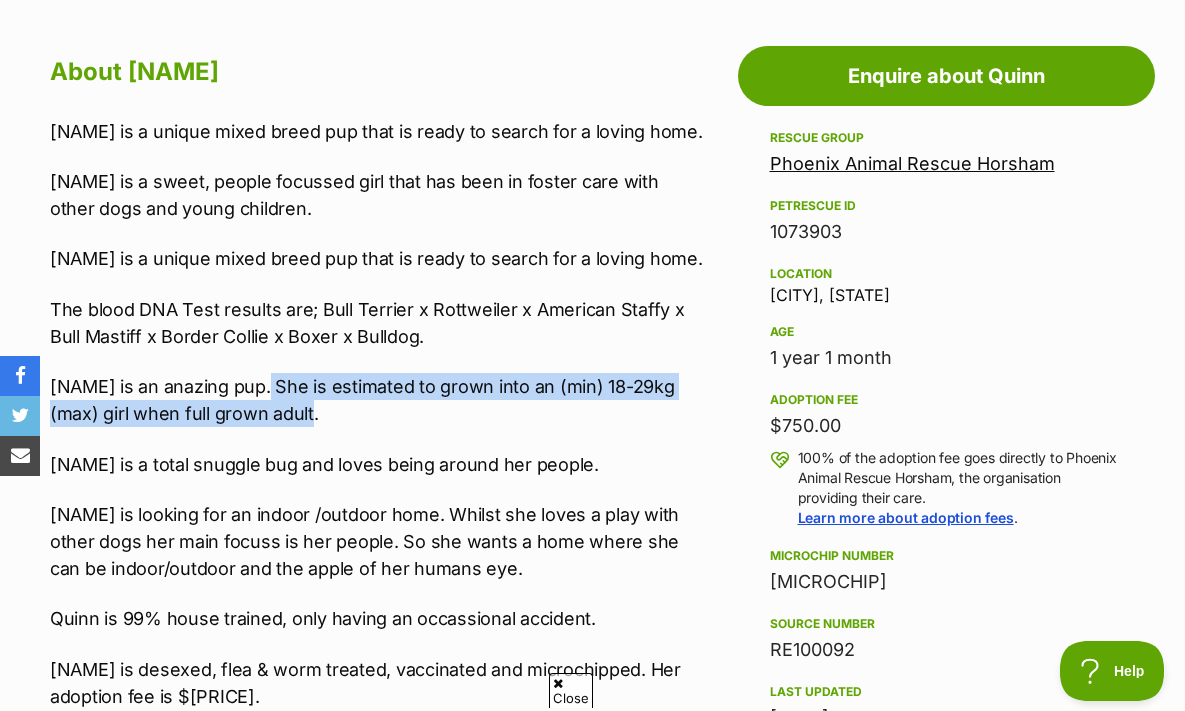 drag, startPoint x: 260, startPoint y: 409, endPoint x: 640, endPoint y: 427, distance: 380.4261 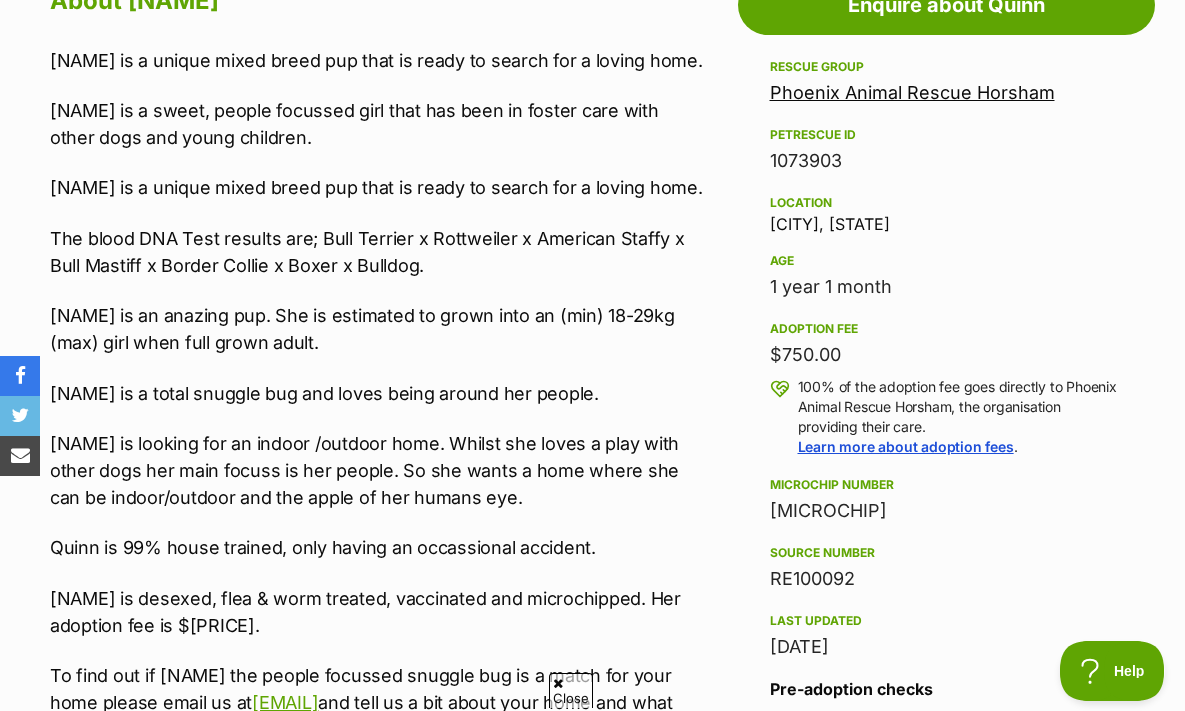 scroll, scrollTop: 1151, scrollLeft: 0, axis: vertical 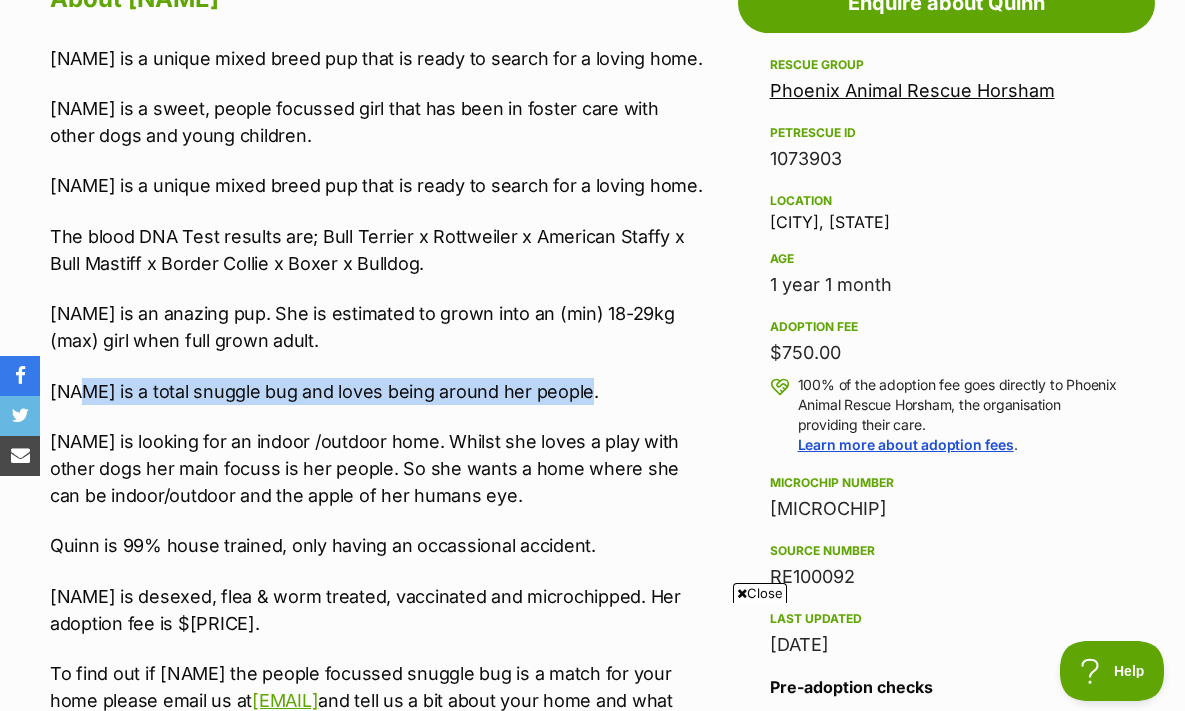 drag, startPoint x: 82, startPoint y: 413, endPoint x: 585, endPoint y: 416, distance: 503.00894 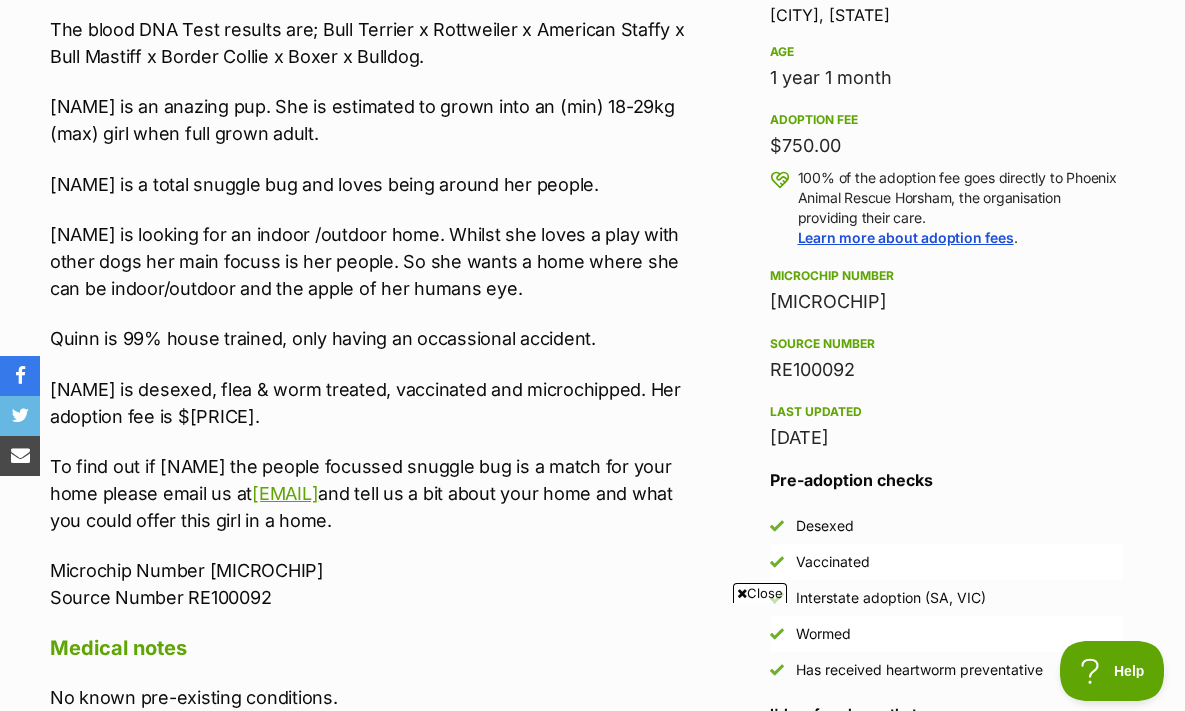 scroll, scrollTop: 1367, scrollLeft: 0, axis: vertical 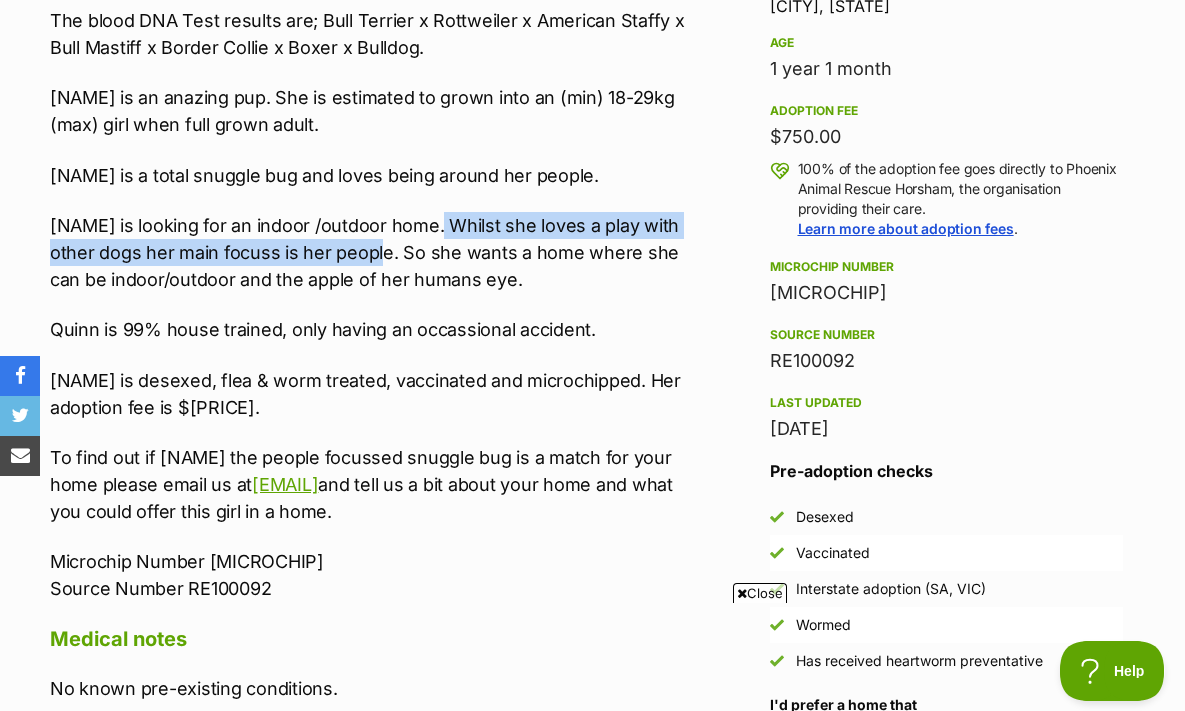 drag, startPoint x: 427, startPoint y: 244, endPoint x: 342, endPoint y: 275, distance: 90.47652 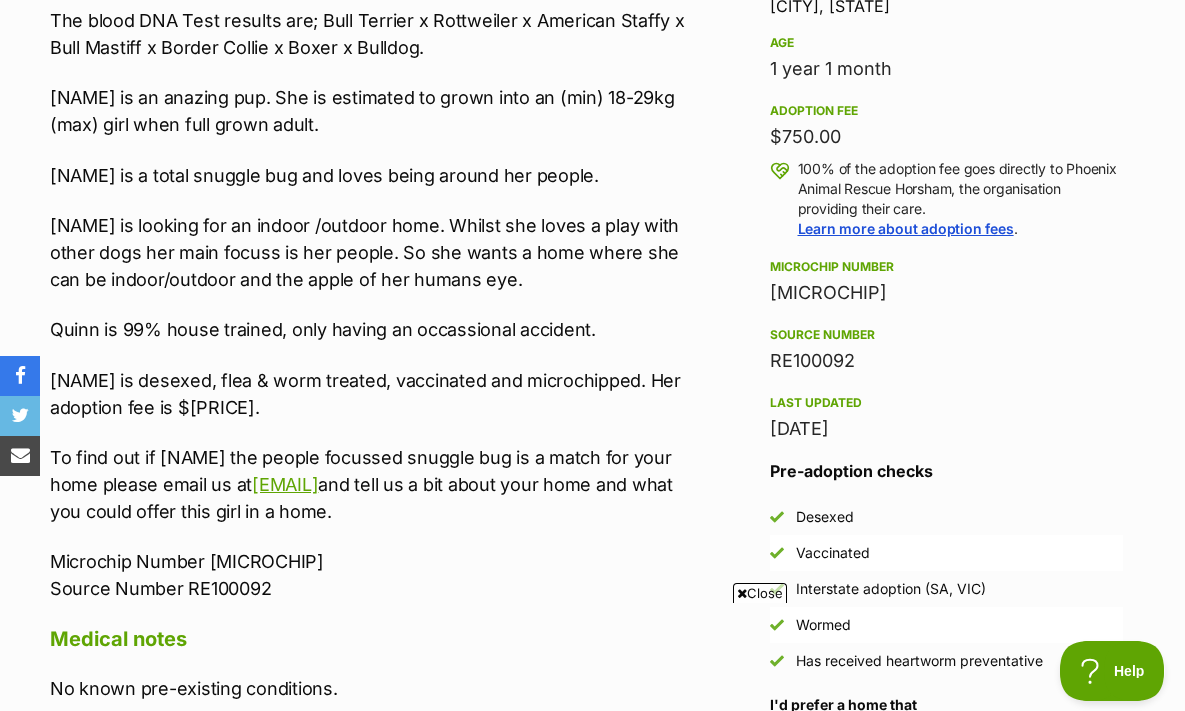 click on "Quinn is looking for an indoor /outdoor home. Whilst she loves a play with other dogs her main focuss is her people. So she wants a home where she can be indoor/outdoor and the apple of her humans eye." at bounding box center (377, 252) 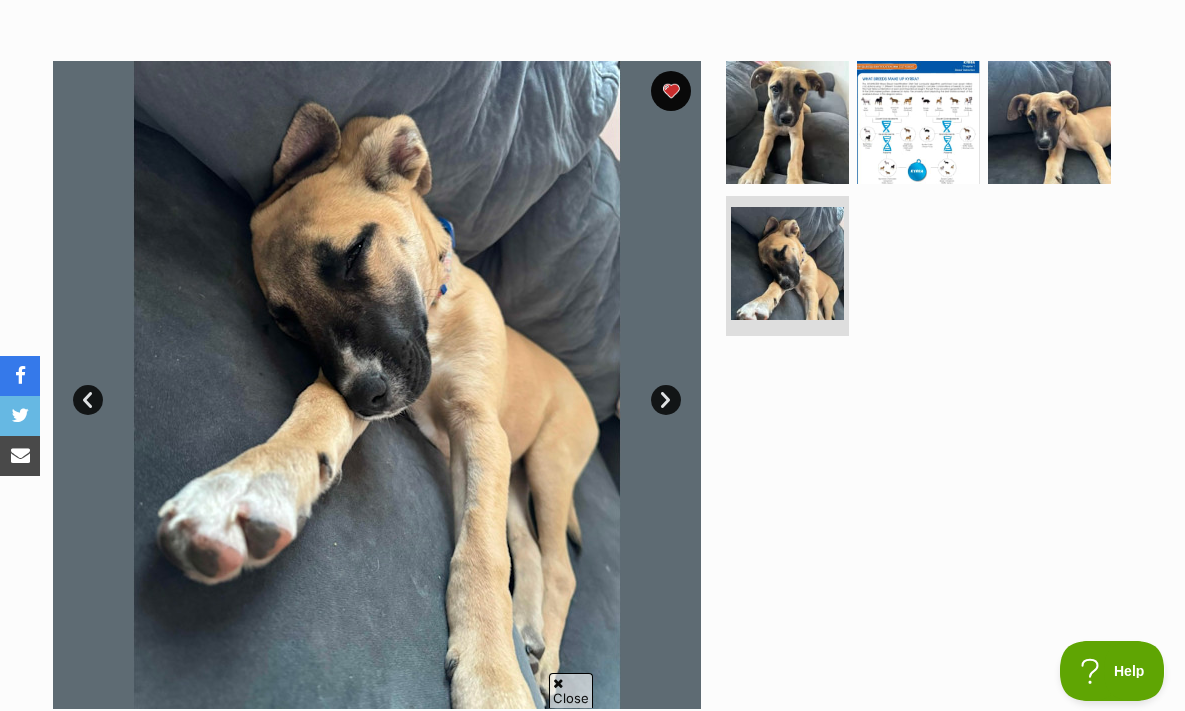 scroll, scrollTop: 0, scrollLeft: 0, axis: both 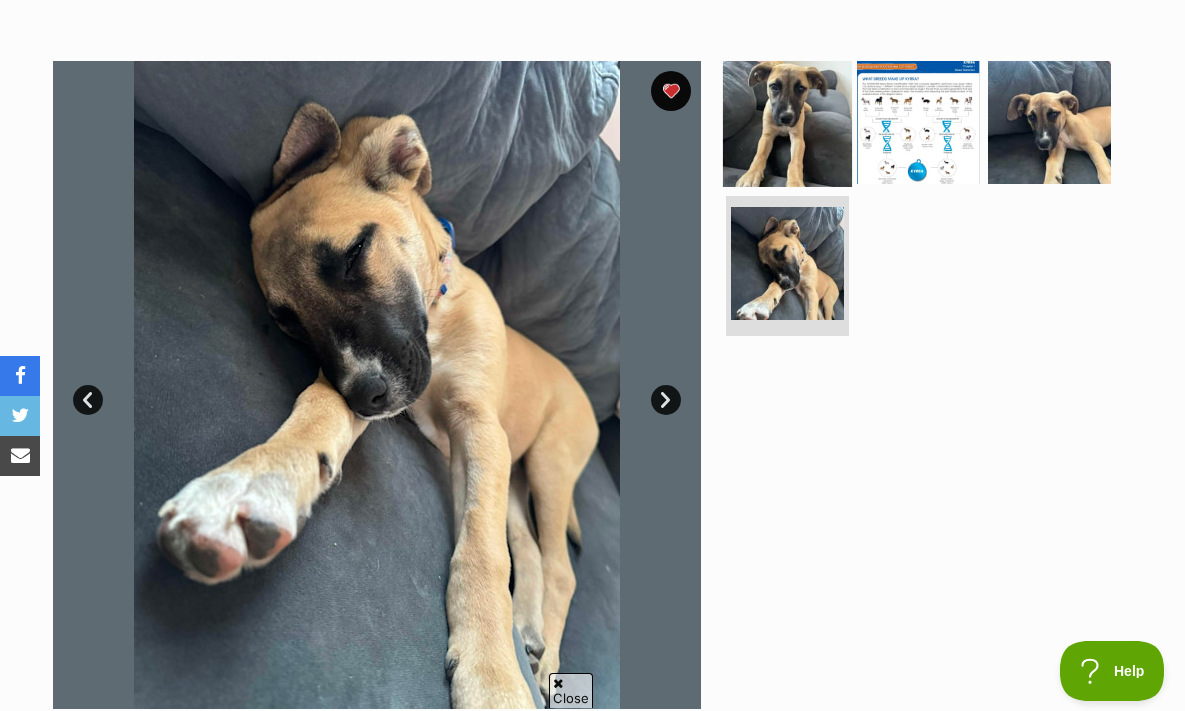 click at bounding box center (787, 121) 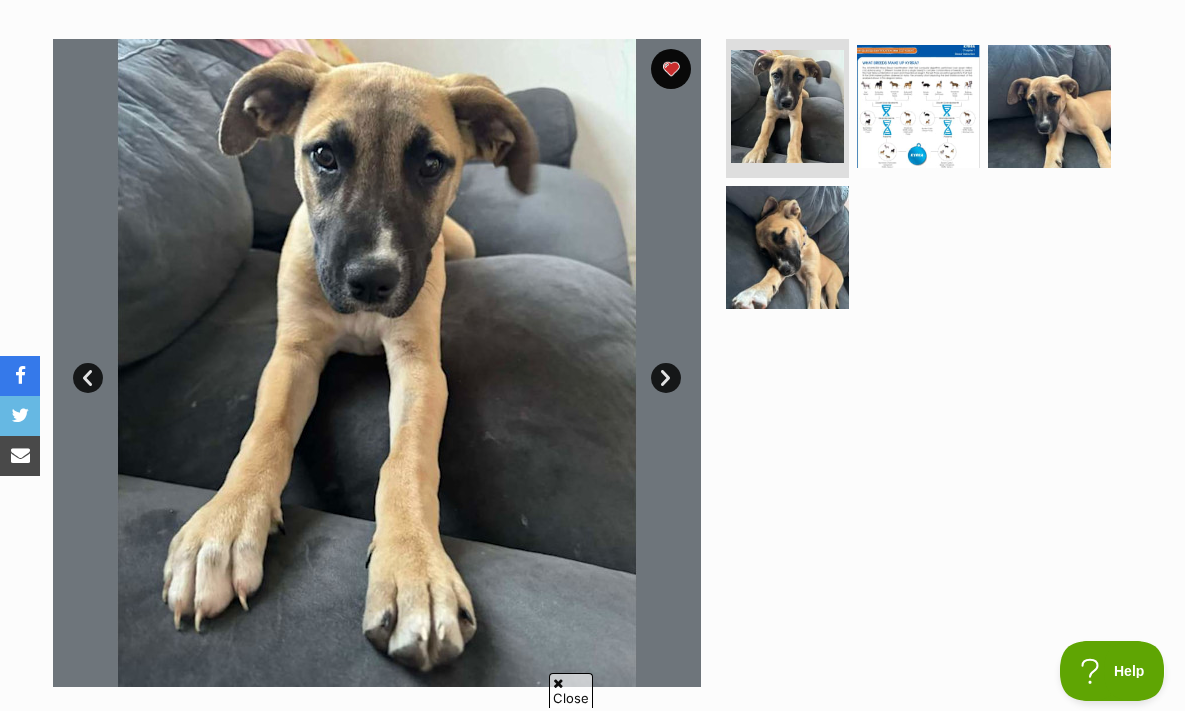 scroll, scrollTop: 0, scrollLeft: 0, axis: both 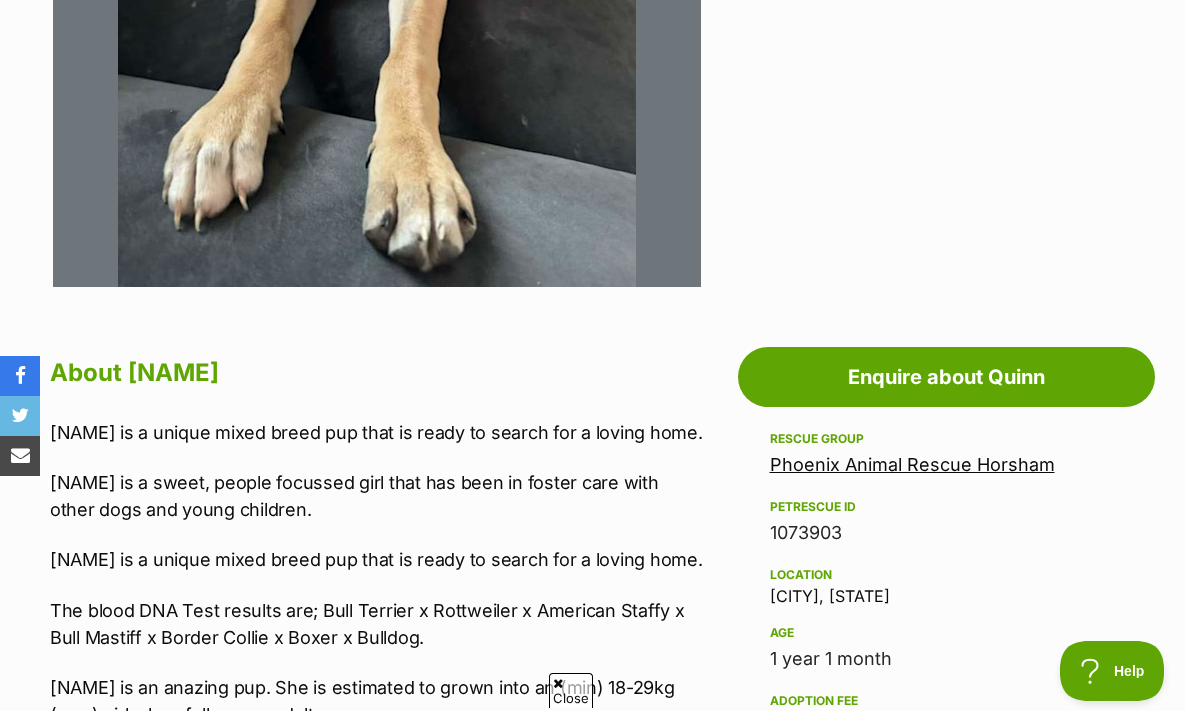 click on "Phoenix Animal Rescue Horsham" at bounding box center (912, 464) 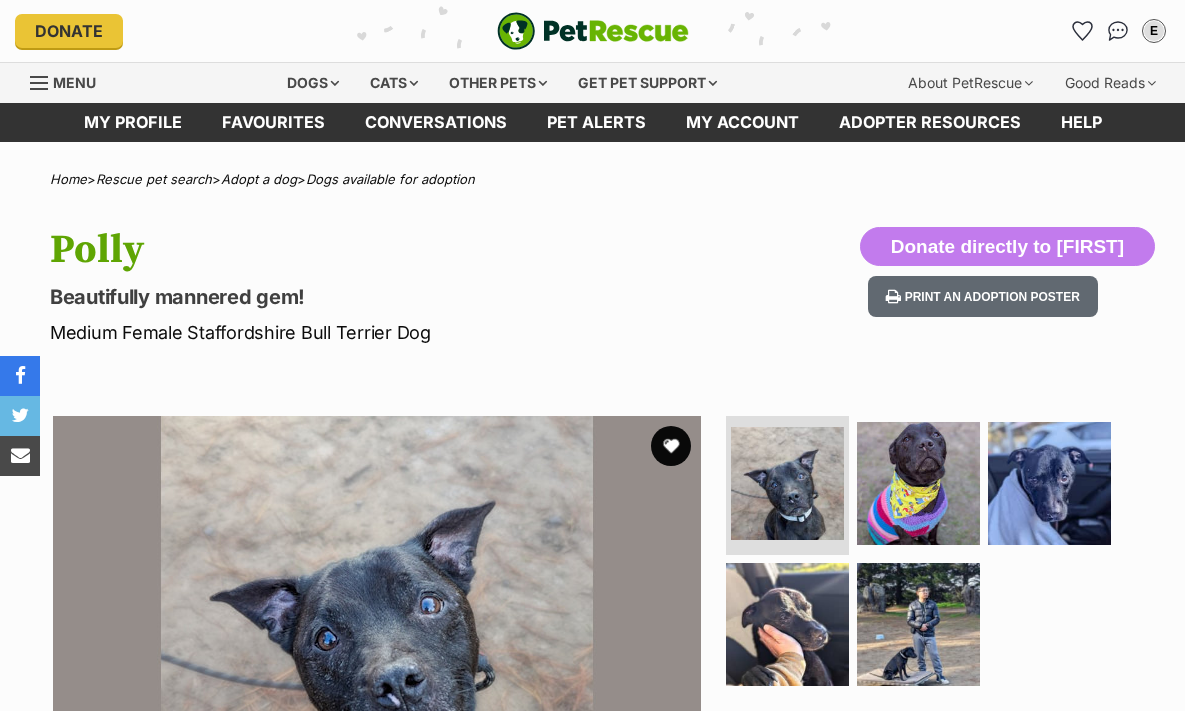 scroll, scrollTop: 23, scrollLeft: 0, axis: vertical 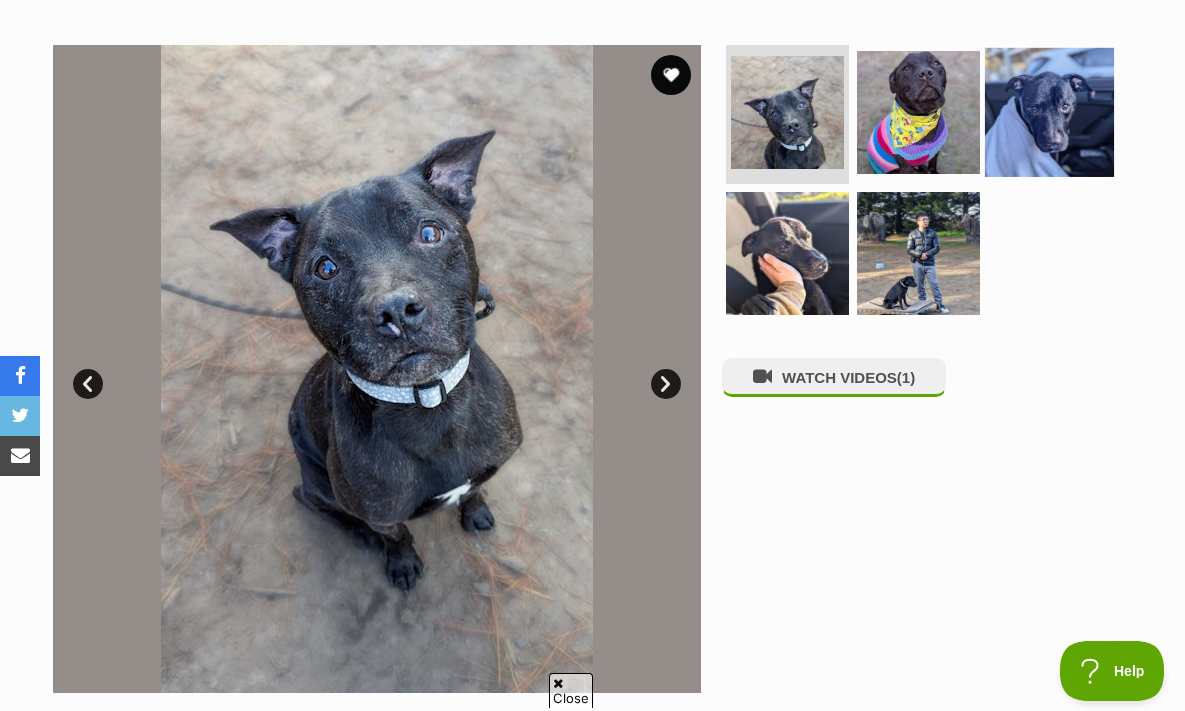 click at bounding box center (1049, 111) 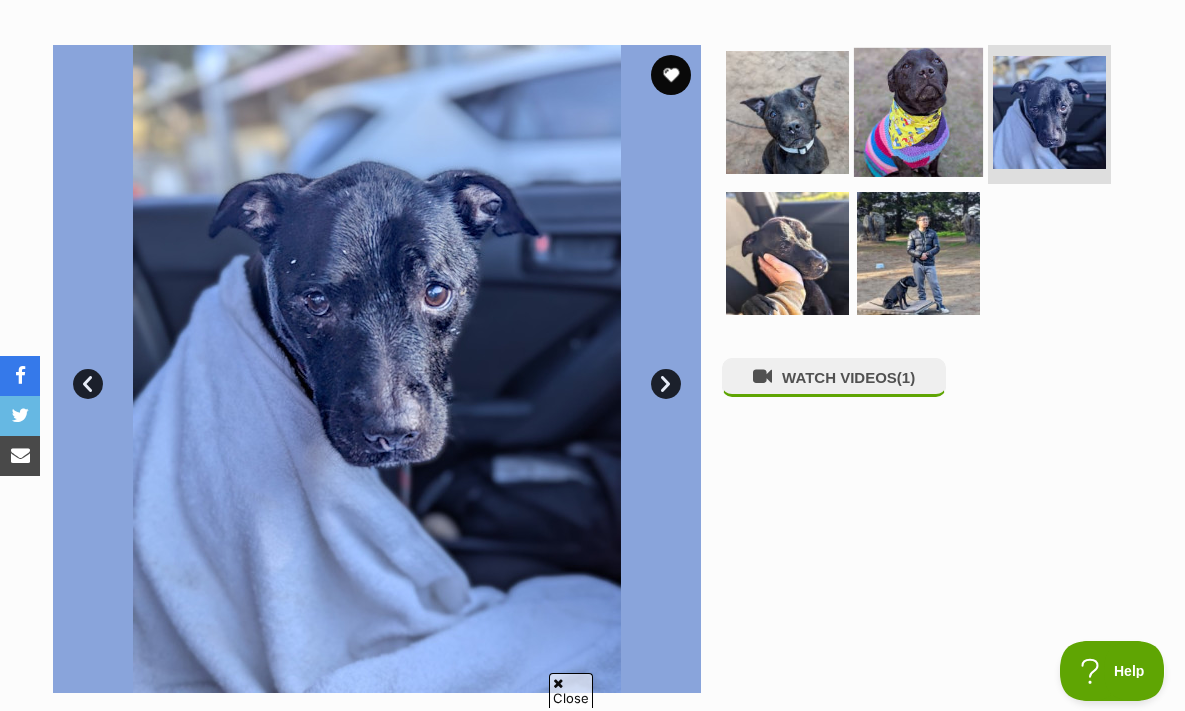 click at bounding box center (918, 111) 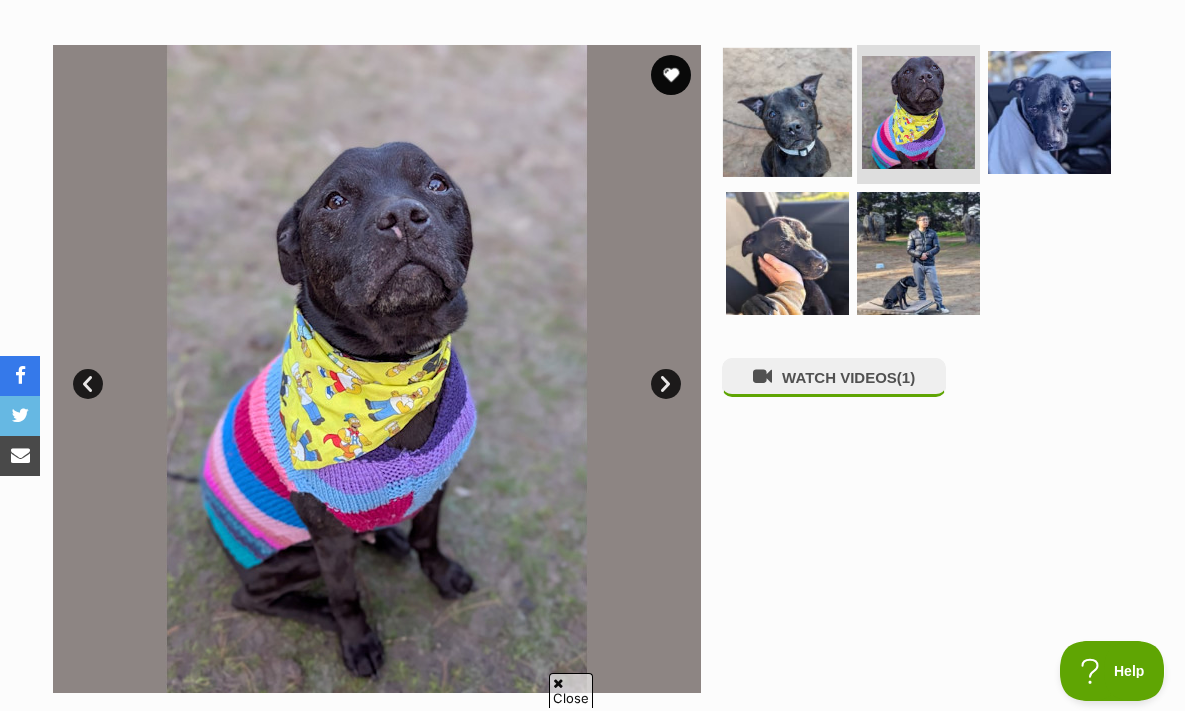 click at bounding box center [787, 111] 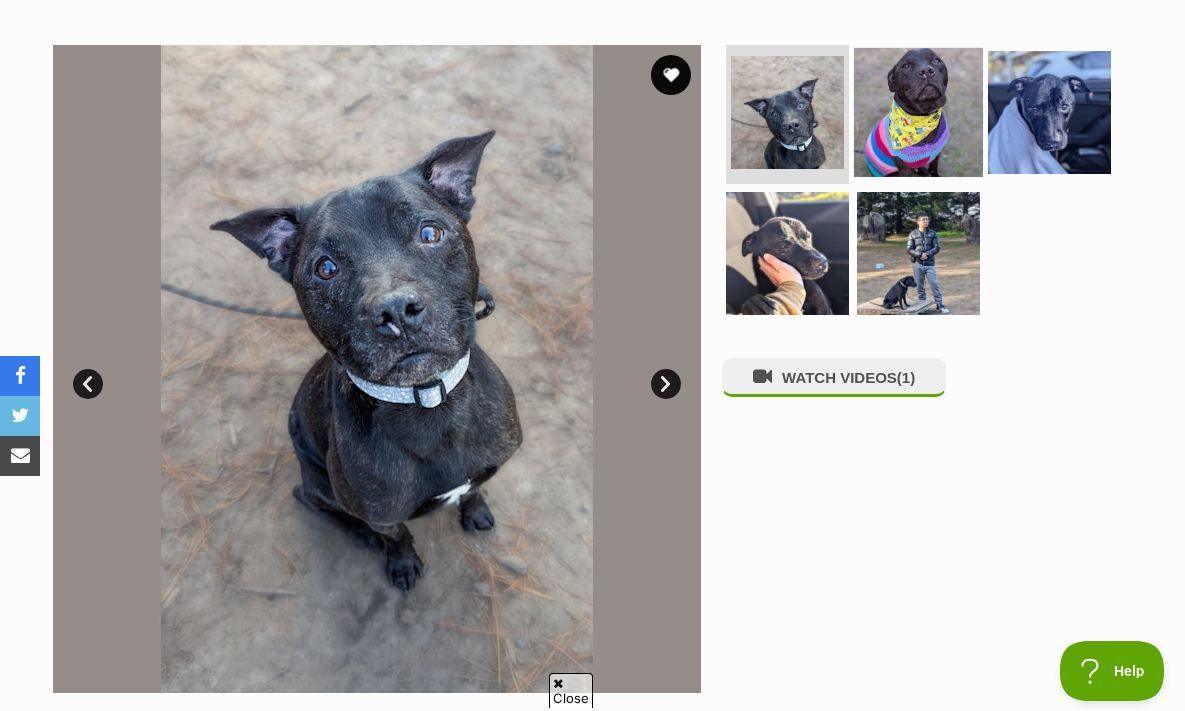 click at bounding box center (918, 111) 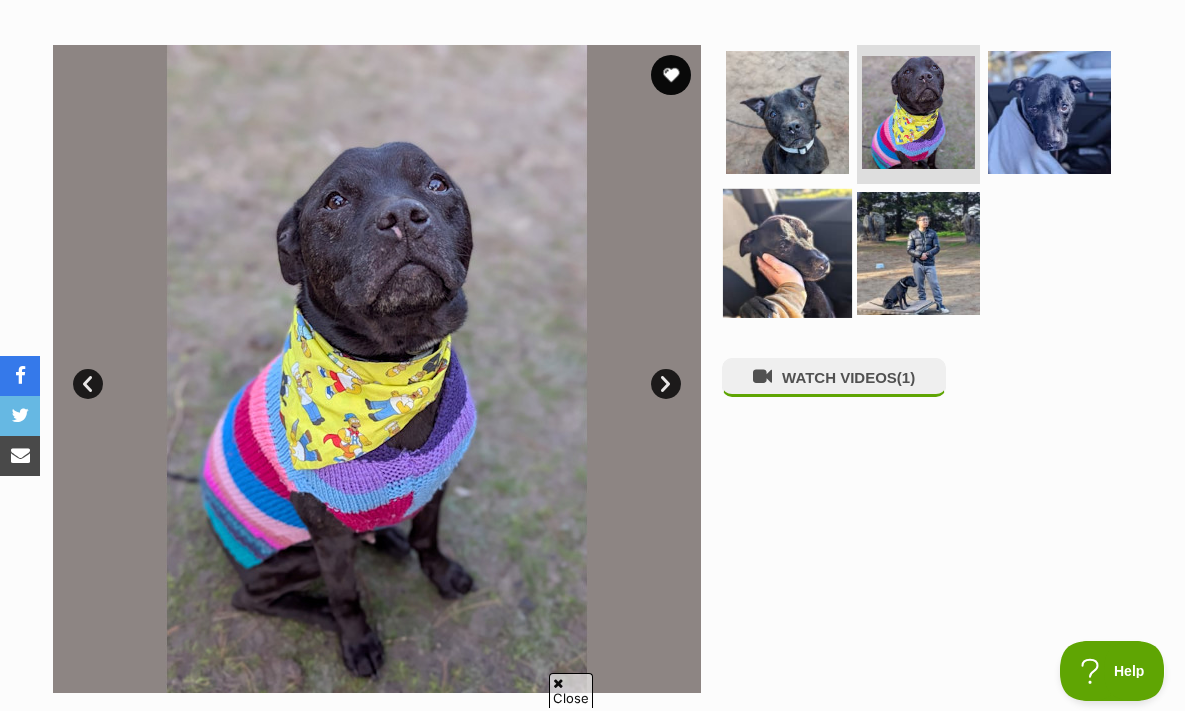 click at bounding box center (787, 253) 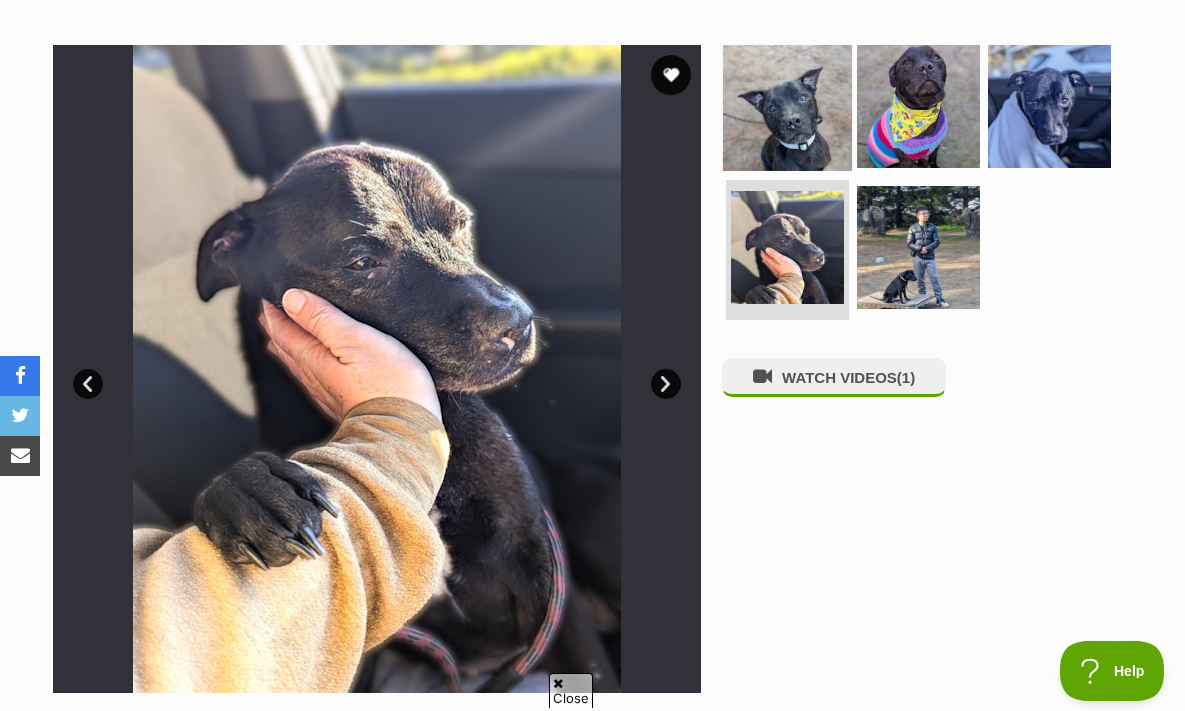 click at bounding box center [787, 105] 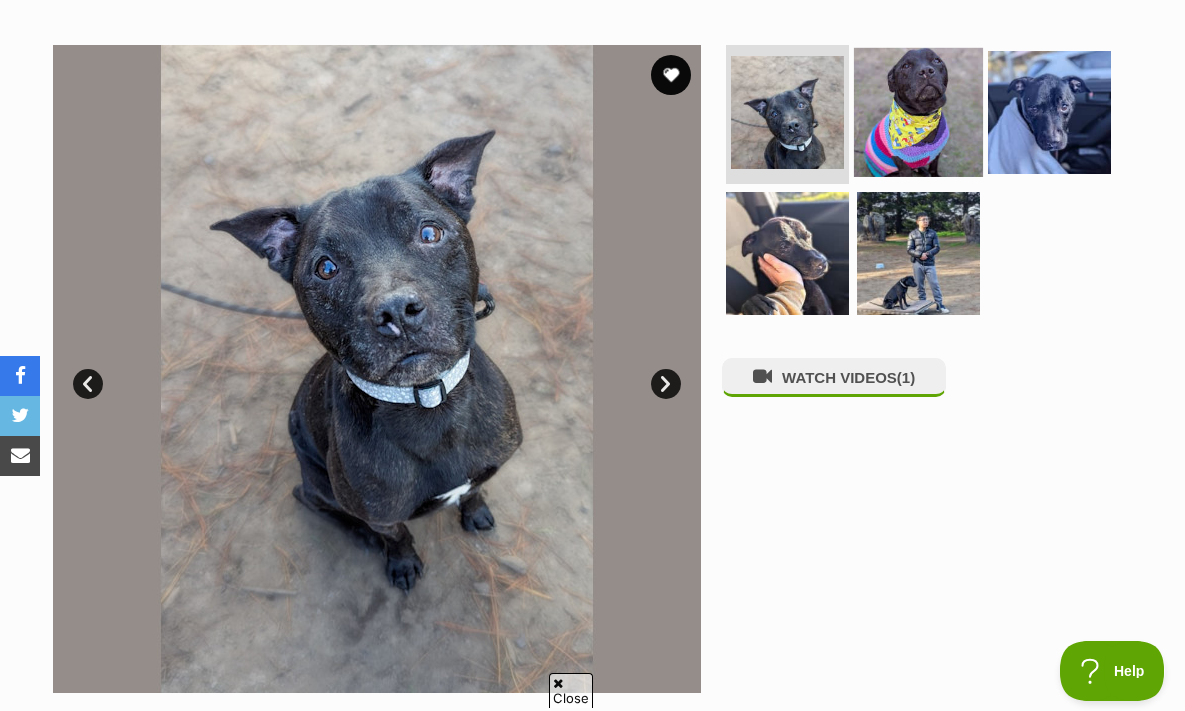 click at bounding box center [918, 111] 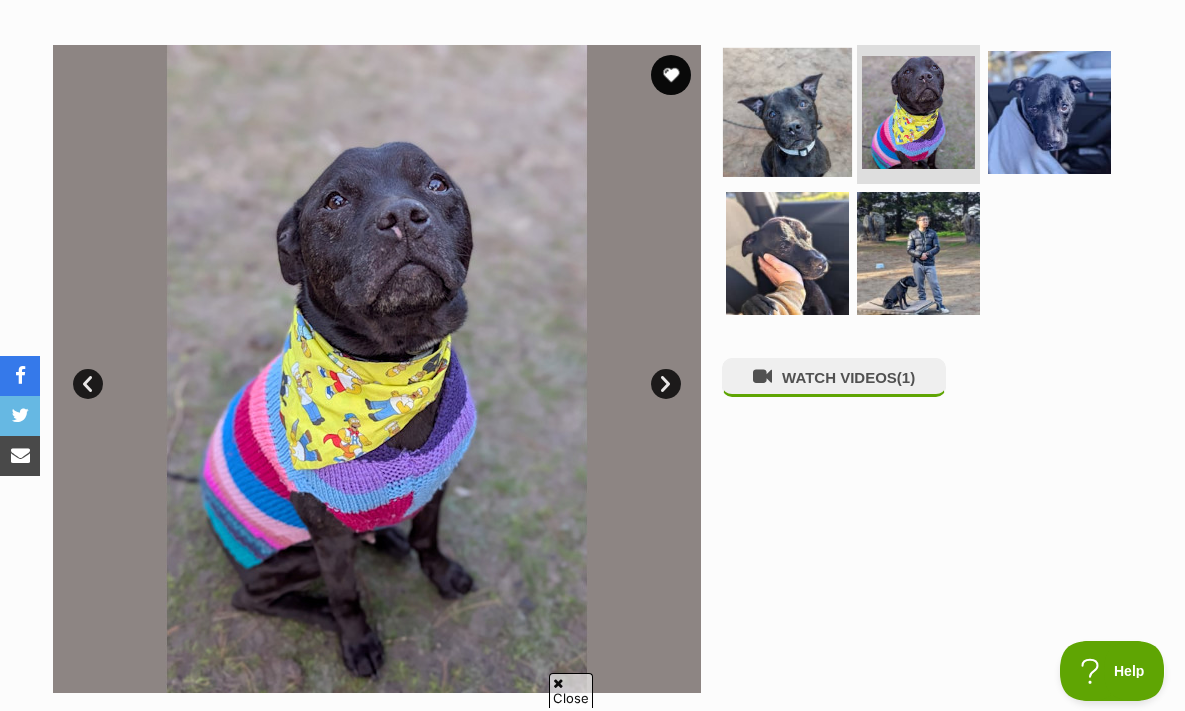 click at bounding box center (787, 111) 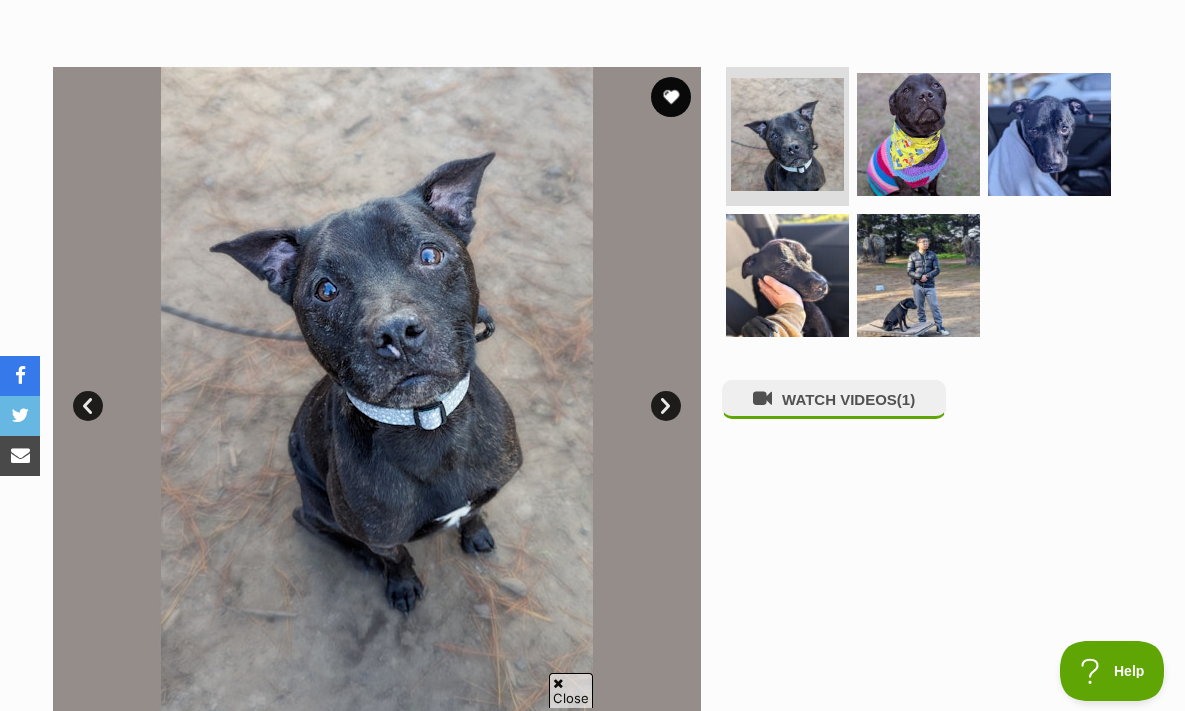scroll, scrollTop: 345, scrollLeft: 0, axis: vertical 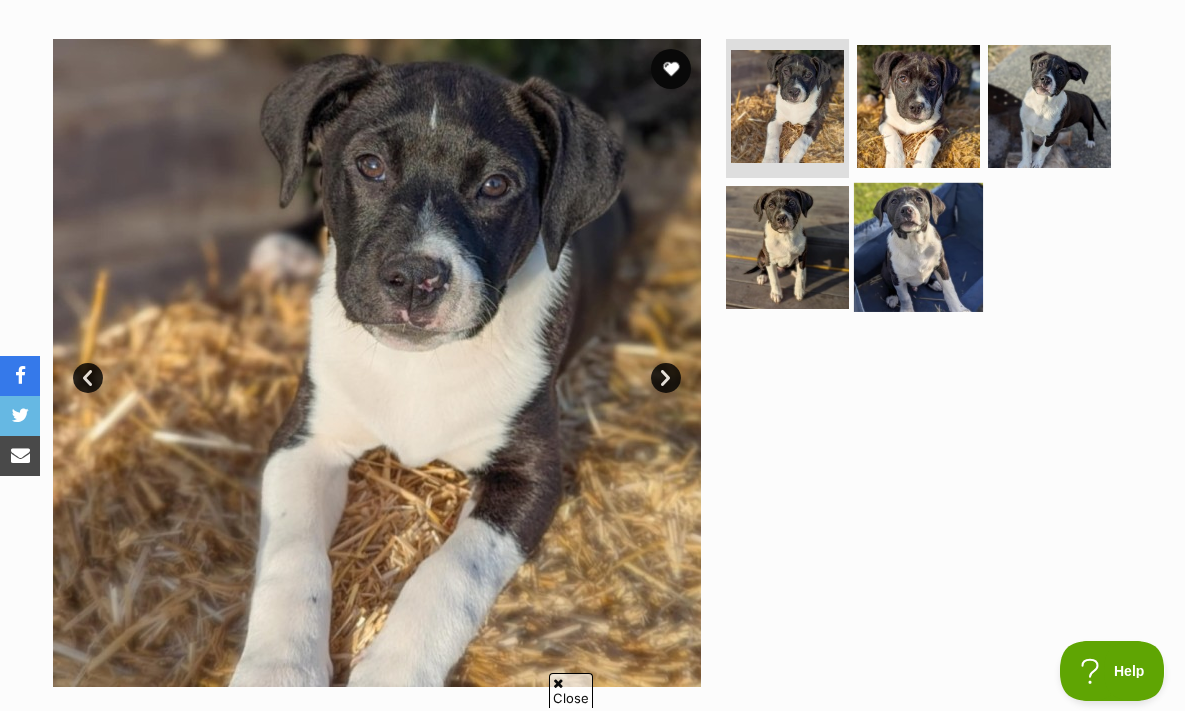 click at bounding box center (918, 247) 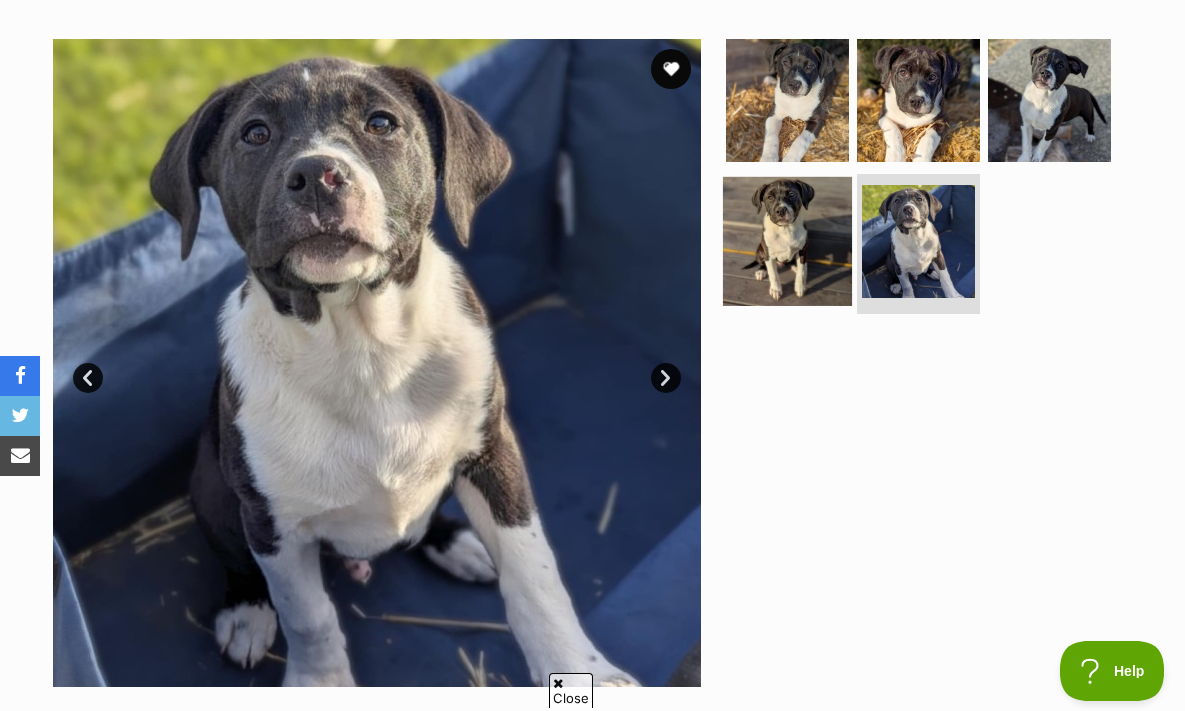 click at bounding box center (787, 241) 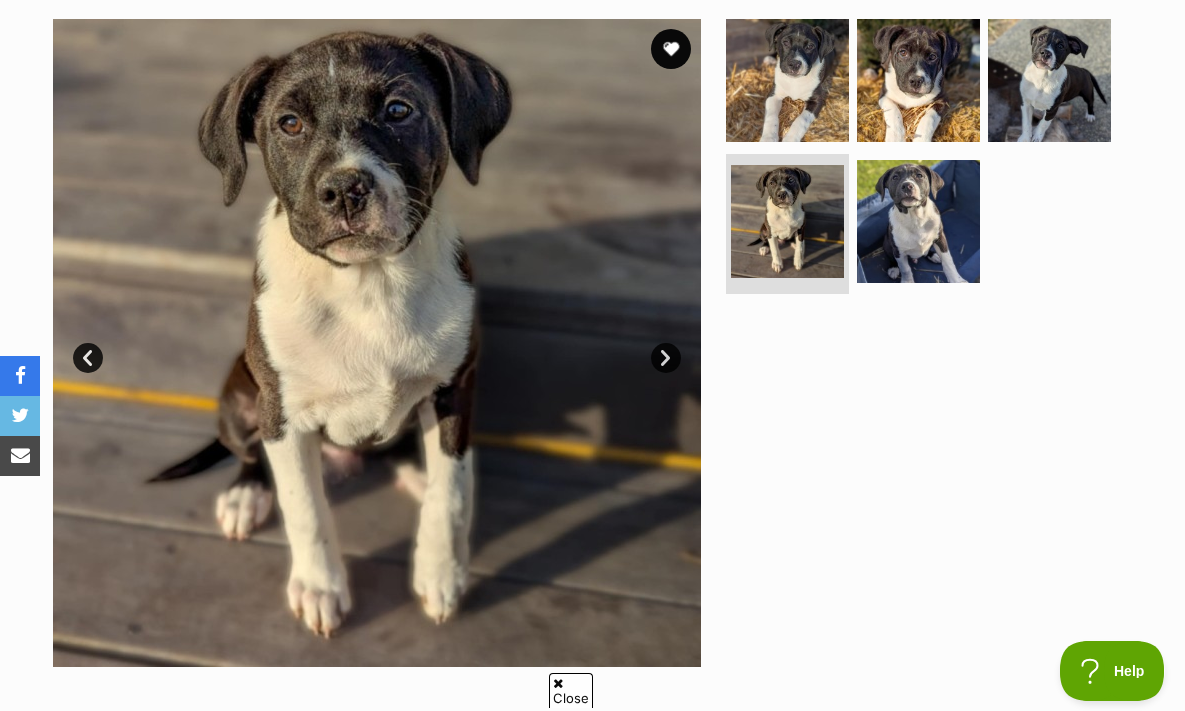 scroll, scrollTop: 391, scrollLeft: 0, axis: vertical 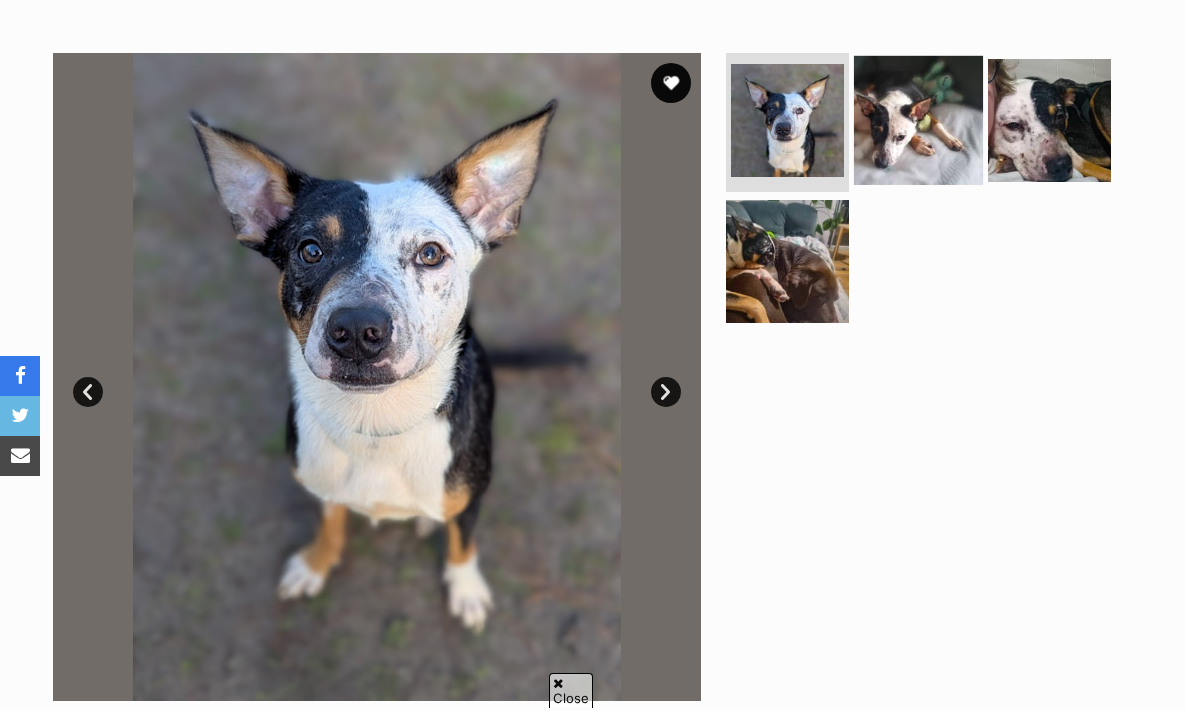 click at bounding box center [918, 119] 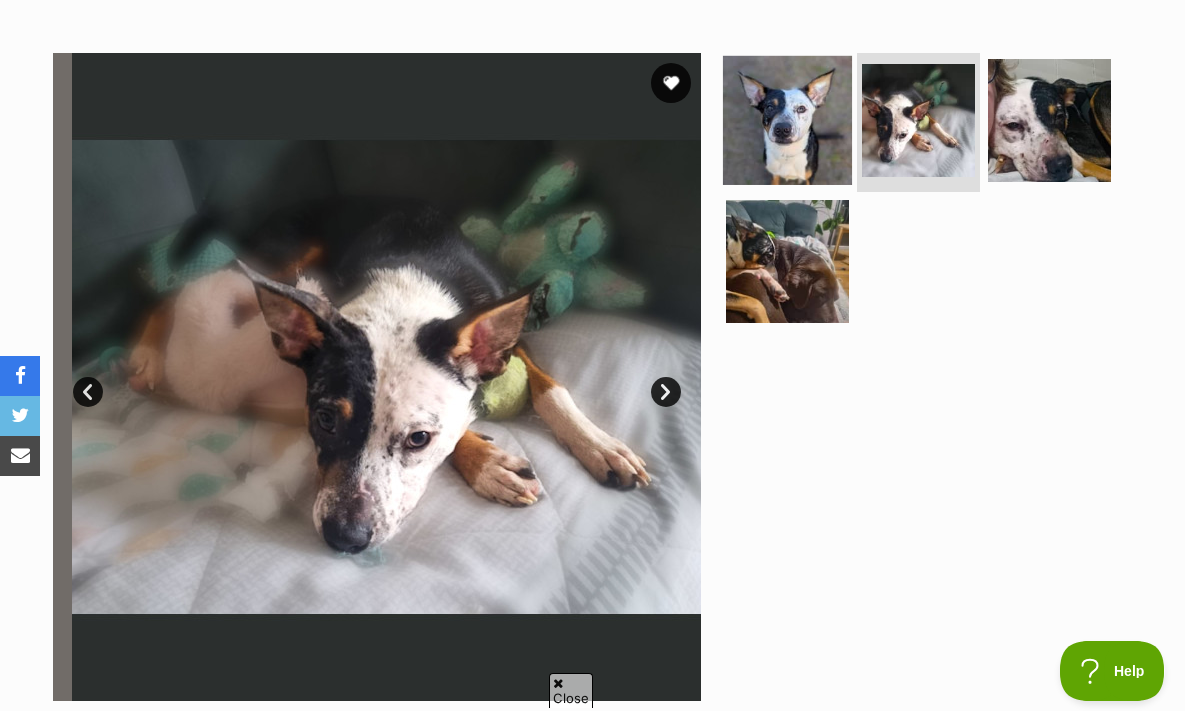 scroll, scrollTop: 0, scrollLeft: 0, axis: both 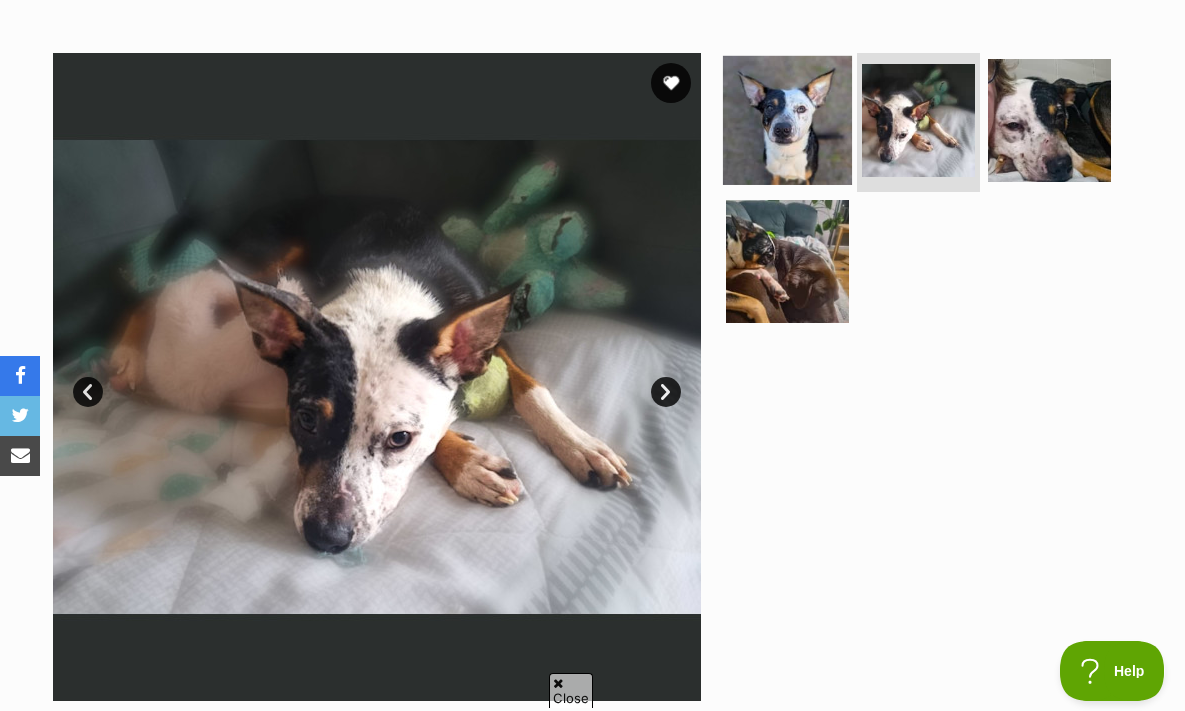 click at bounding box center (787, 119) 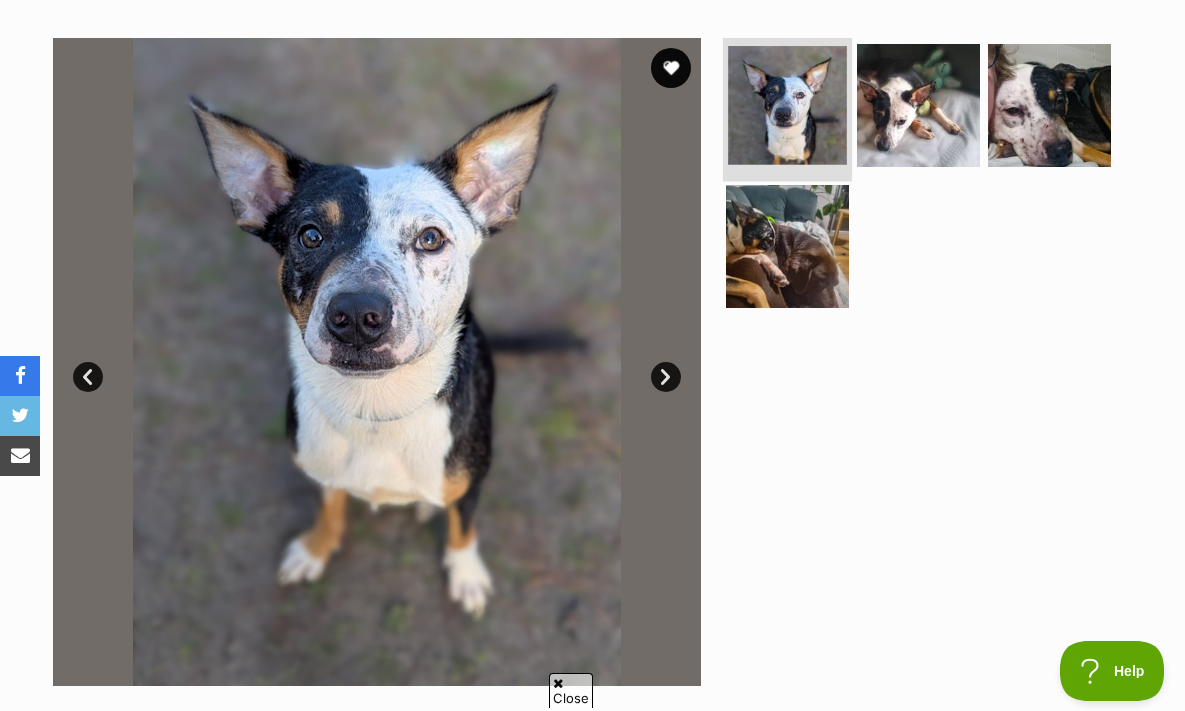 scroll, scrollTop: 385, scrollLeft: 0, axis: vertical 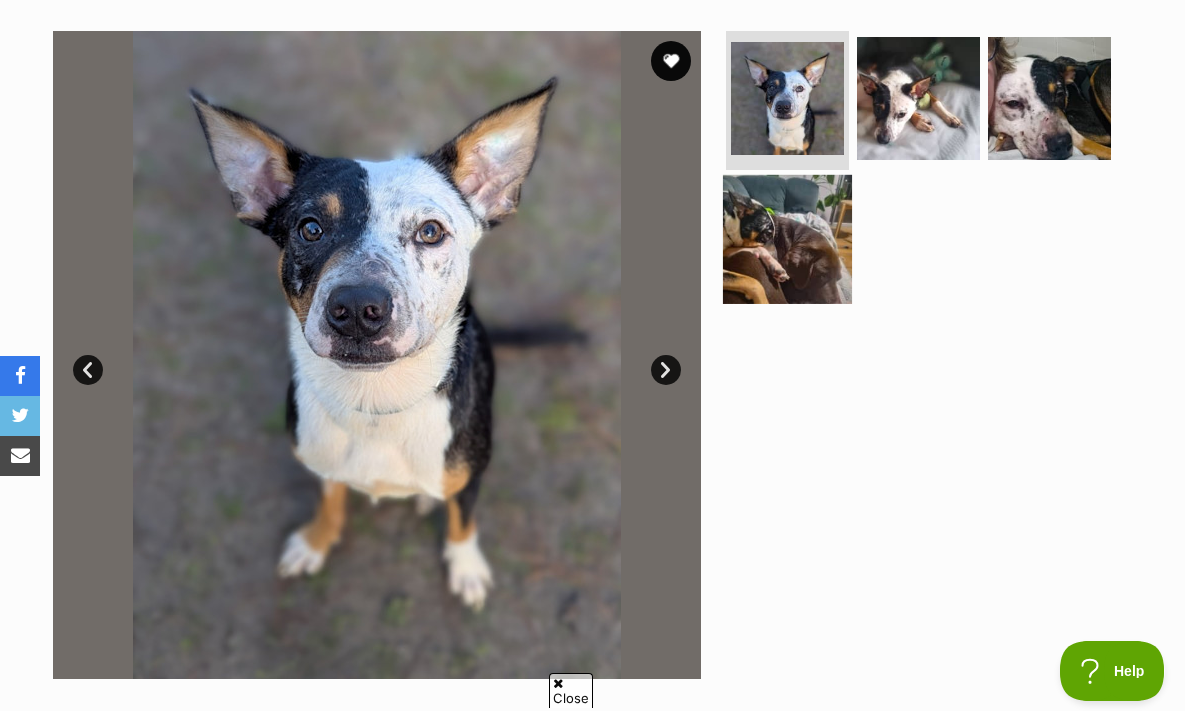 click at bounding box center (787, 239) 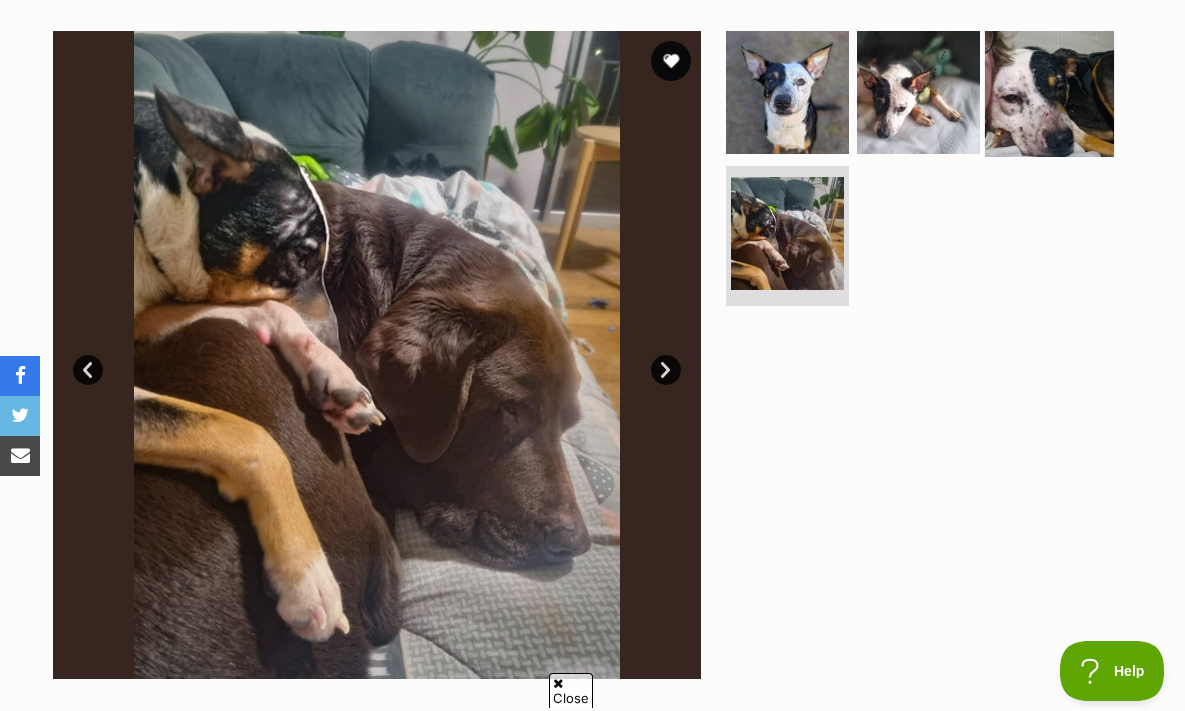 click at bounding box center (1049, 91) 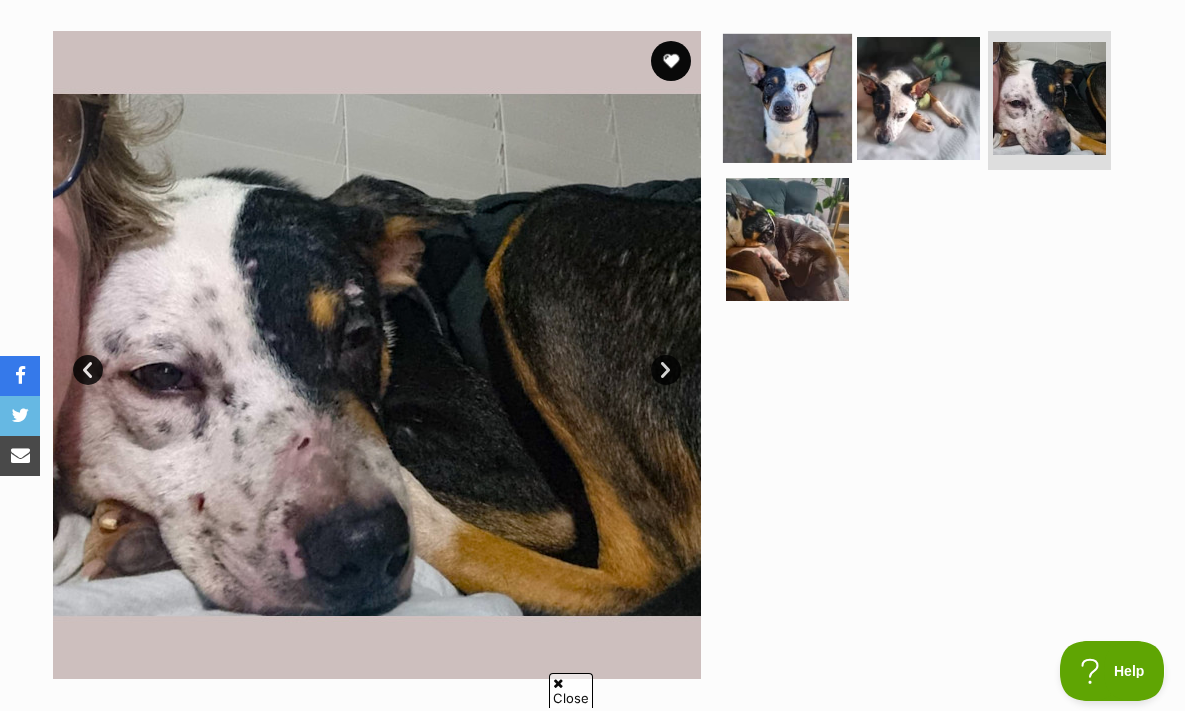 click at bounding box center [787, 97] 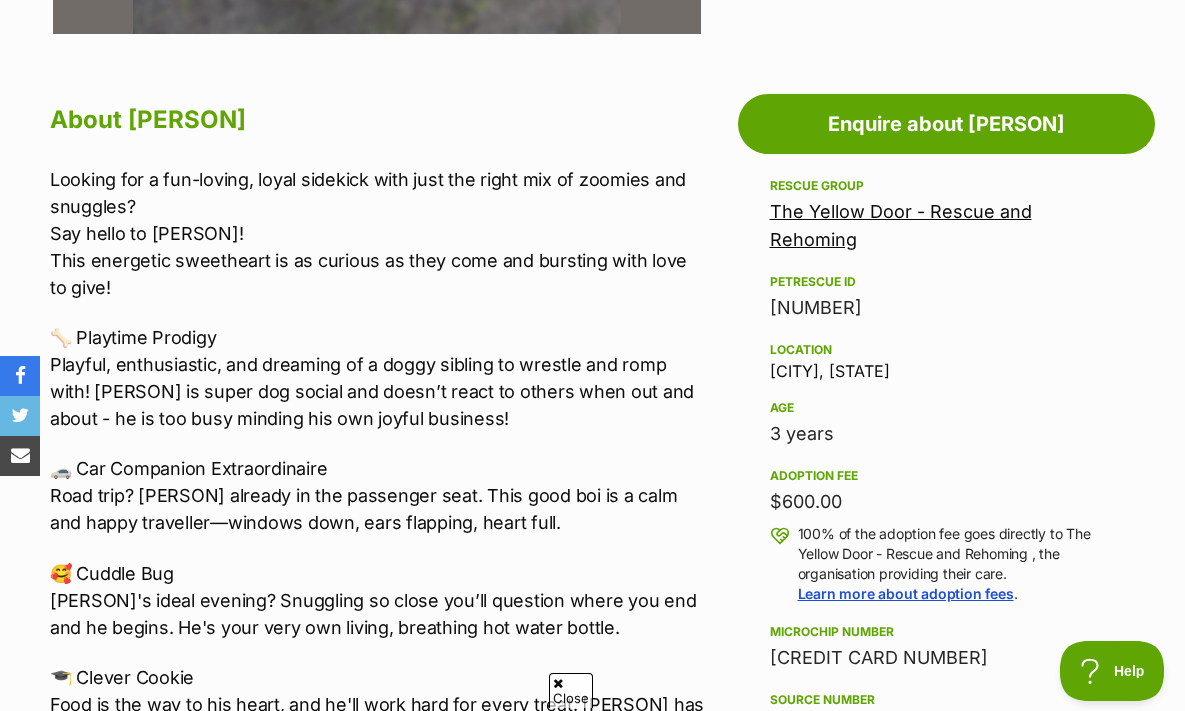 scroll, scrollTop: 1034, scrollLeft: 0, axis: vertical 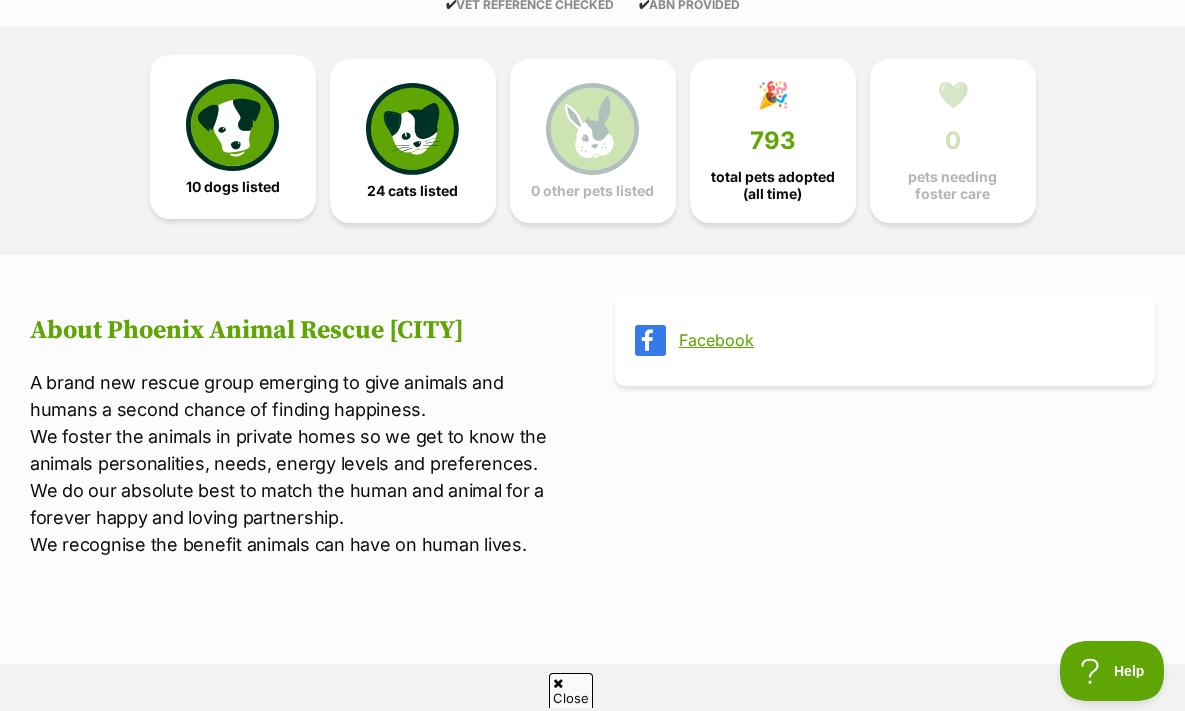 click at bounding box center [232, 125] 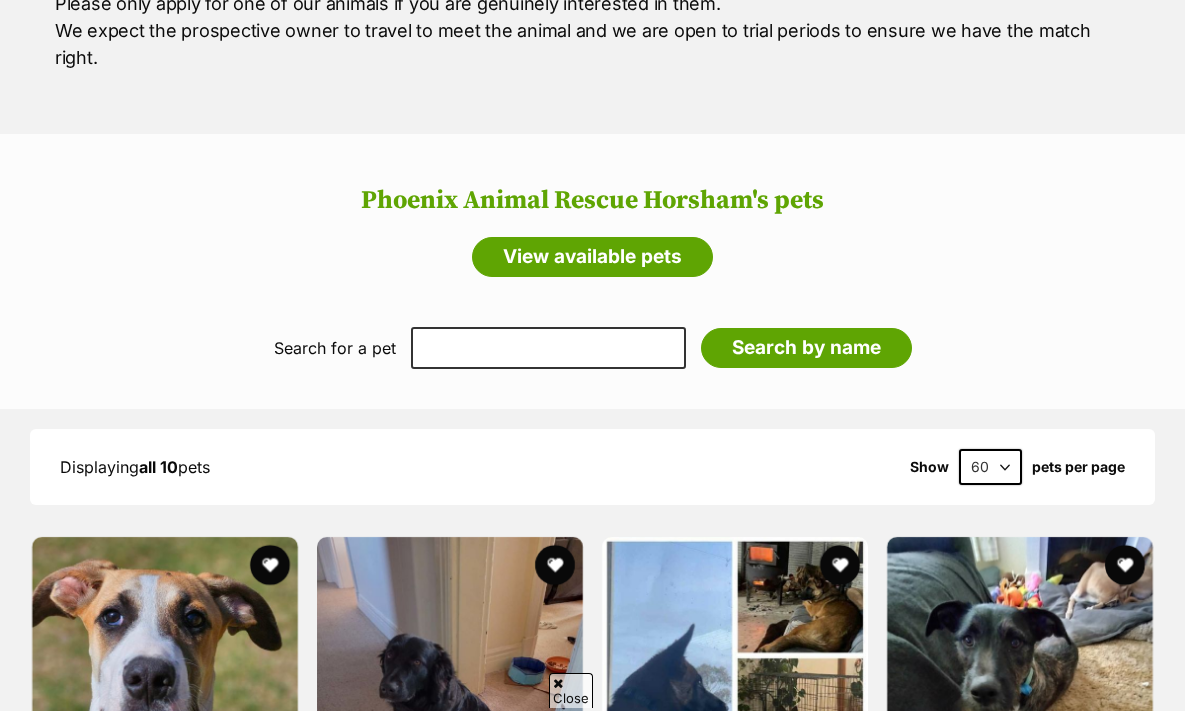 scroll, scrollTop: 0, scrollLeft: 0, axis: both 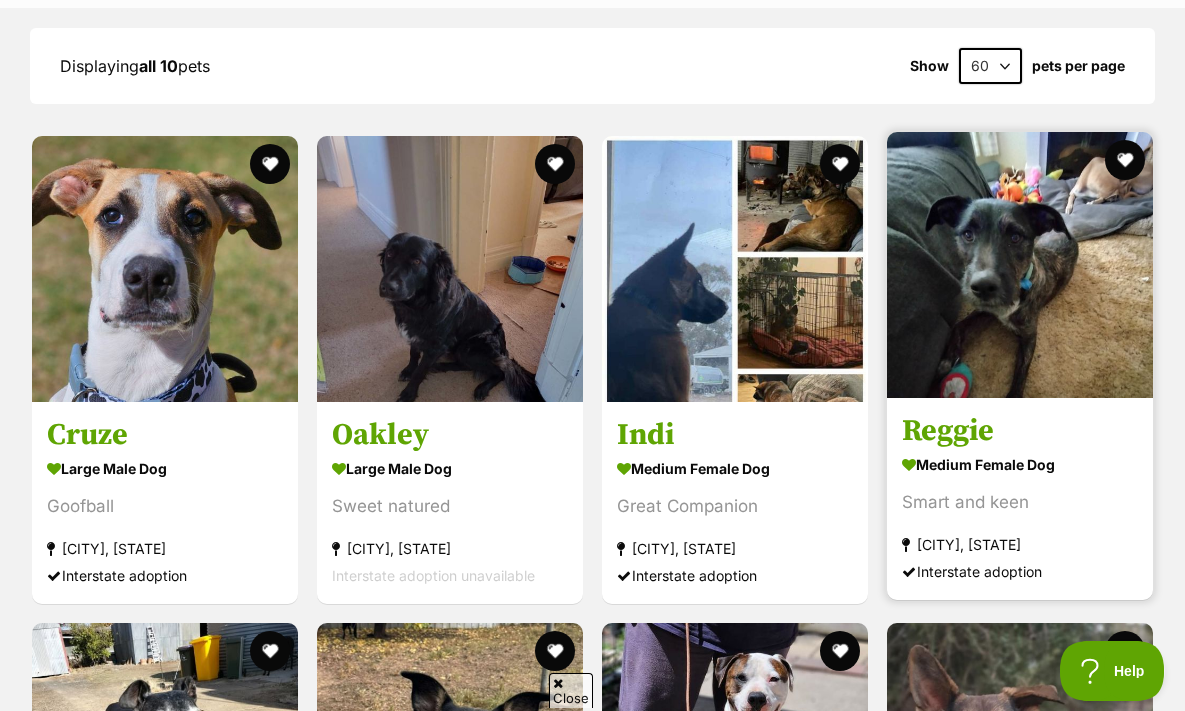 click at bounding box center (1020, 265) 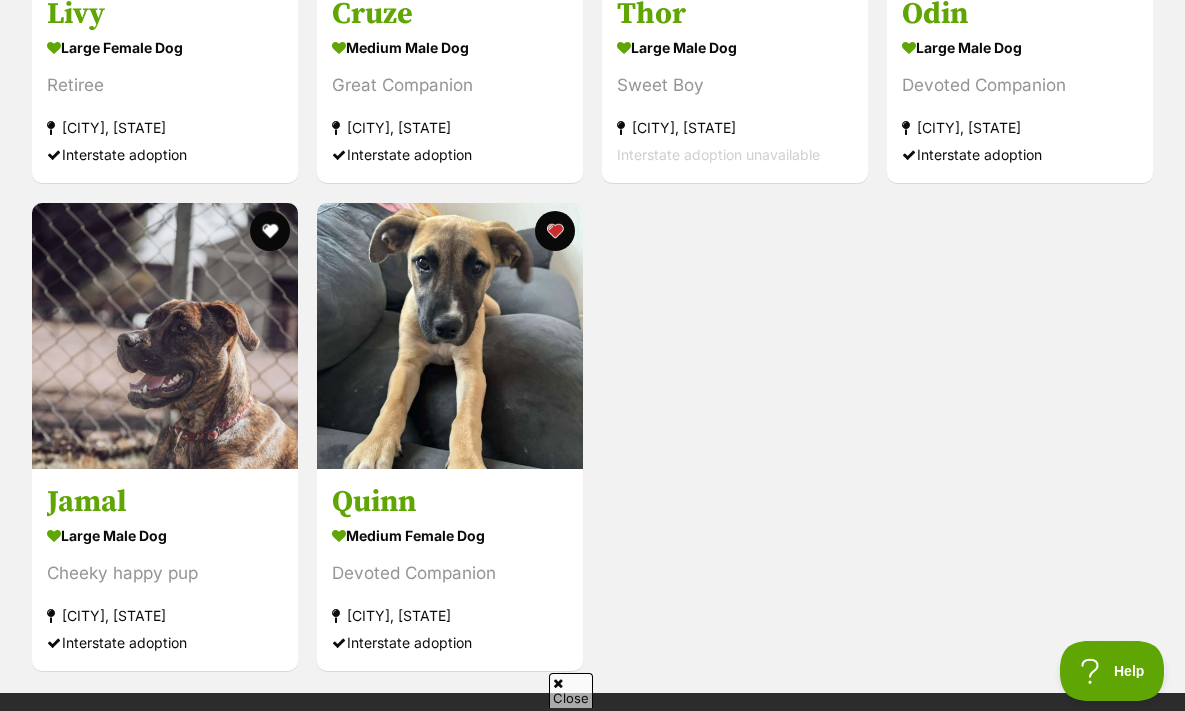 scroll, scrollTop: 2724, scrollLeft: 0, axis: vertical 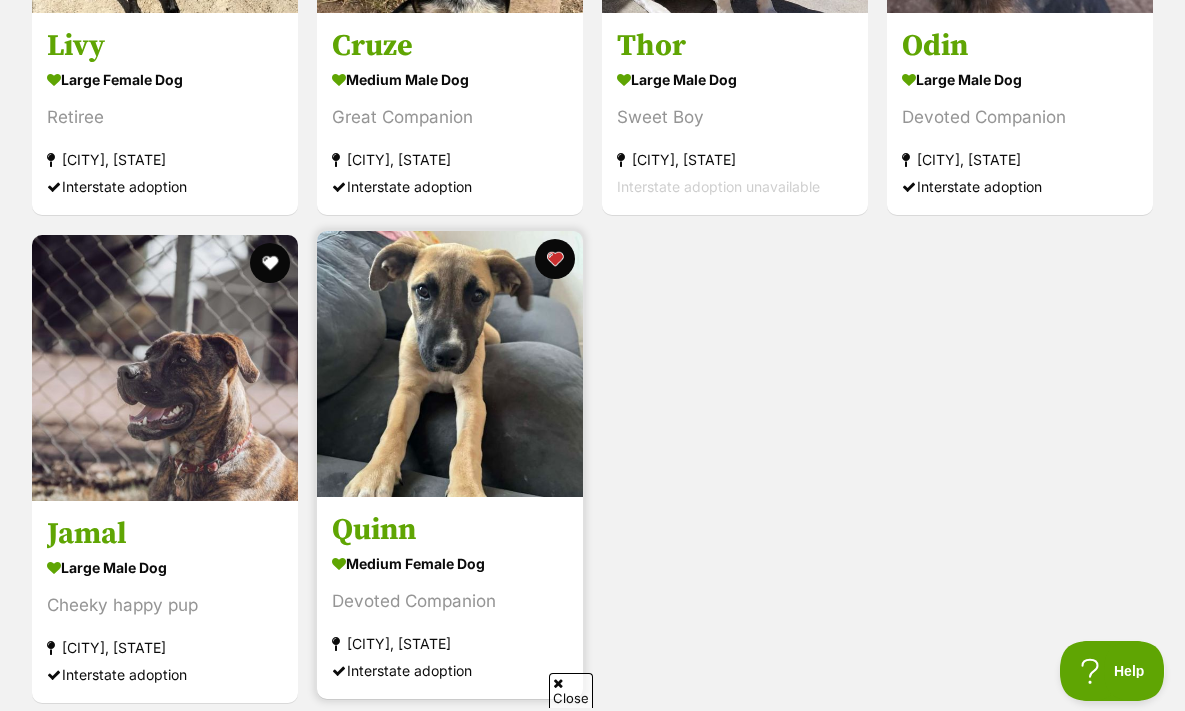 click on "Quinn" at bounding box center [450, 530] 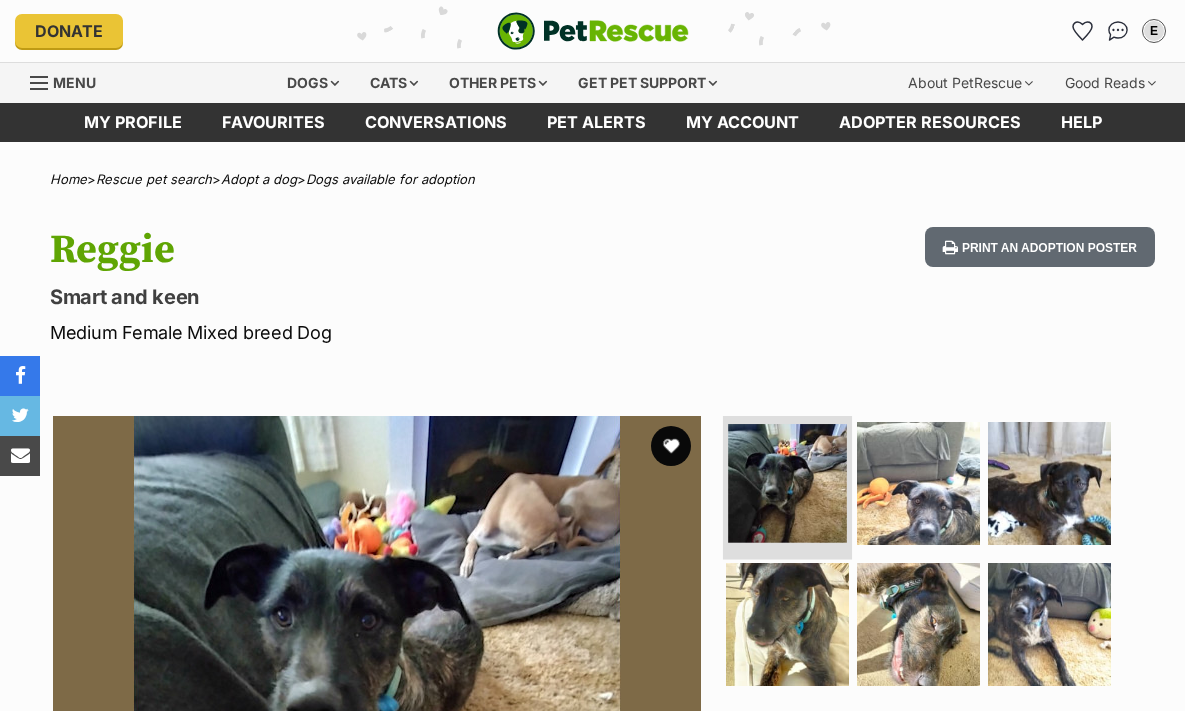 scroll, scrollTop: 0, scrollLeft: 0, axis: both 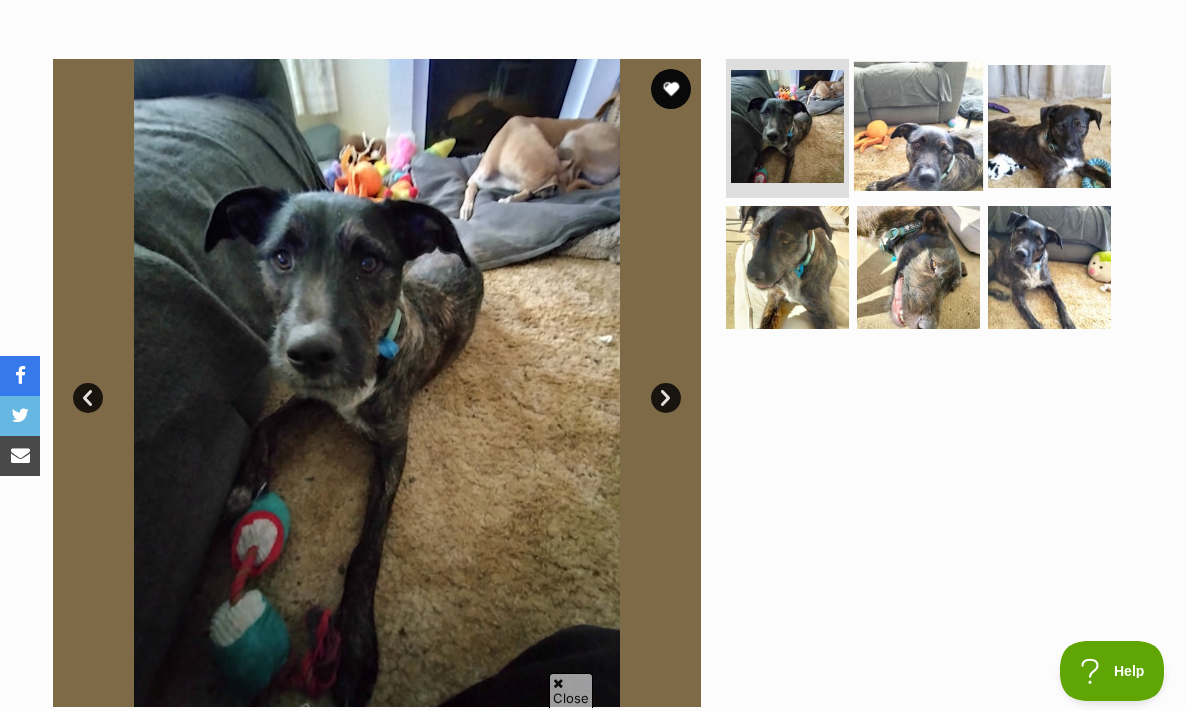 click at bounding box center [918, 125] 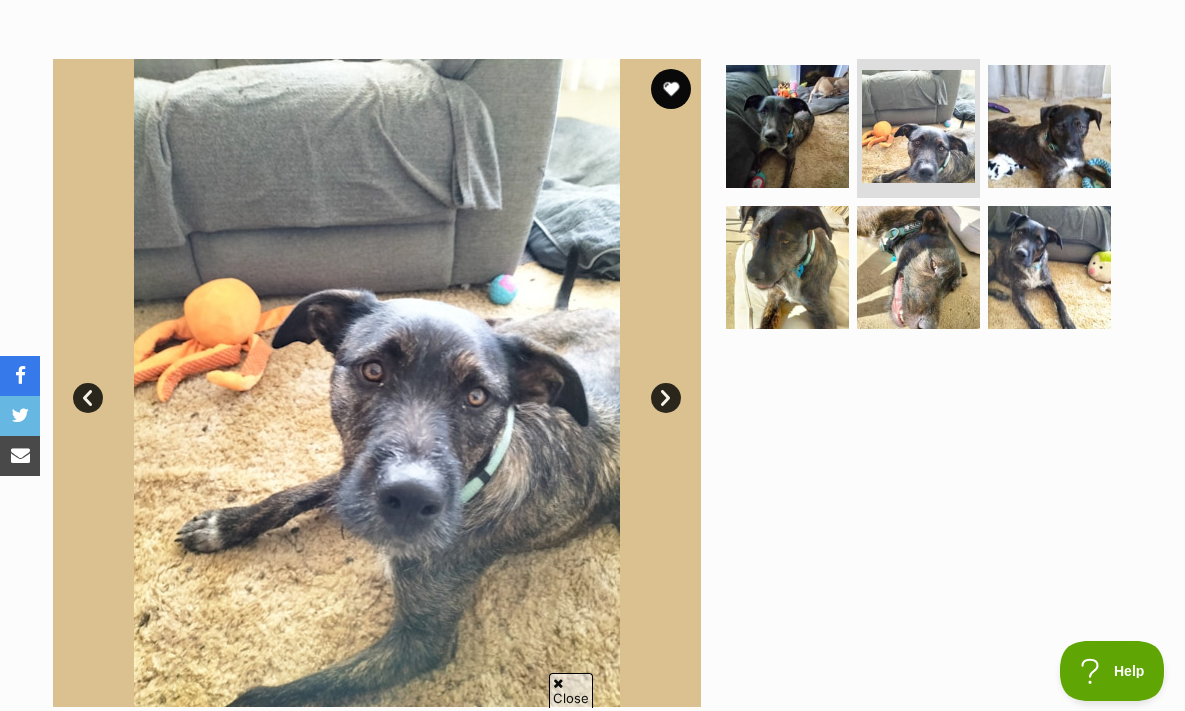 scroll, scrollTop: 0, scrollLeft: 0, axis: both 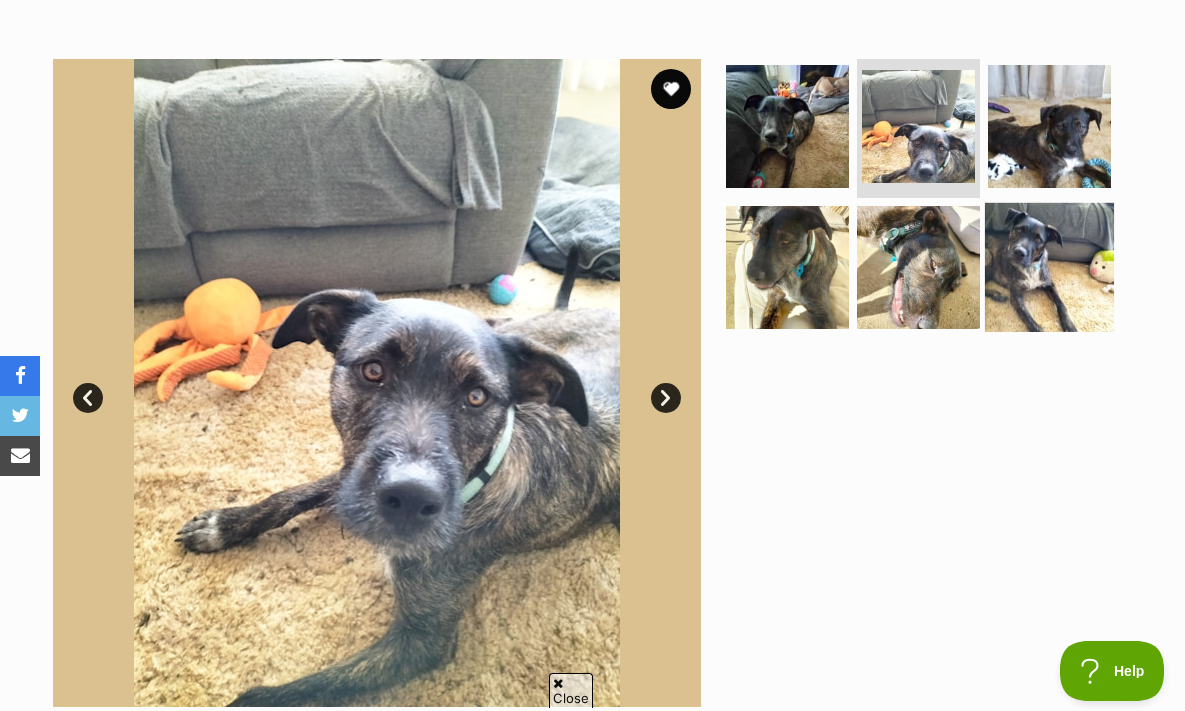 click at bounding box center (1049, 267) 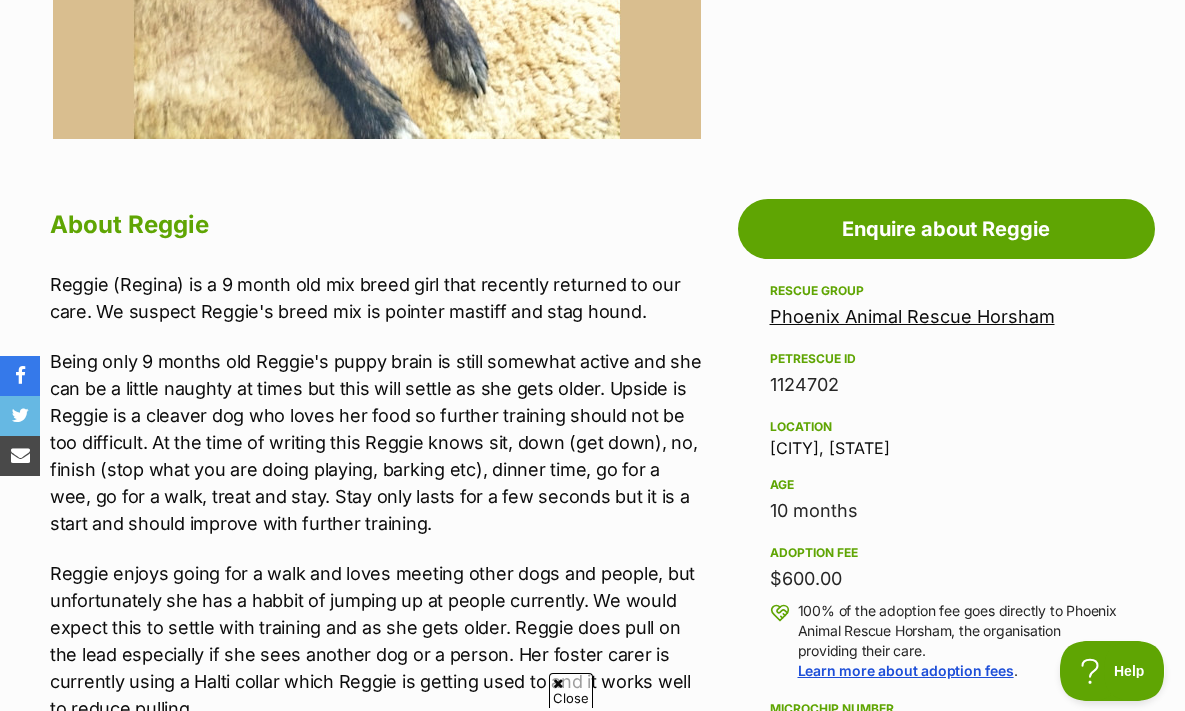 scroll, scrollTop: 921, scrollLeft: 0, axis: vertical 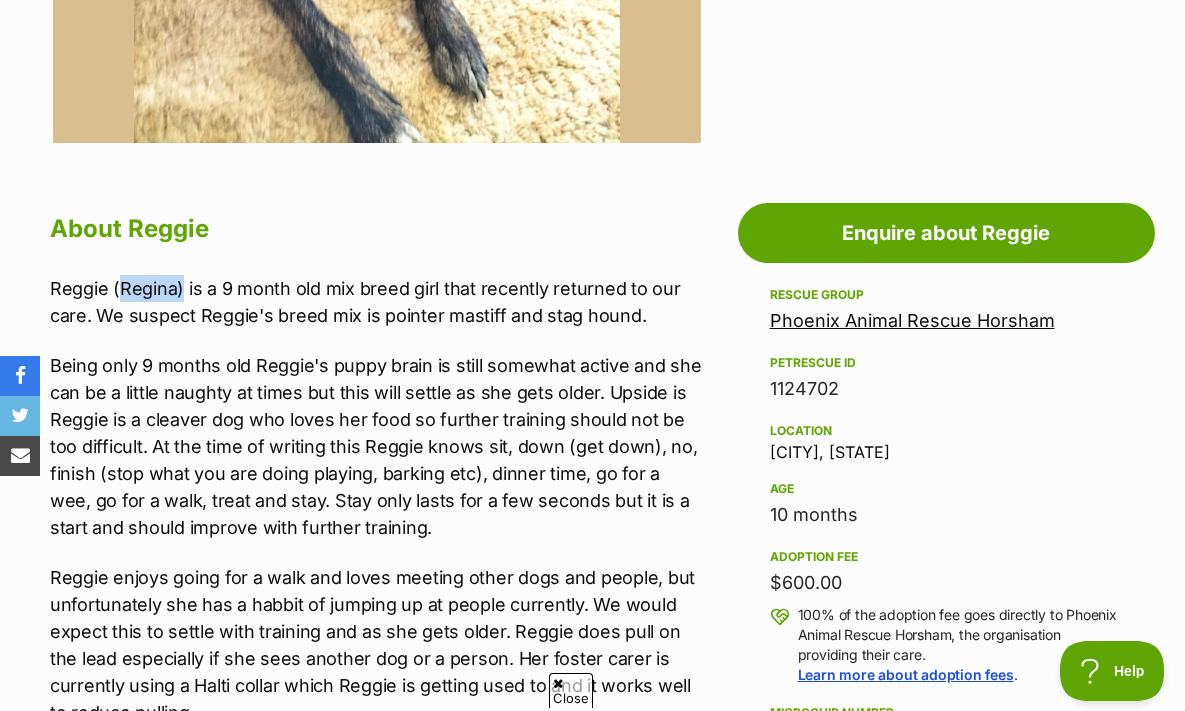drag, startPoint x: 118, startPoint y: 279, endPoint x: 183, endPoint y: 279, distance: 65 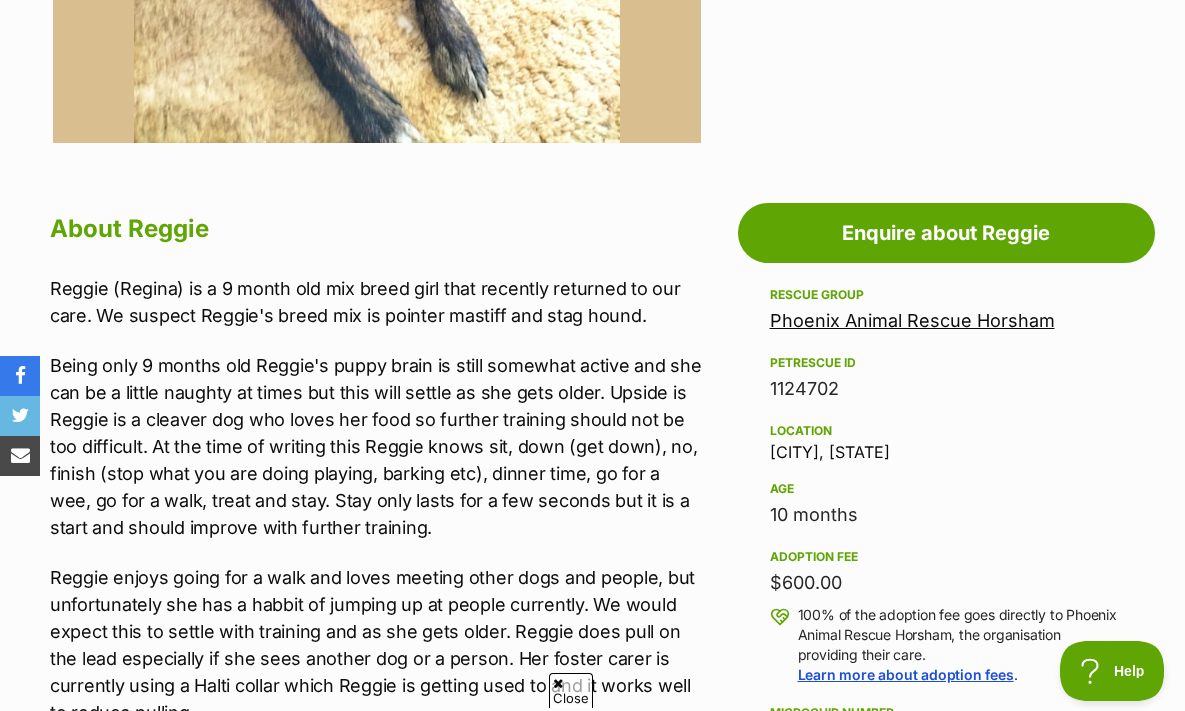 click on "Reggie (Regina) is a 9 month old mix breed girl that recently returned to our care. We suspect Reggie's breed mix is pointer mastiff and stag hound." at bounding box center [377, 302] 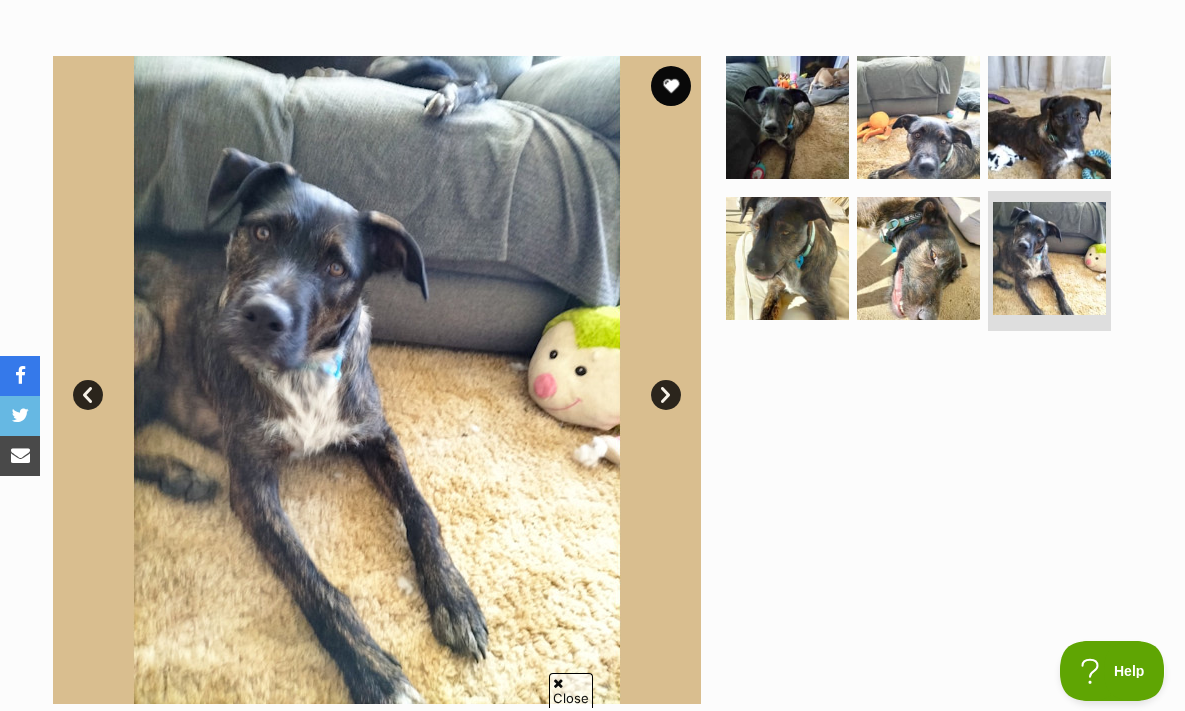 scroll, scrollTop: 359, scrollLeft: 0, axis: vertical 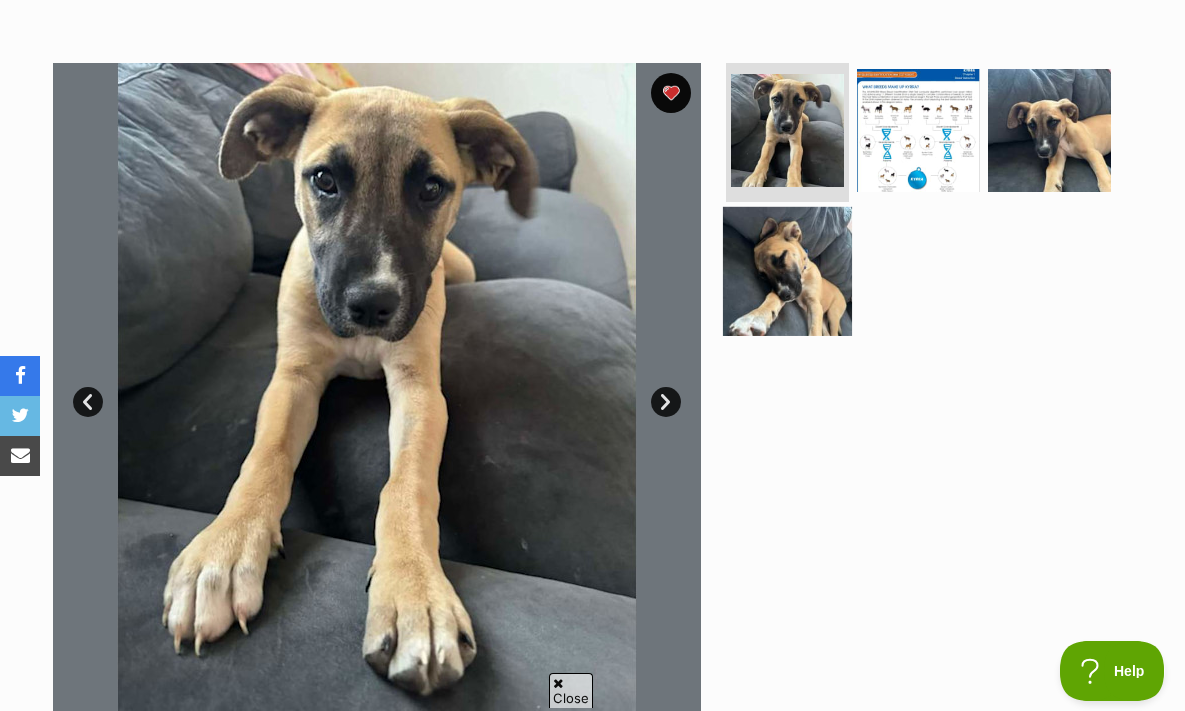 click at bounding box center [787, 271] 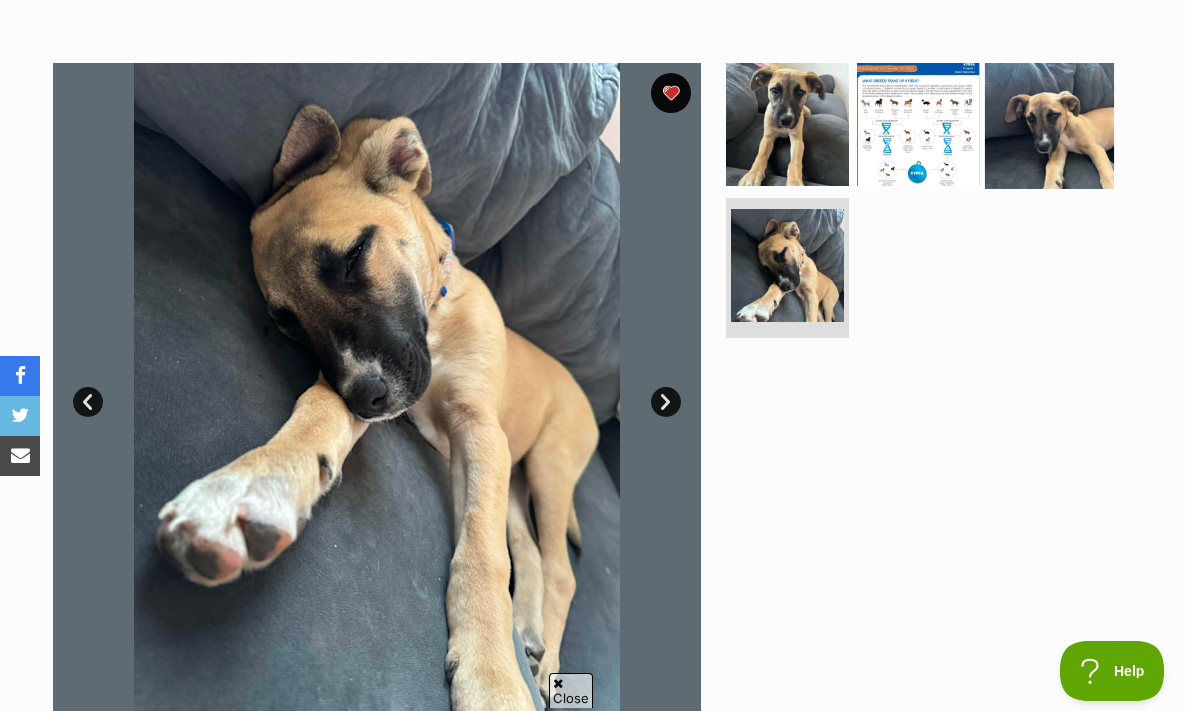 click at bounding box center (1049, 123) 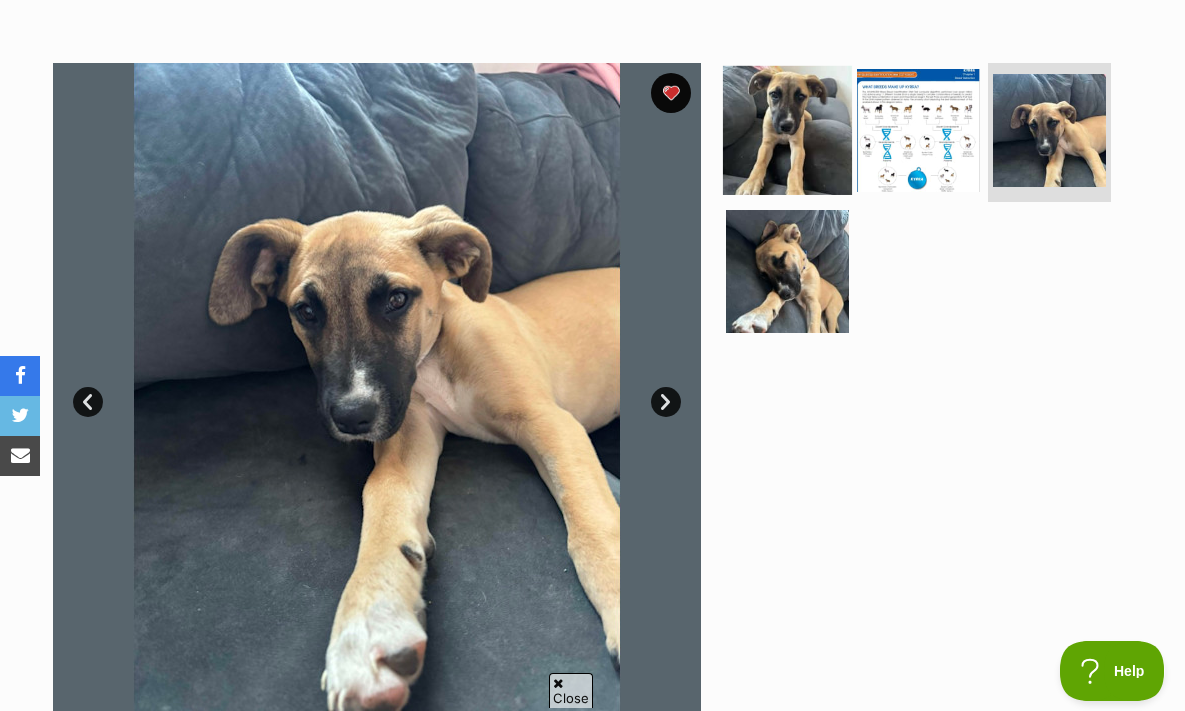 click at bounding box center (787, 129) 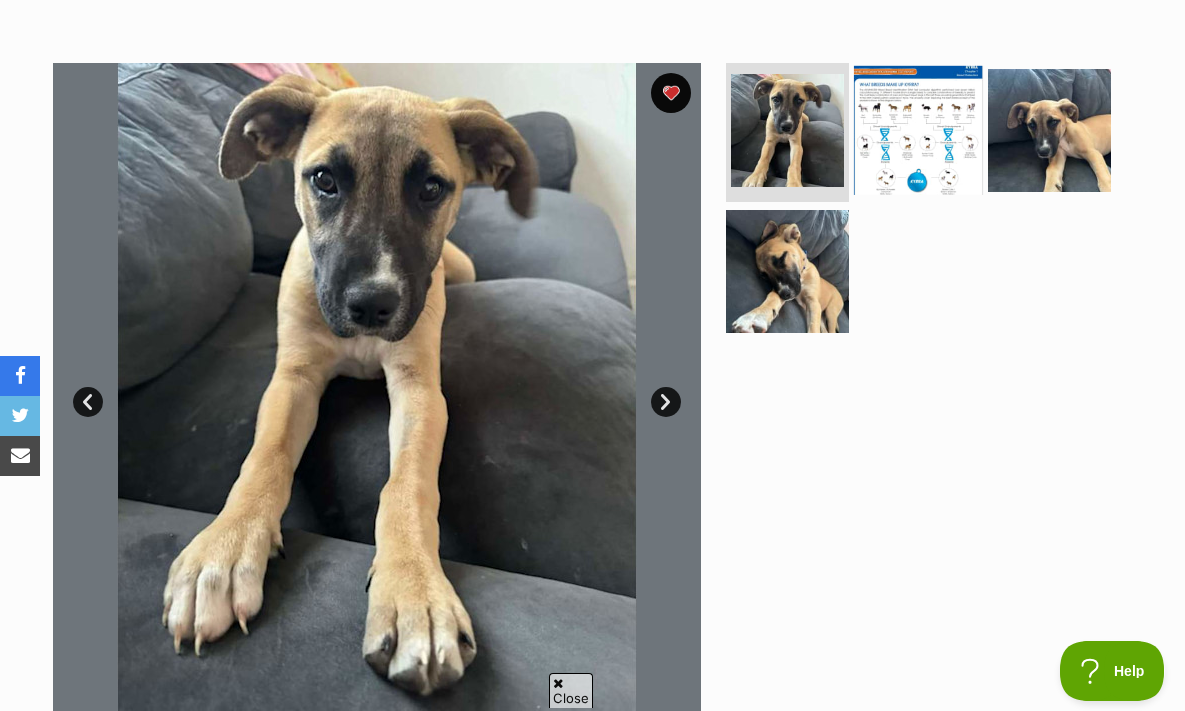 click at bounding box center (918, 129) 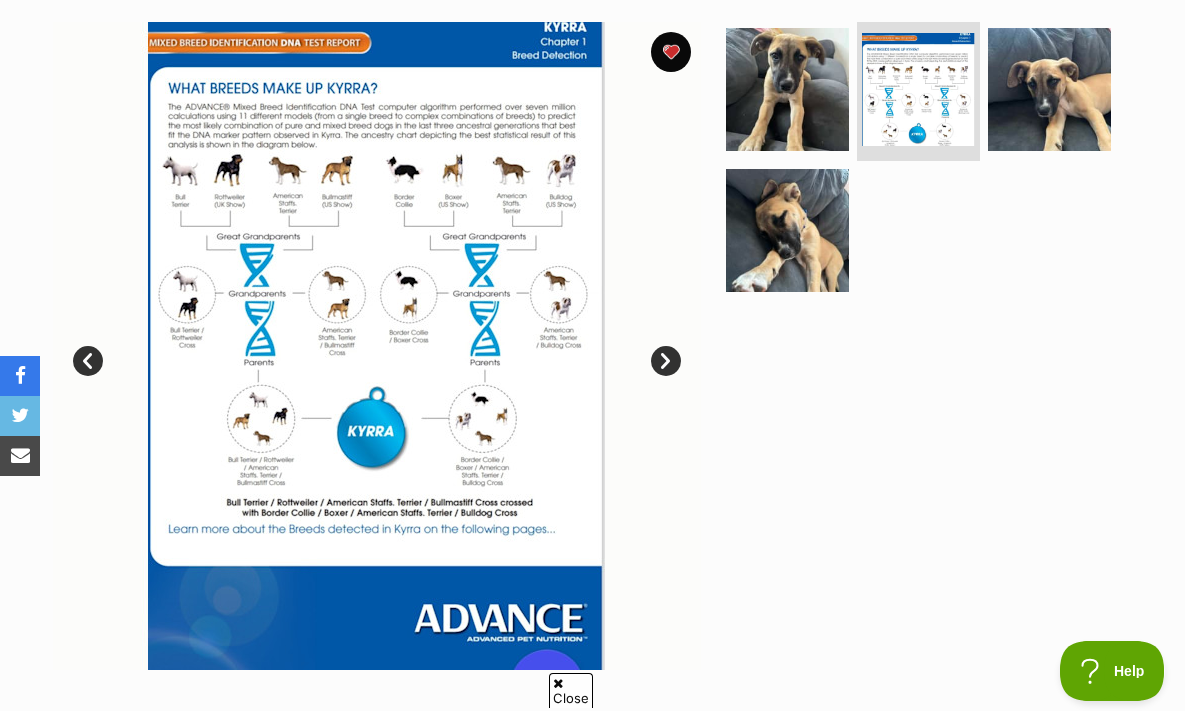 scroll, scrollTop: 392, scrollLeft: 0, axis: vertical 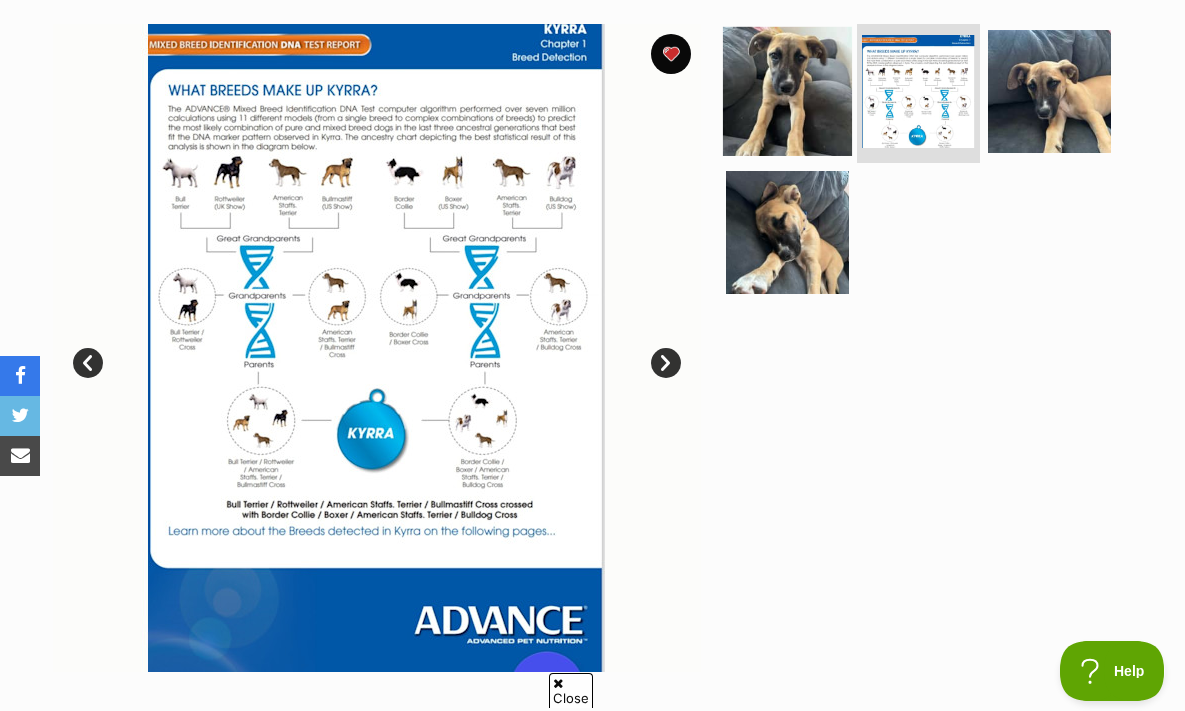 click at bounding box center (787, 90) 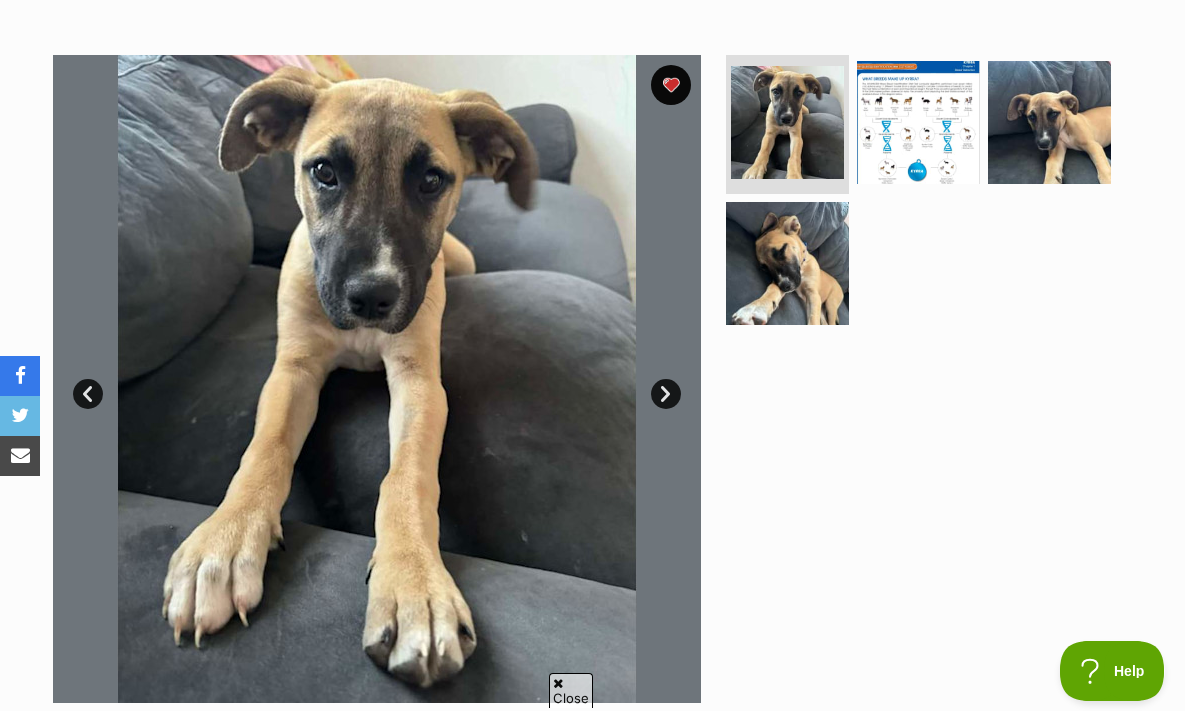 scroll, scrollTop: 358, scrollLeft: 0, axis: vertical 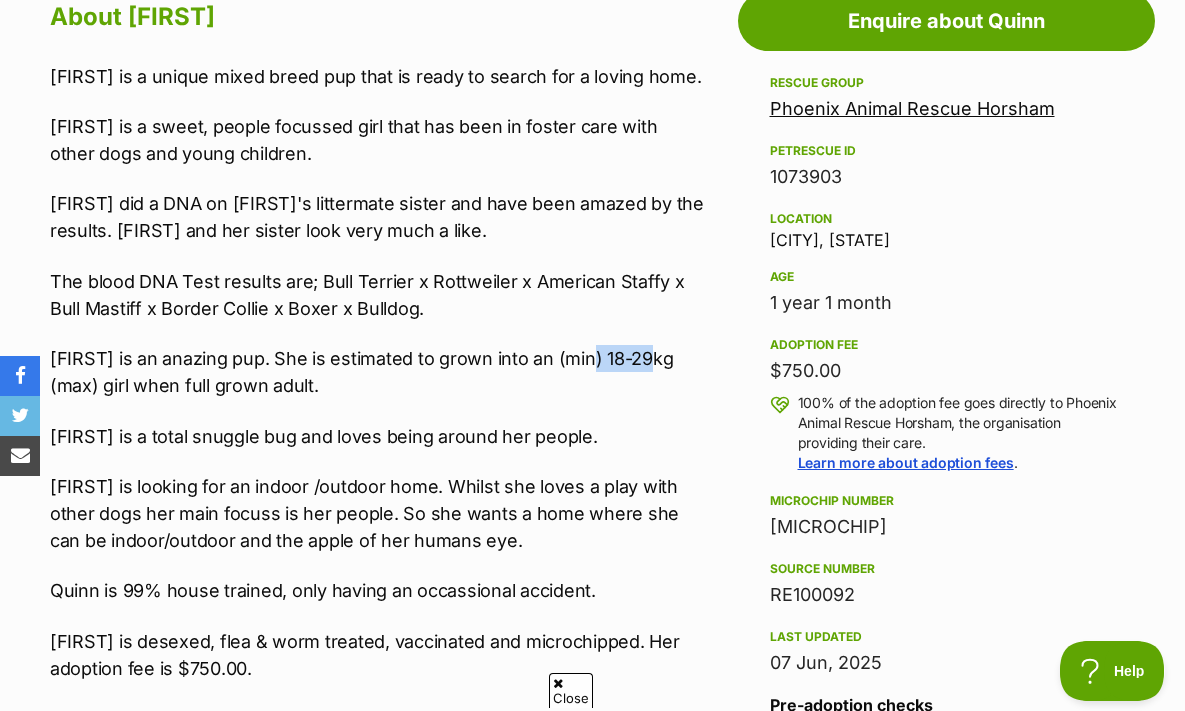 drag, startPoint x: 587, startPoint y: 351, endPoint x: 650, endPoint y: 354, distance: 63.07139 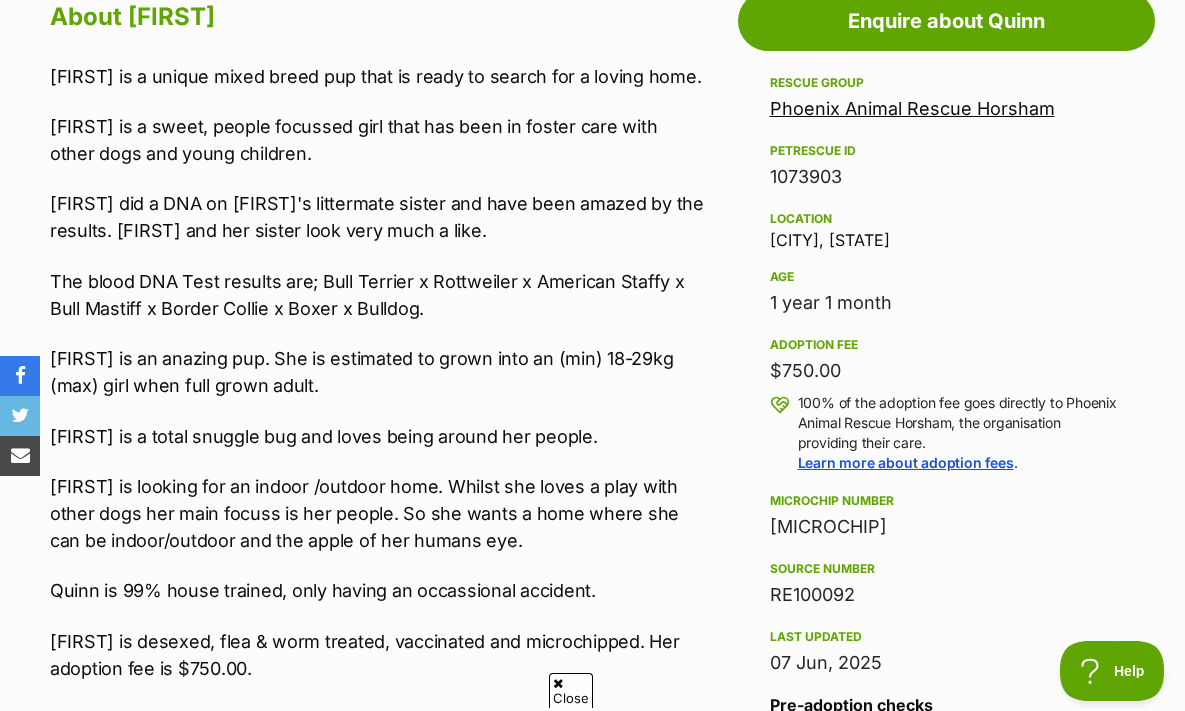 click on "Adoption information
I've been adopted!
This pet is no longer available
On Hold
Enquire about Quinn
Find available pets like this!
Rescue group
Phoenix Animal Rescue Horsham
PetRescue ID
1073903
Location
Horsham, VIC
Age
1 year 1 month
Adoption fee
$750.00
100% of the adoption fee goes directly to Phoenix Animal Rescue Horsham, the organisation providing their care.
Learn more about adoption fees .
Microchip number
941000027584625
Source number
RE100092
Last updated
07 Jun, 2025
Pre-adoption checks
Desexed
Vaccinated
Interstate adoption (SA, VIC)
Wormed
Has received heartworm preventative
I'd prefer a home that
Doesn't have cats
Enquire about Quinn
Find available pets like this!
Share Quinn's profile!" at bounding box center (942, 825) 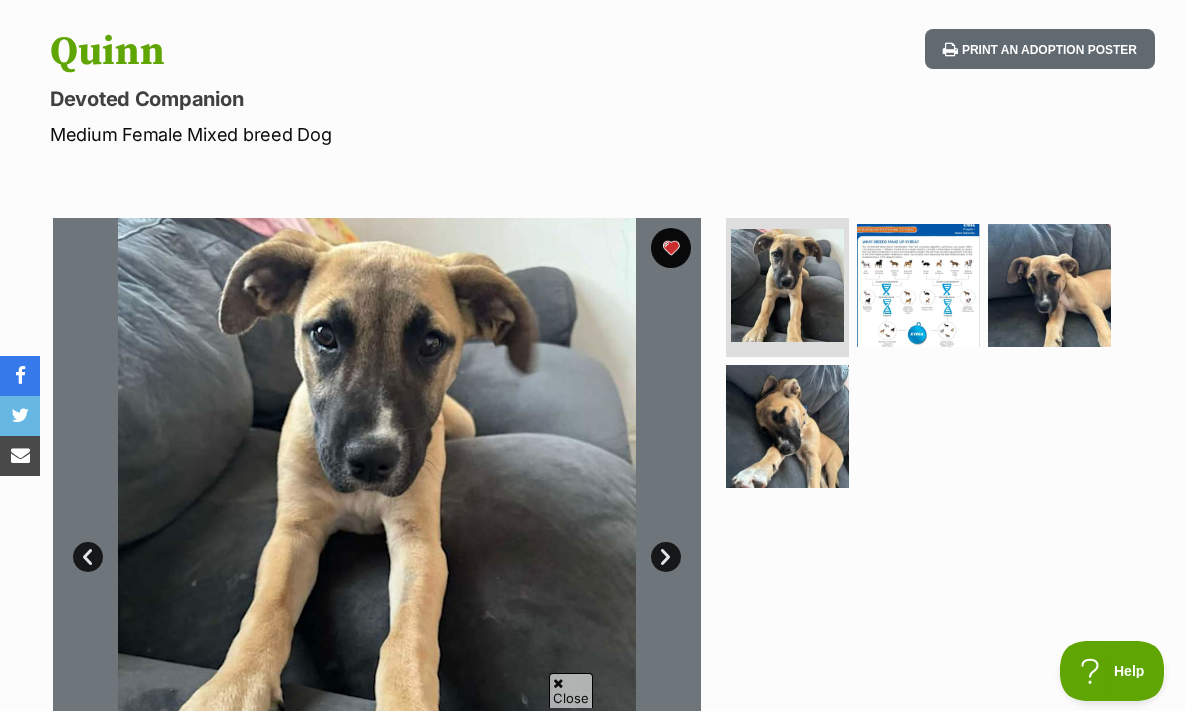 scroll, scrollTop: 0, scrollLeft: 0, axis: both 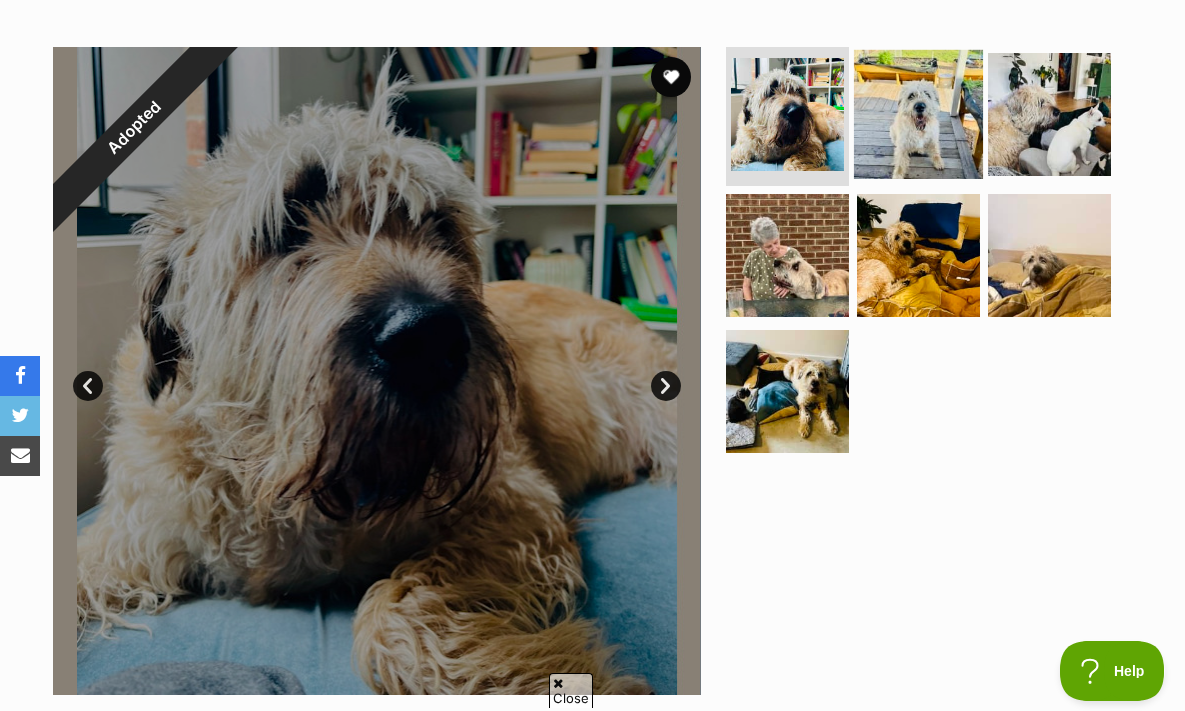 click at bounding box center (918, 113) 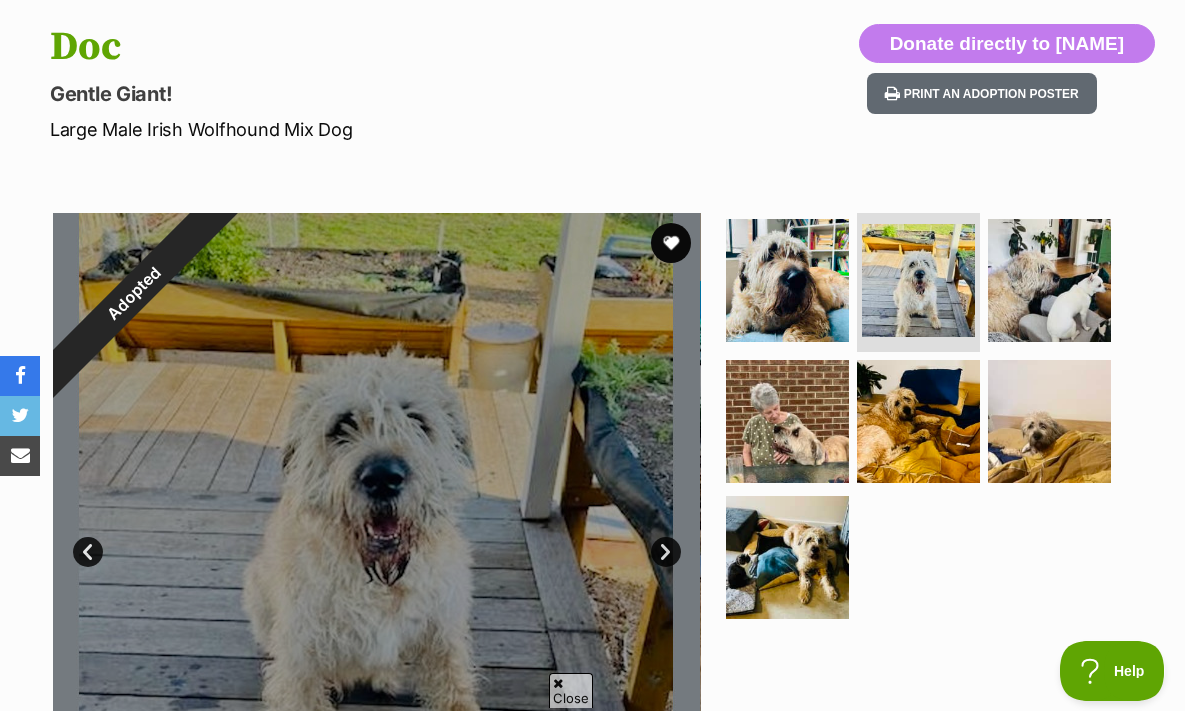 scroll, scrollTop: 205, scrollLeft: 0, axis: vertical 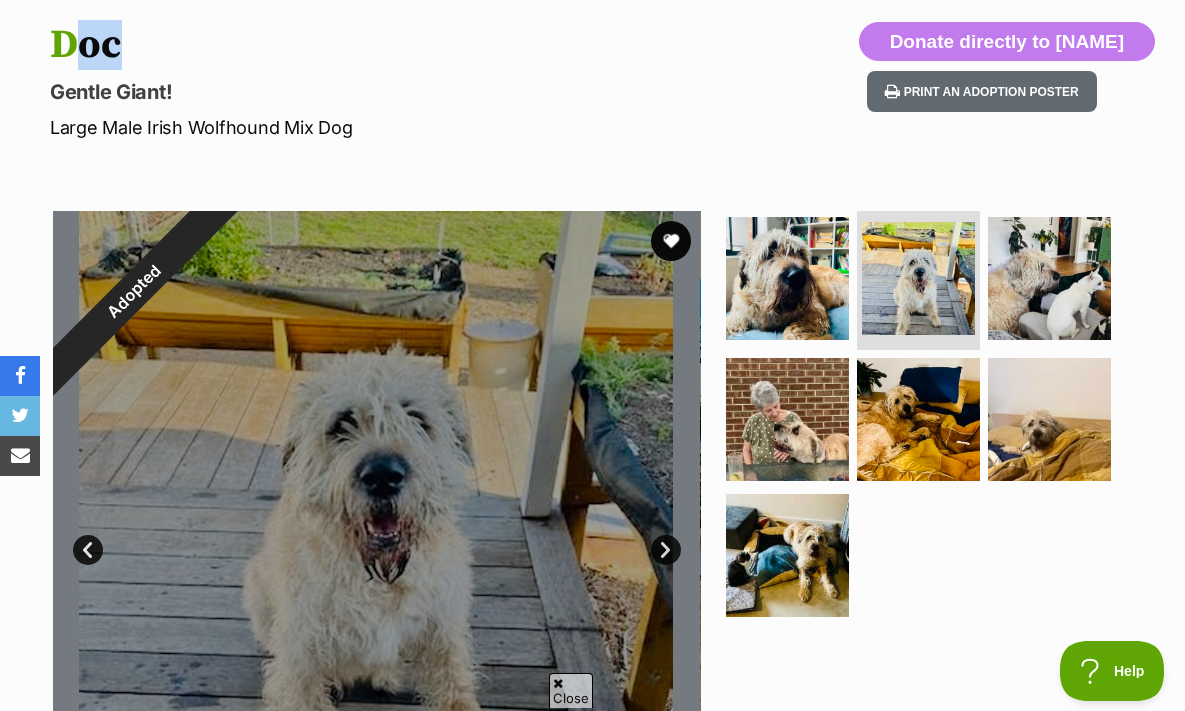 drag, startPoint x: 43, startPoint y: 44, endPoint x: 102, endPoint y: 44, distance: 59 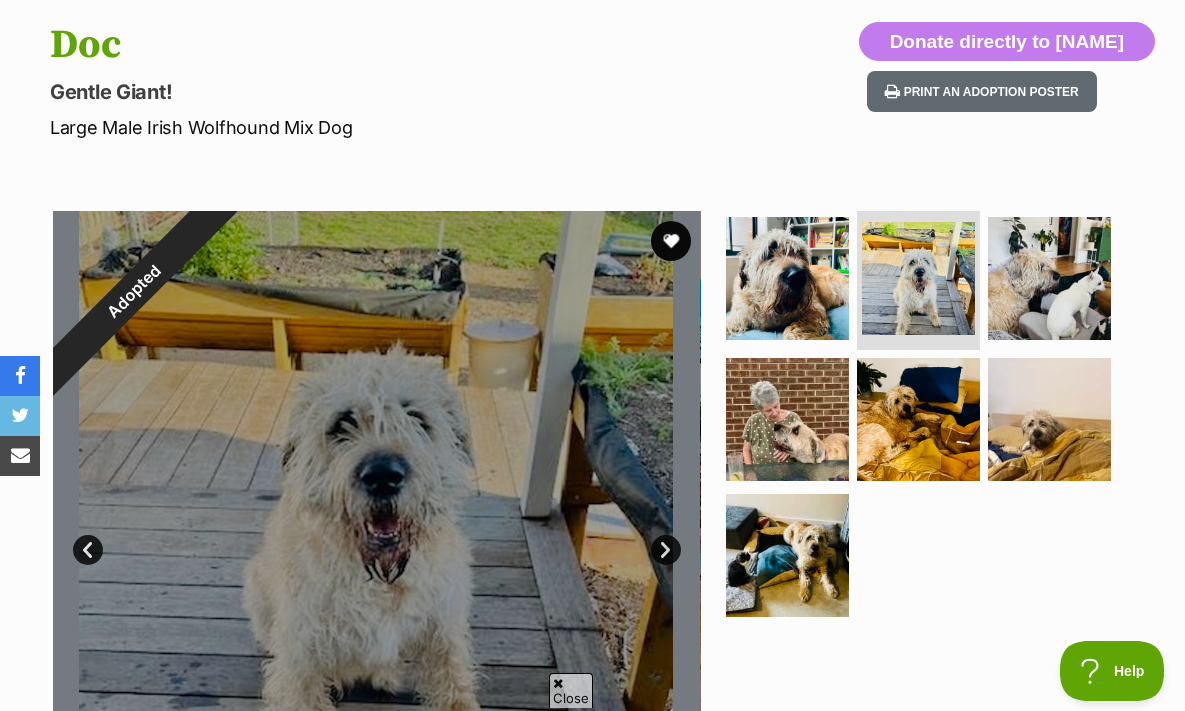 click on "Doc
Gentle Giant!
Large Male Irish Wolfhound Mix Dog" at bounding box center [387, 81] 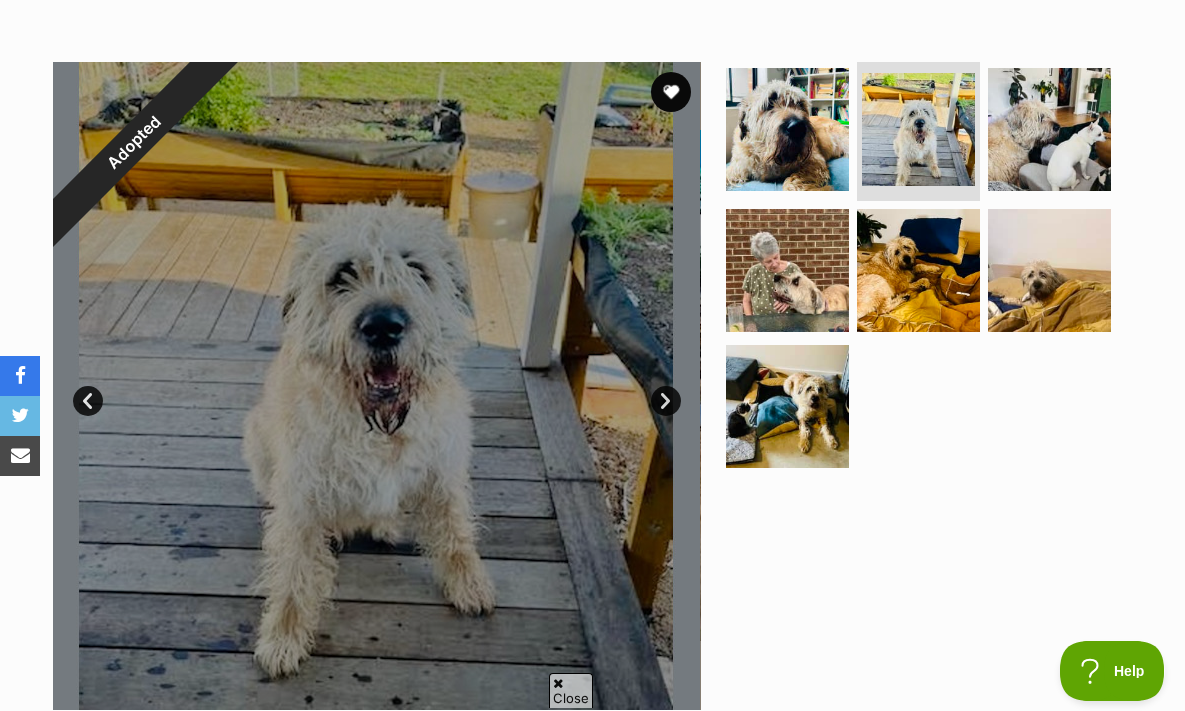 scroll, scrollTop: 356, scrollLeft: 0, axis: vertical 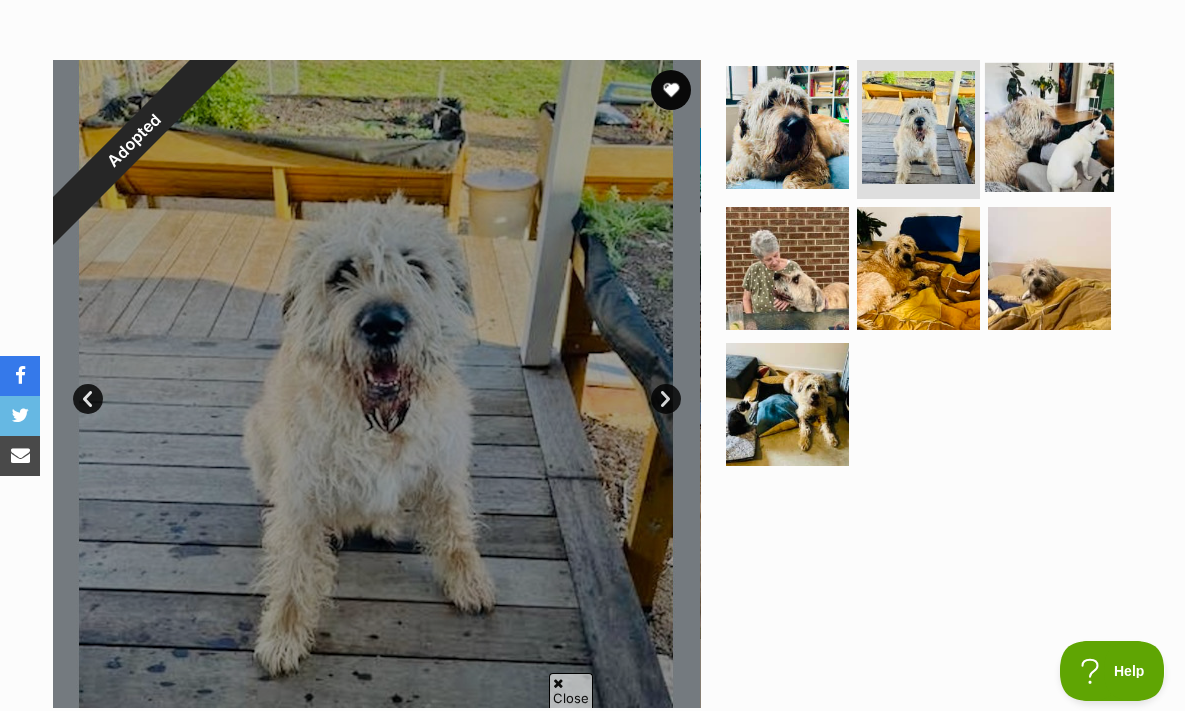 click at bounding box center (1049, 126) 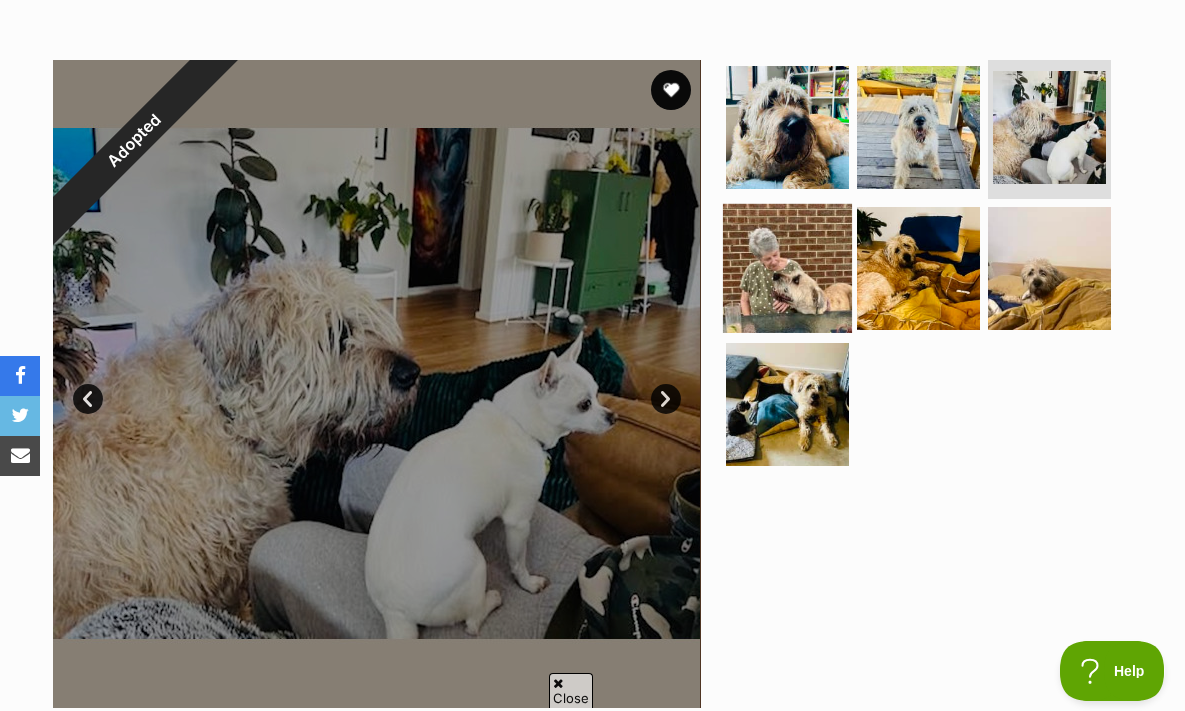 click at bounding box center [787, 268] 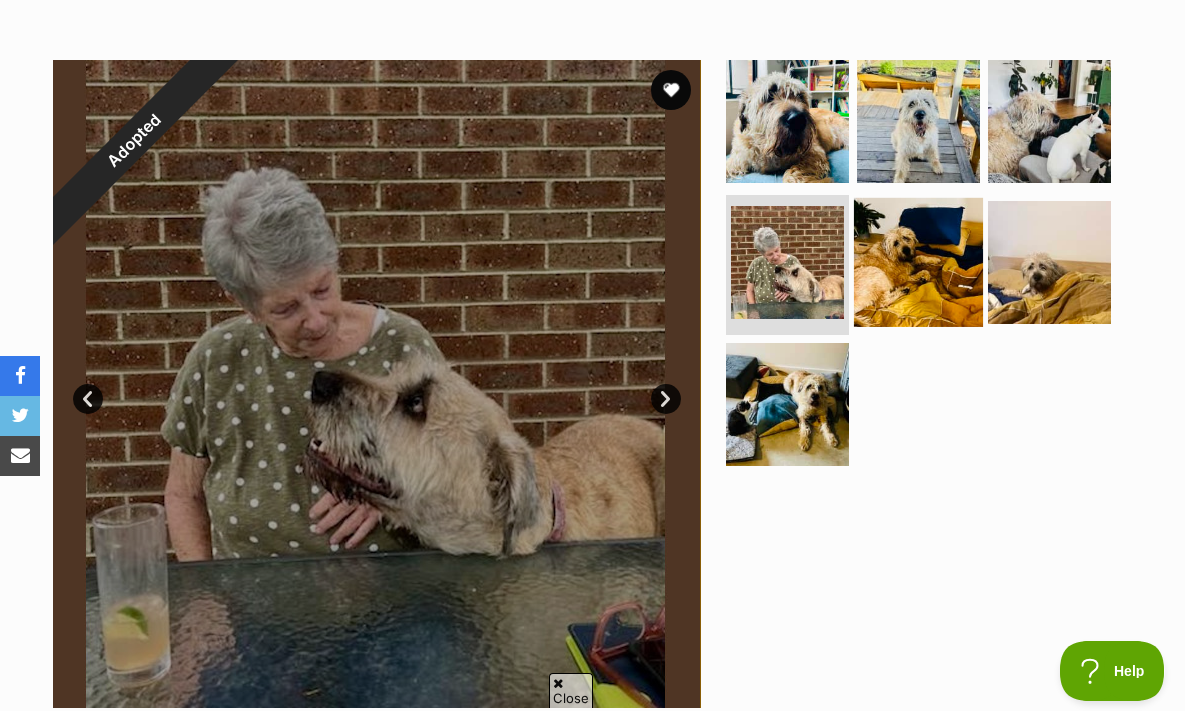 click at bounding box center [918, 262] 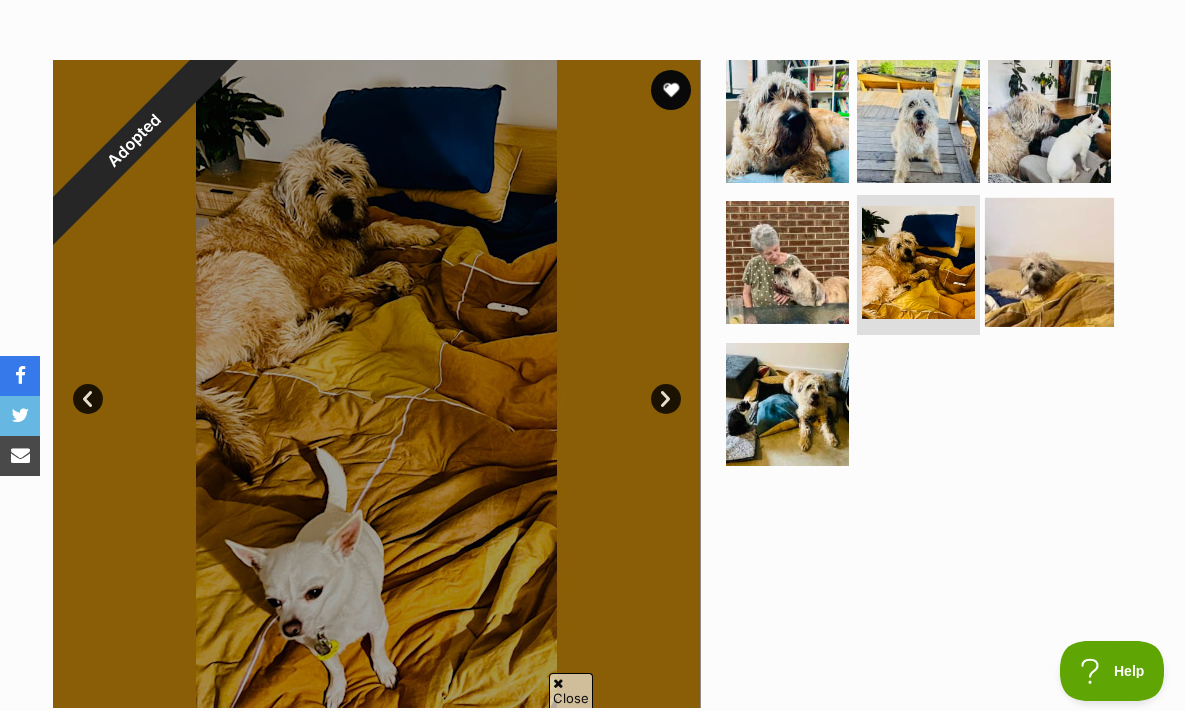 click at bounding box center [1049, 262] 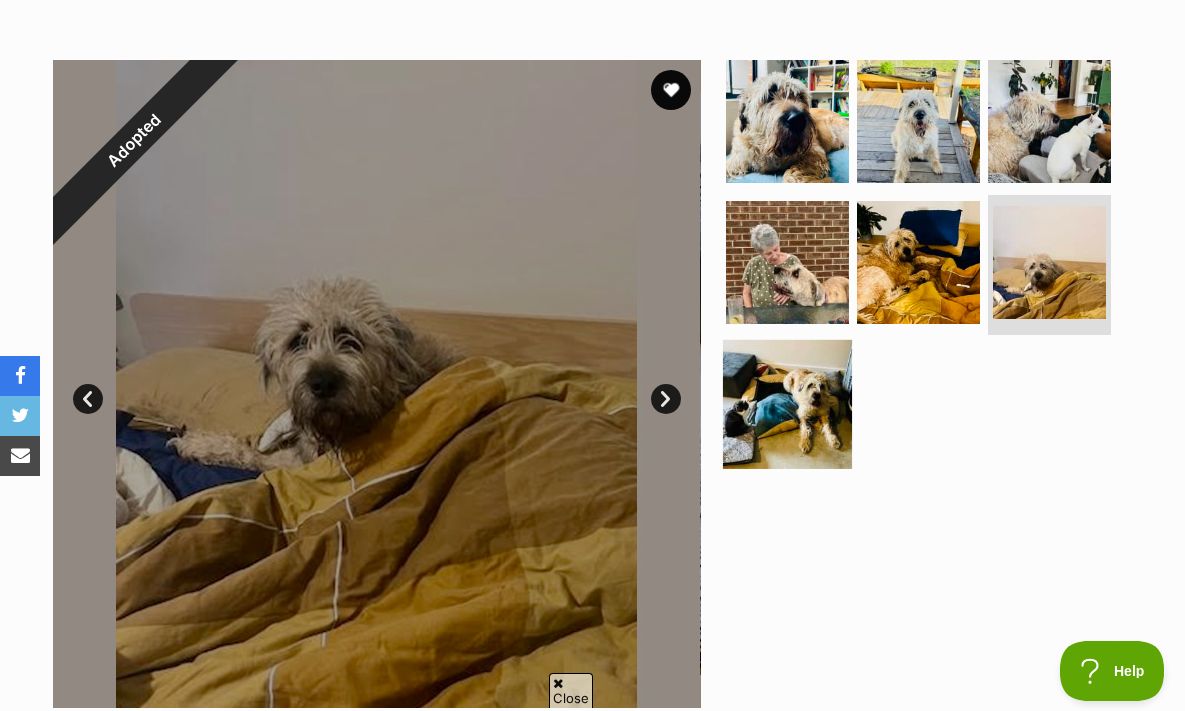 click at bounding box center [787, 404] 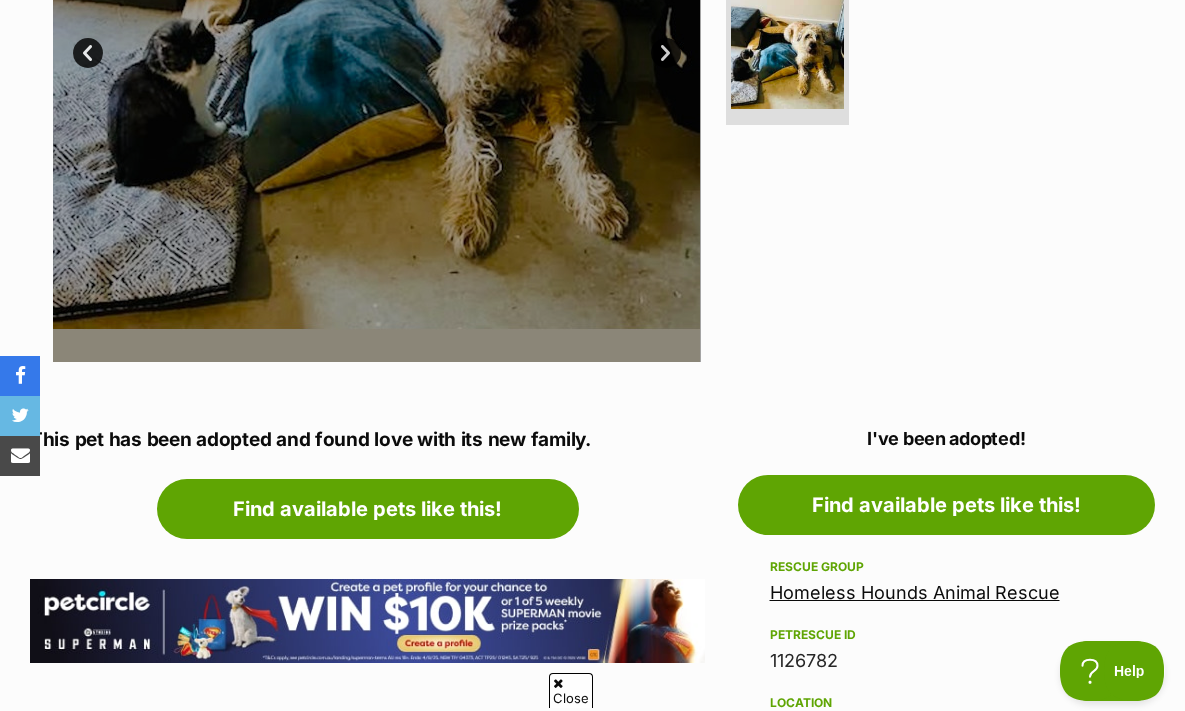 scroll, scrollTop: 705, scrollLeft: 0, axis: vertical 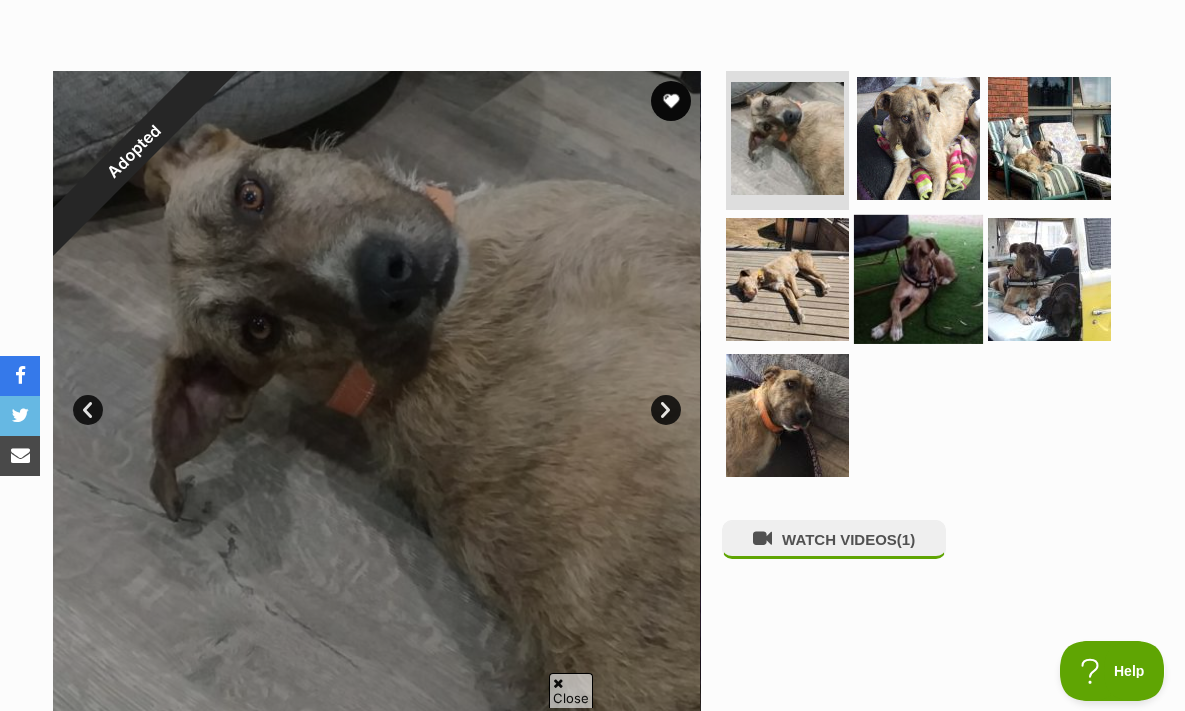 click at bounding box center [918, 279] 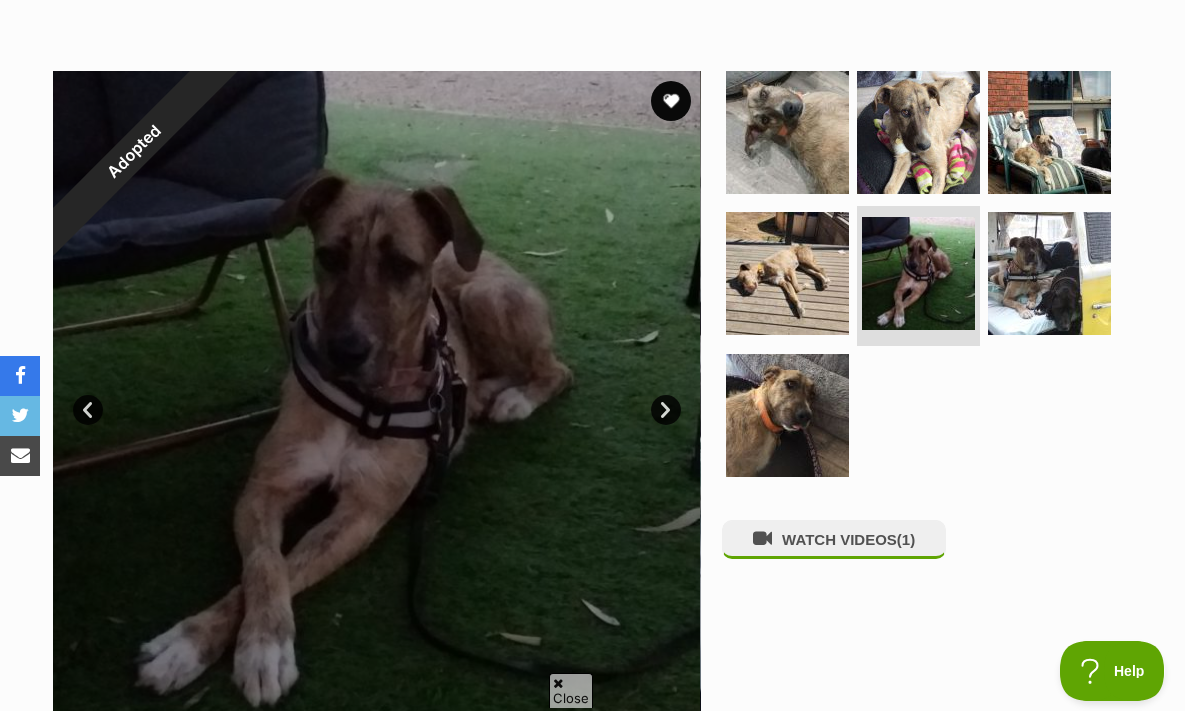 scroll, scrollTop: 372, scrollLeft: 0, axis: vertical 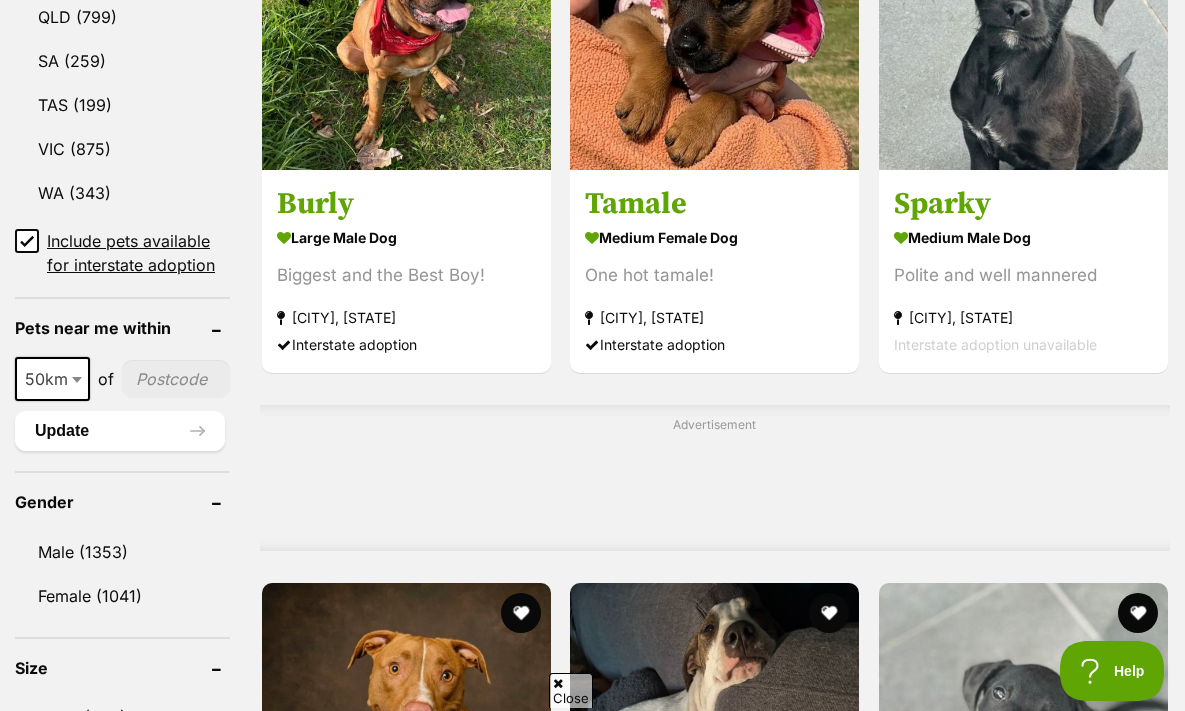click at bounding box center [176, 379] 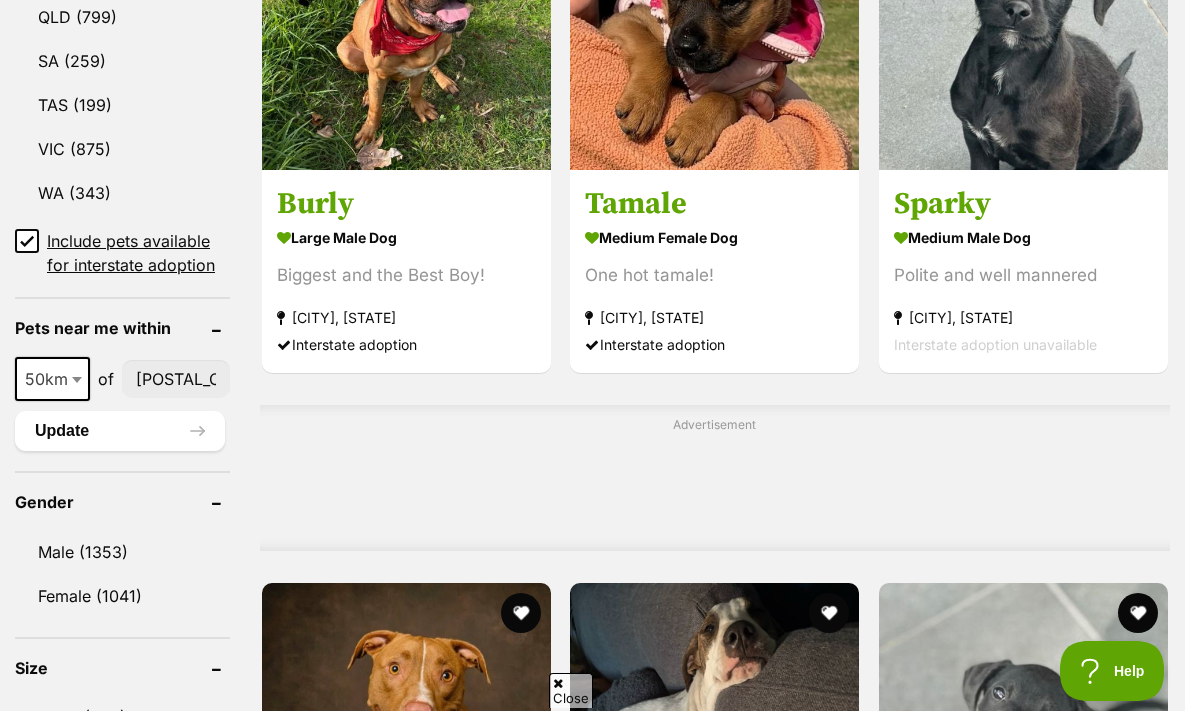 click at bounding box center (77, 380) 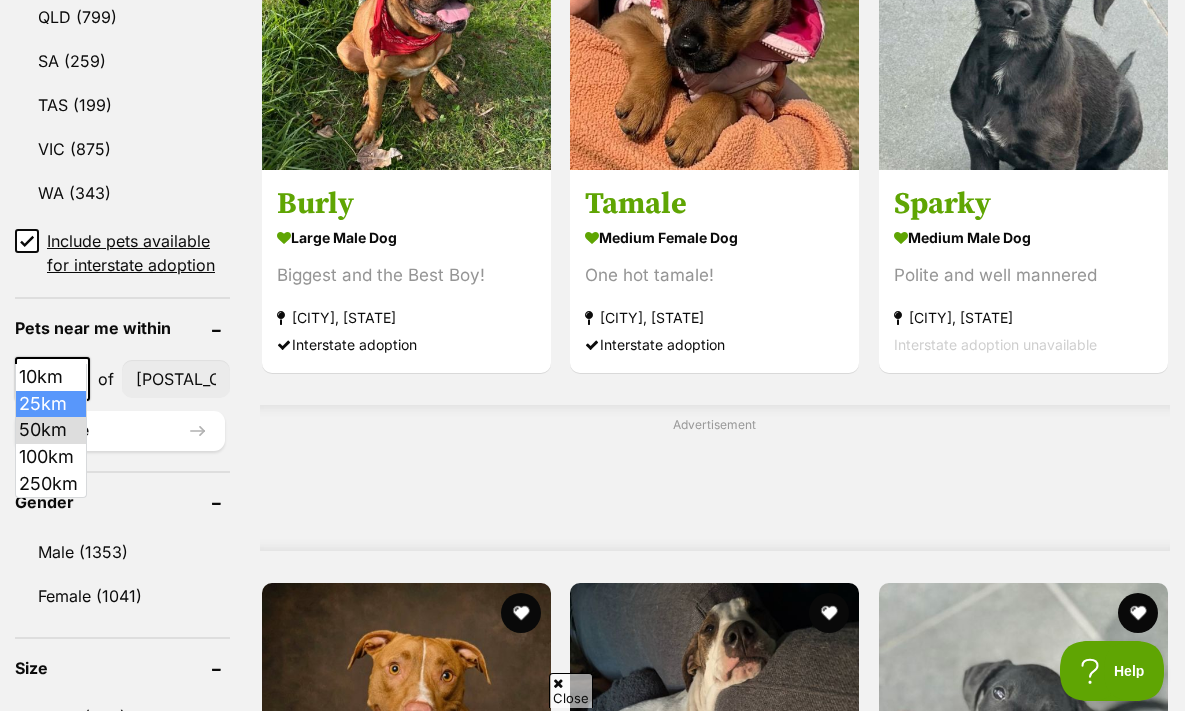select on "25" 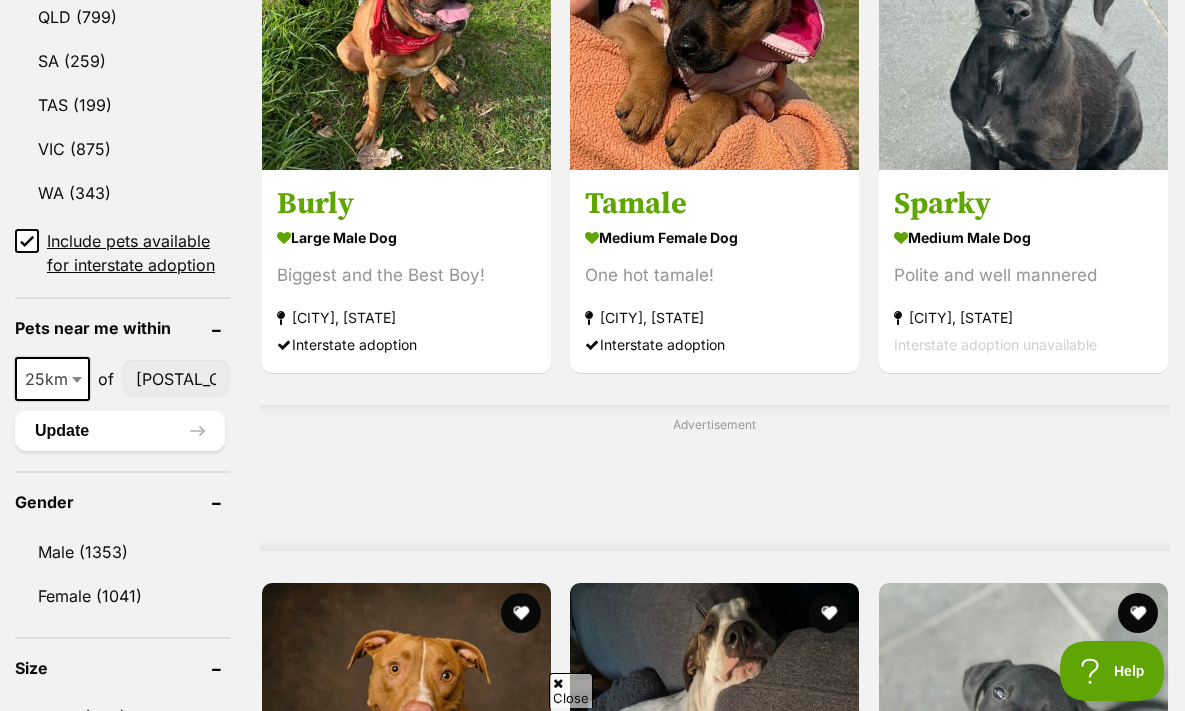 click on "Update" at bounding box center [120, 431] 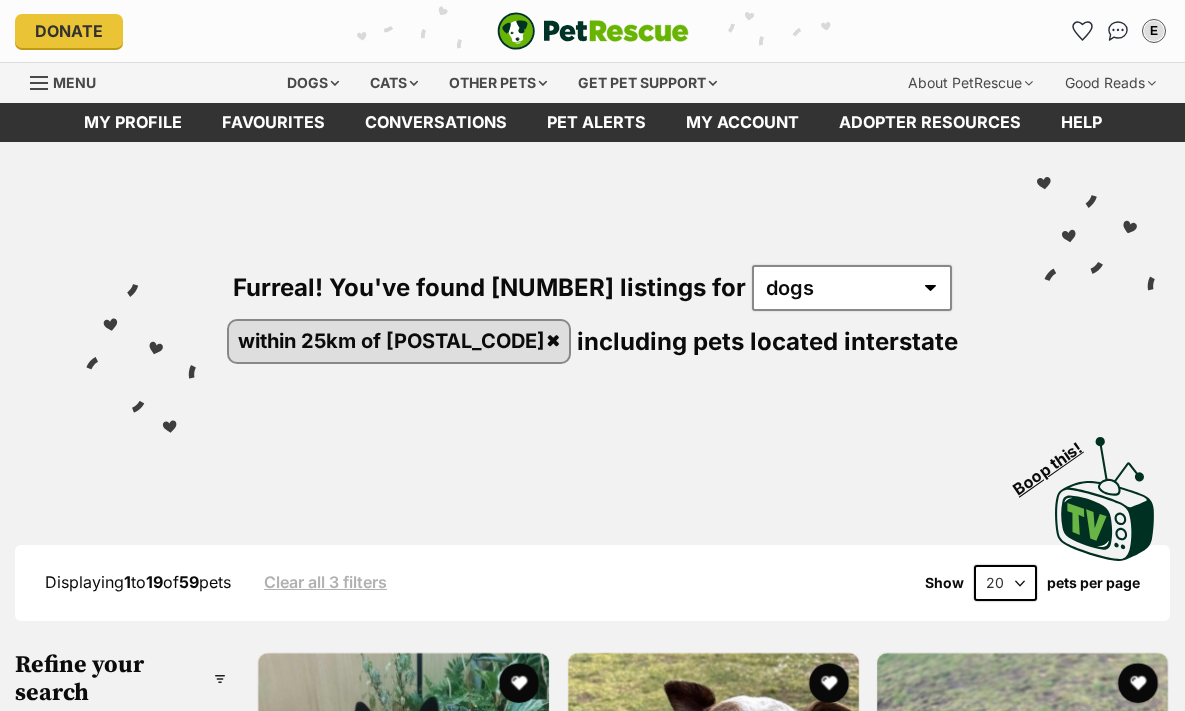 scroll, scrollTop: 0, scrollLeft: 0, axis: both 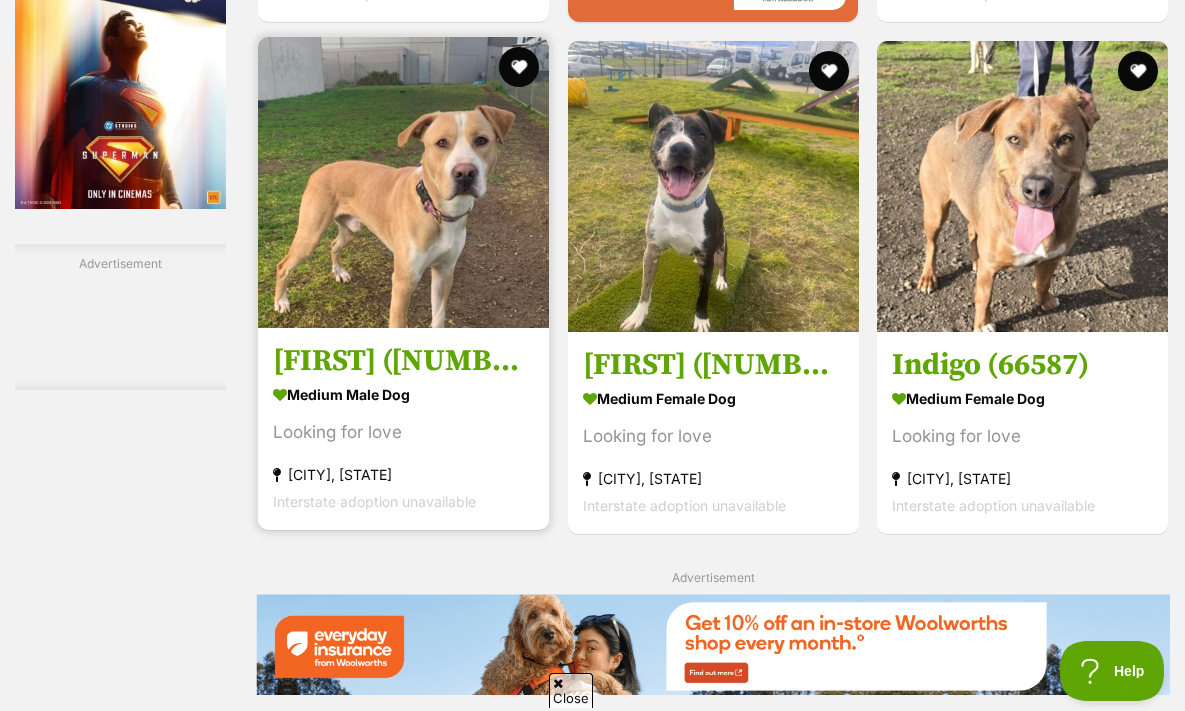 click on "[FIRST] ([NUMBER])
medium male Dog
Looking for love
[CITY], [STATE]
Interstate adoption unavailable" at bounding box center (403, 428) 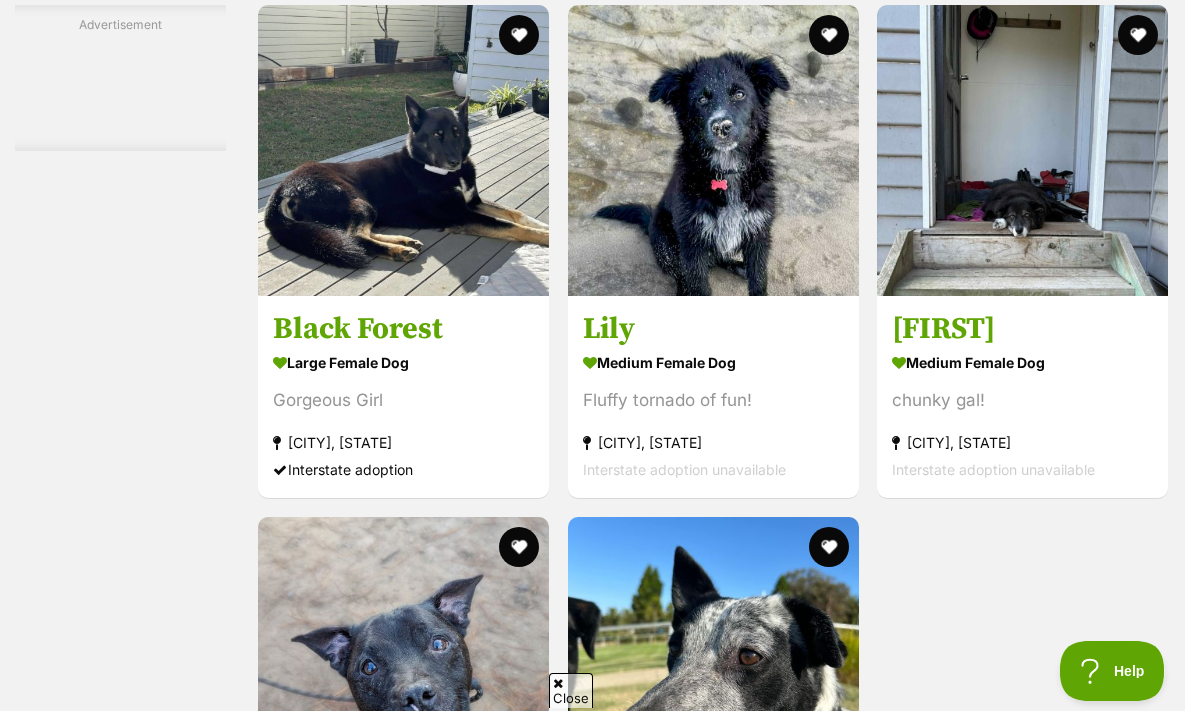 scroll, scrollTop: 3579, scrollLeft: 0, axis: vertical 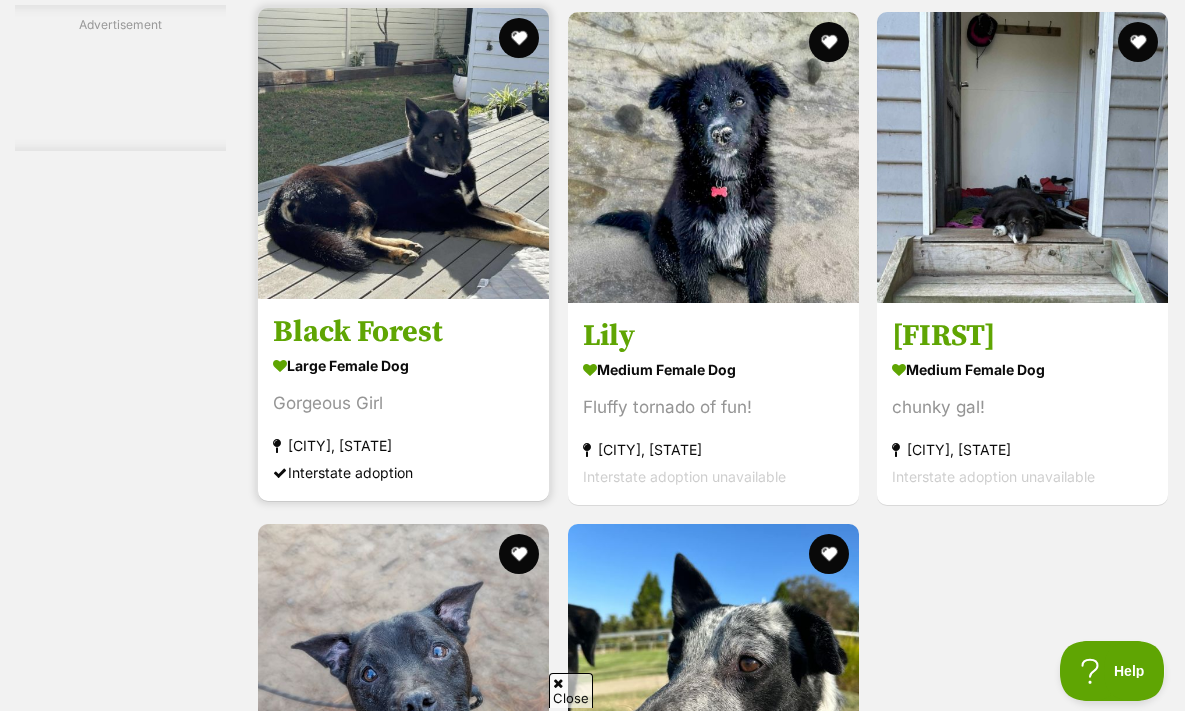 click on "Black Forest" at bounding box center [403, 332] 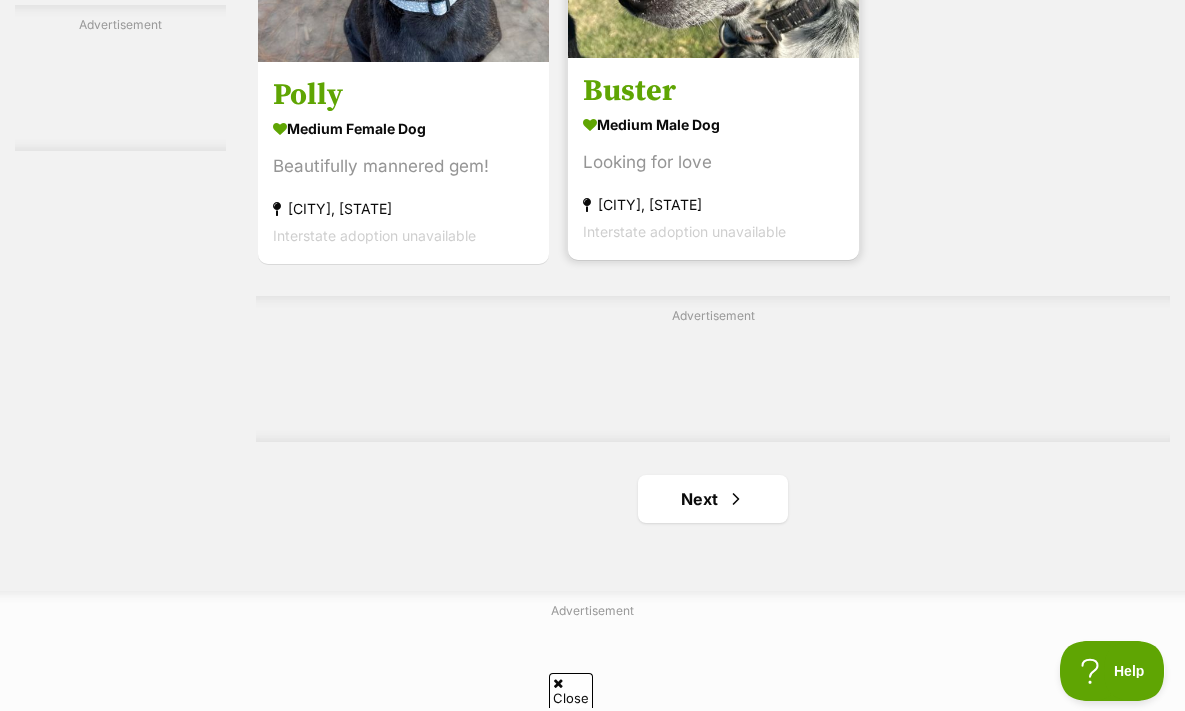 scroll, scrollTop: 4467, scrollLeft: 0, axis: vertical 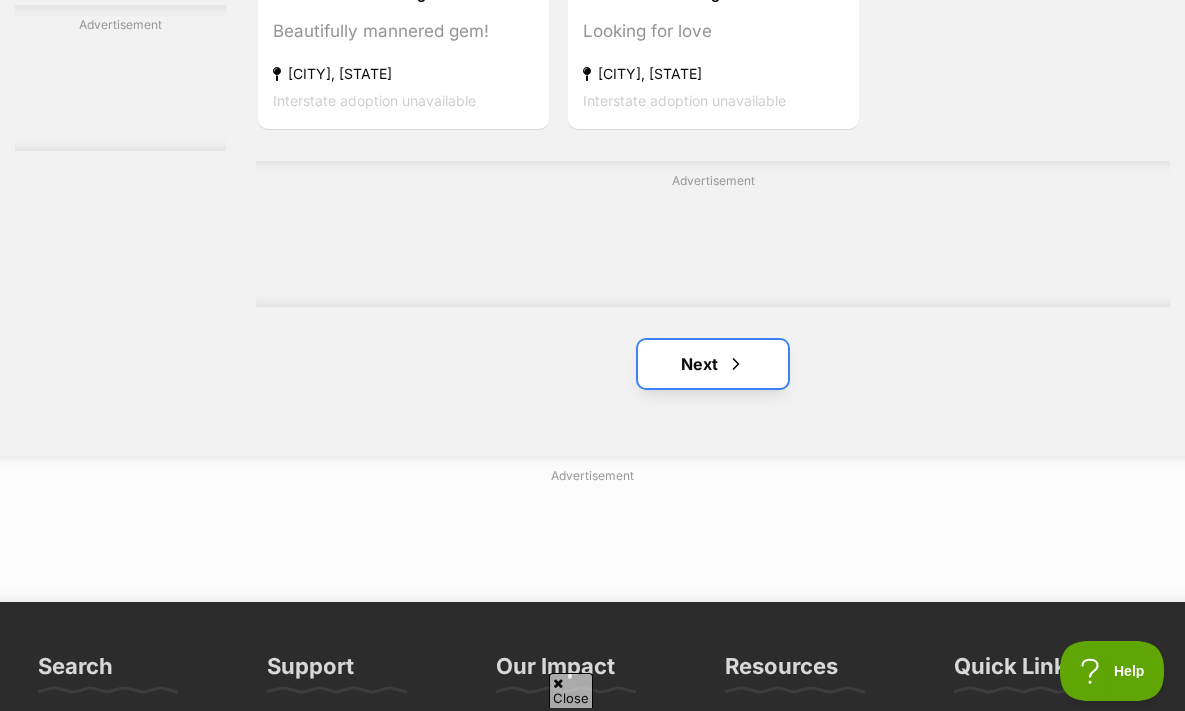 click on "Next" at bounding box center [713, 364] 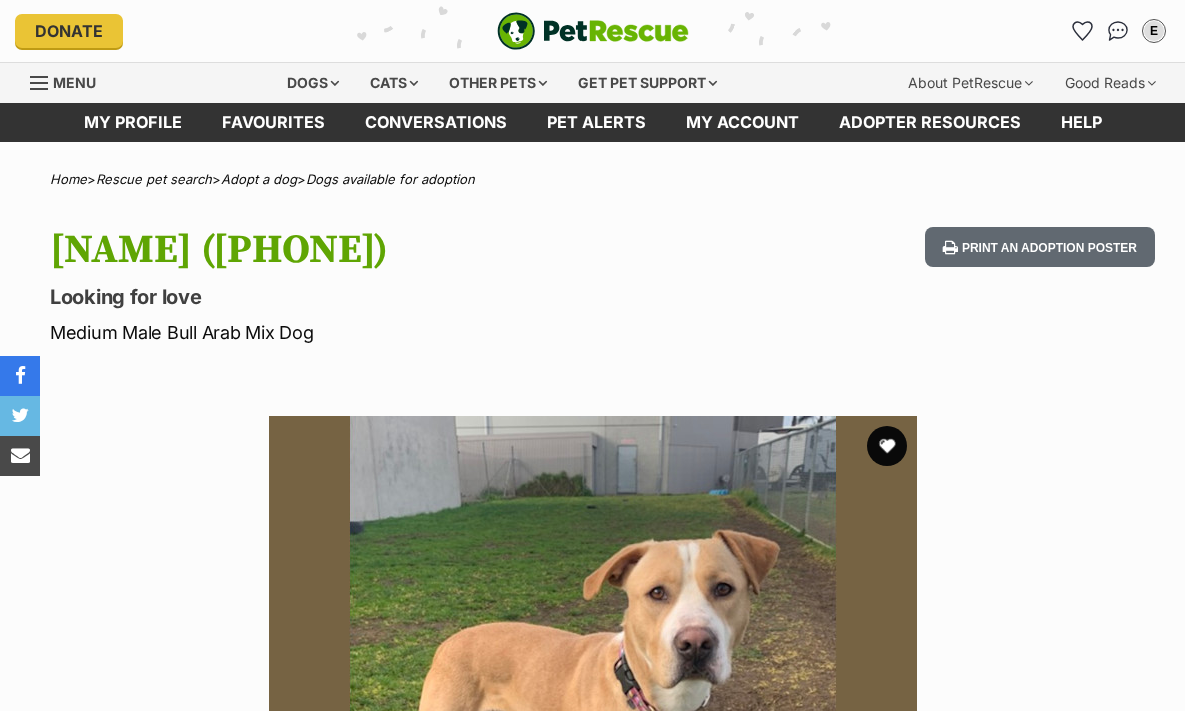 scroll, scrollTop: 0, scrollLeft: 0, axis: both 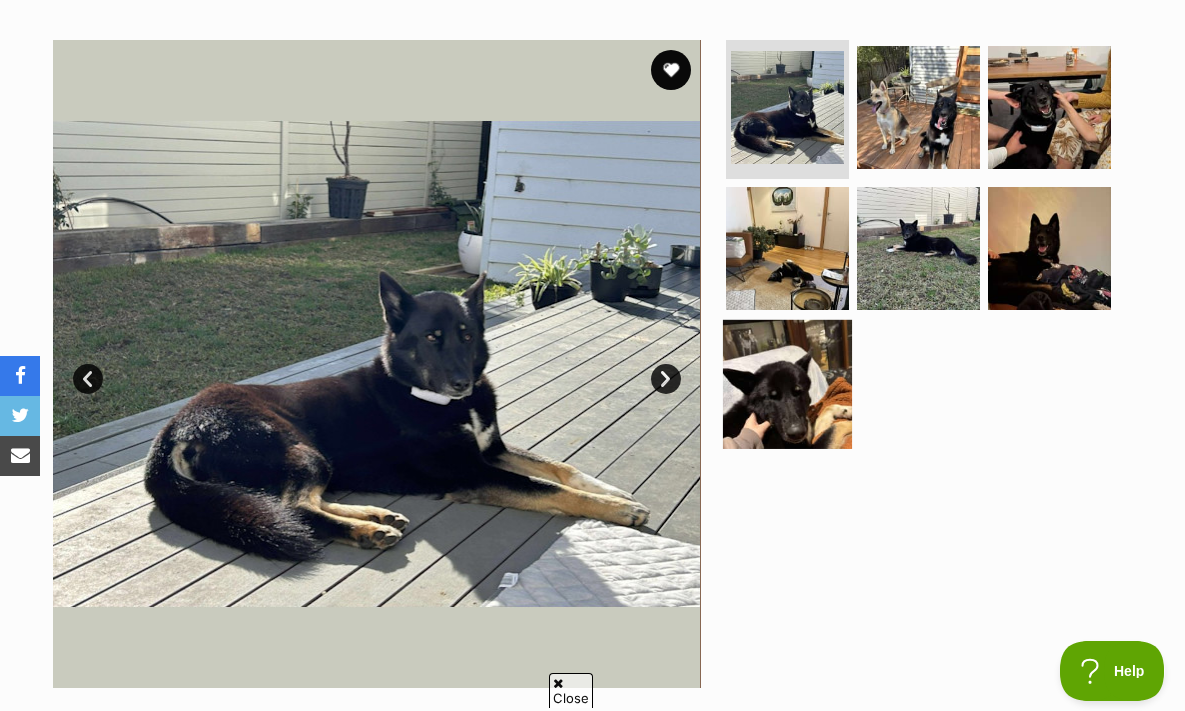 click at bounding box center [787, 384] 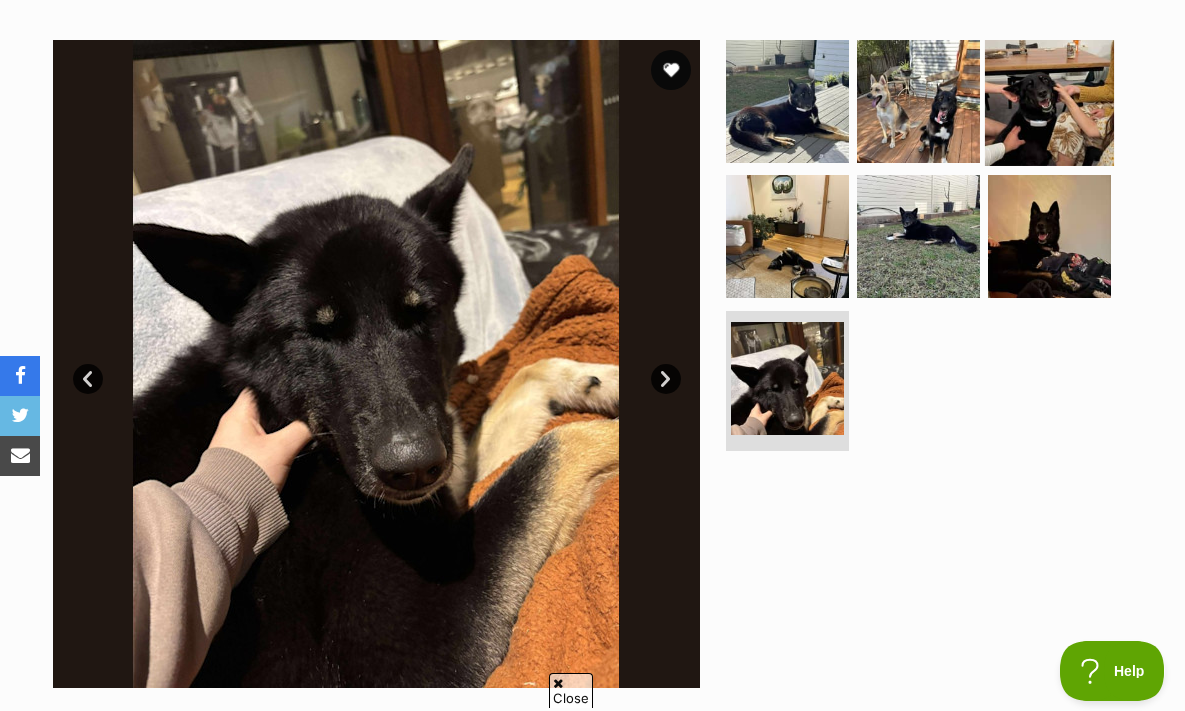 click at bounding box center [1049, 100] 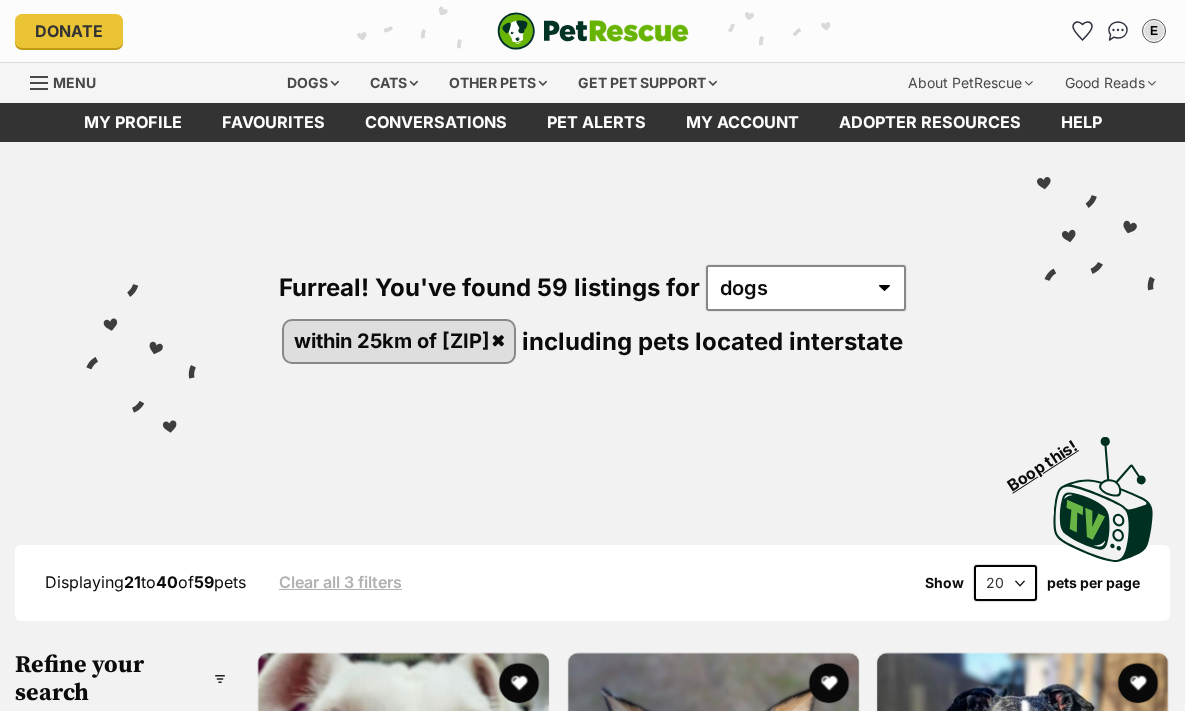 scroll, scrollTop: 0, scrollLeft: 0, axis: both 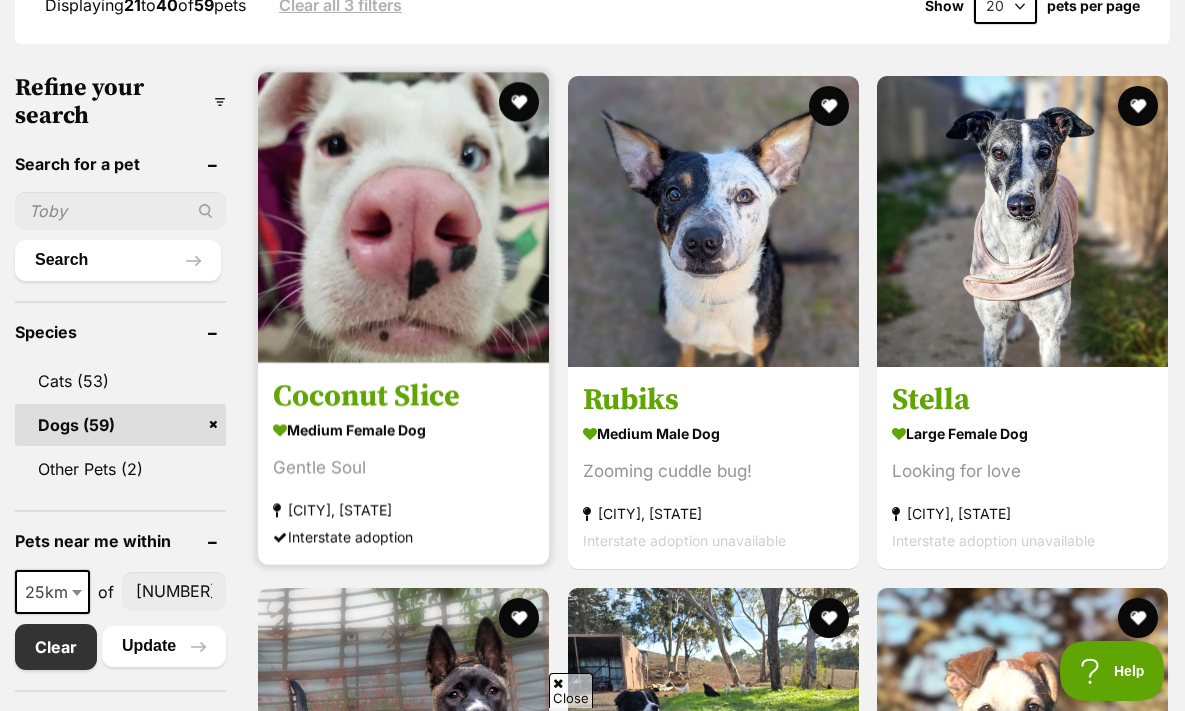 click at bounding box center (403, 217) 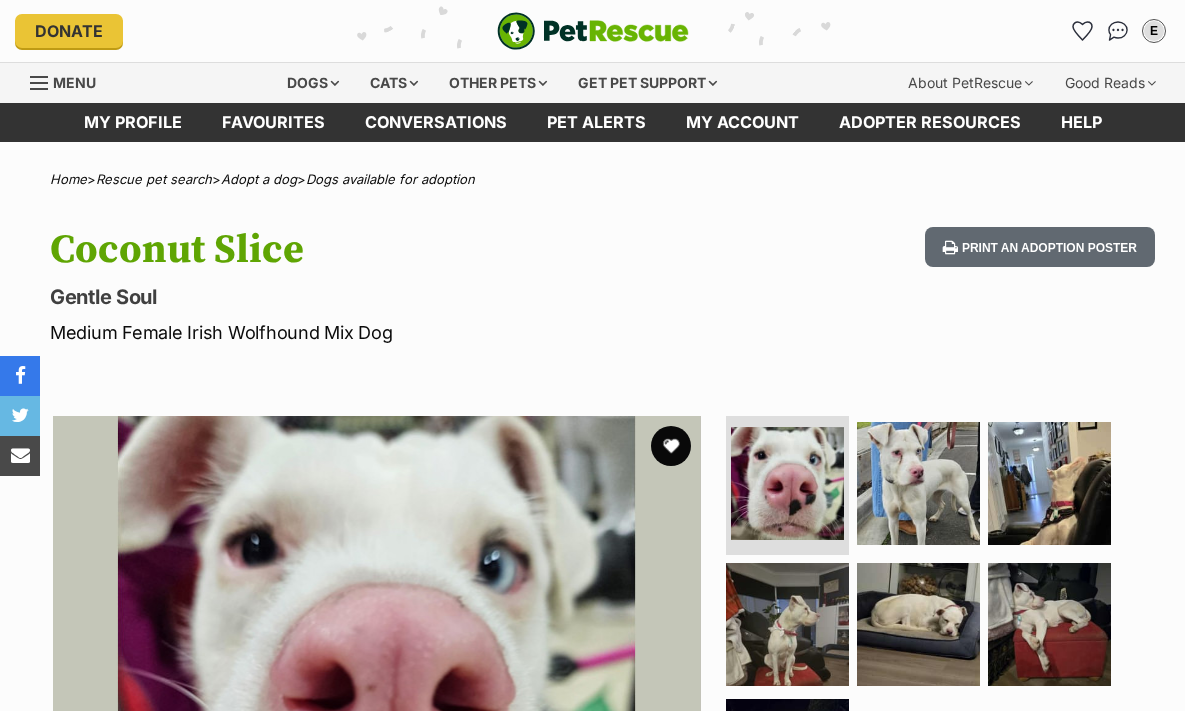 scroll, scrollTop: 0, scrollLeft: 0, axis: both 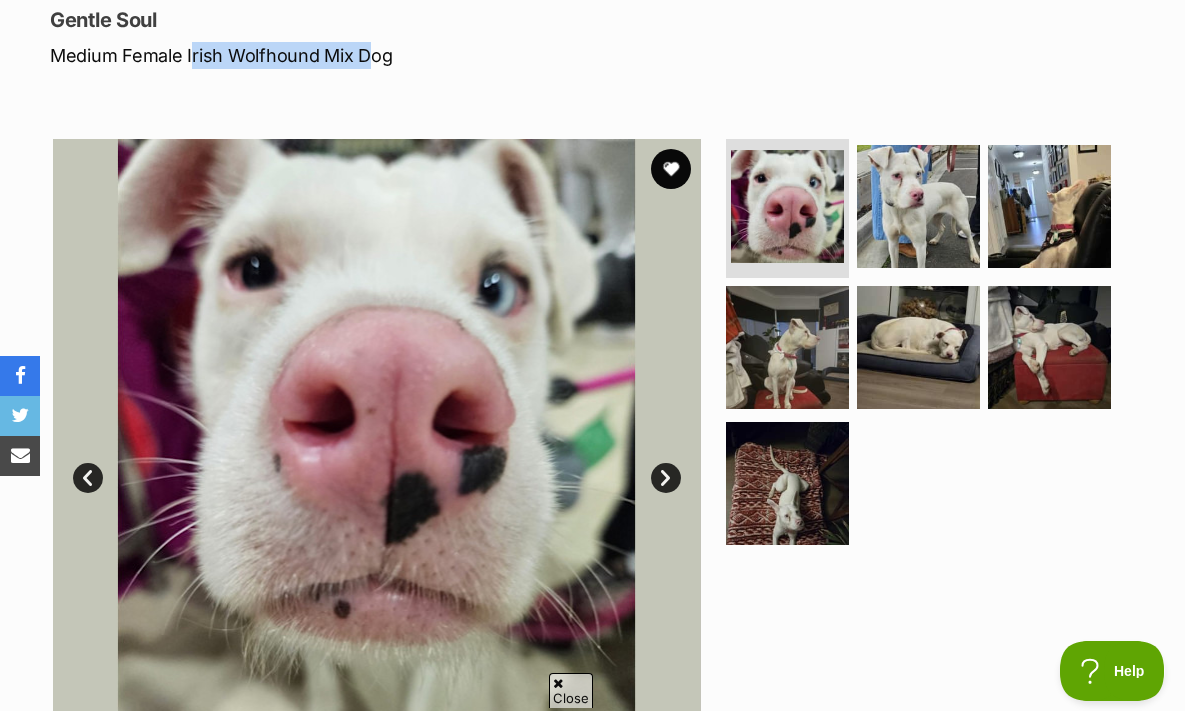 drag, startPoint x: 188, startPoint y: 48, endPoint x: 357, endPoint y: 48, distance: 169 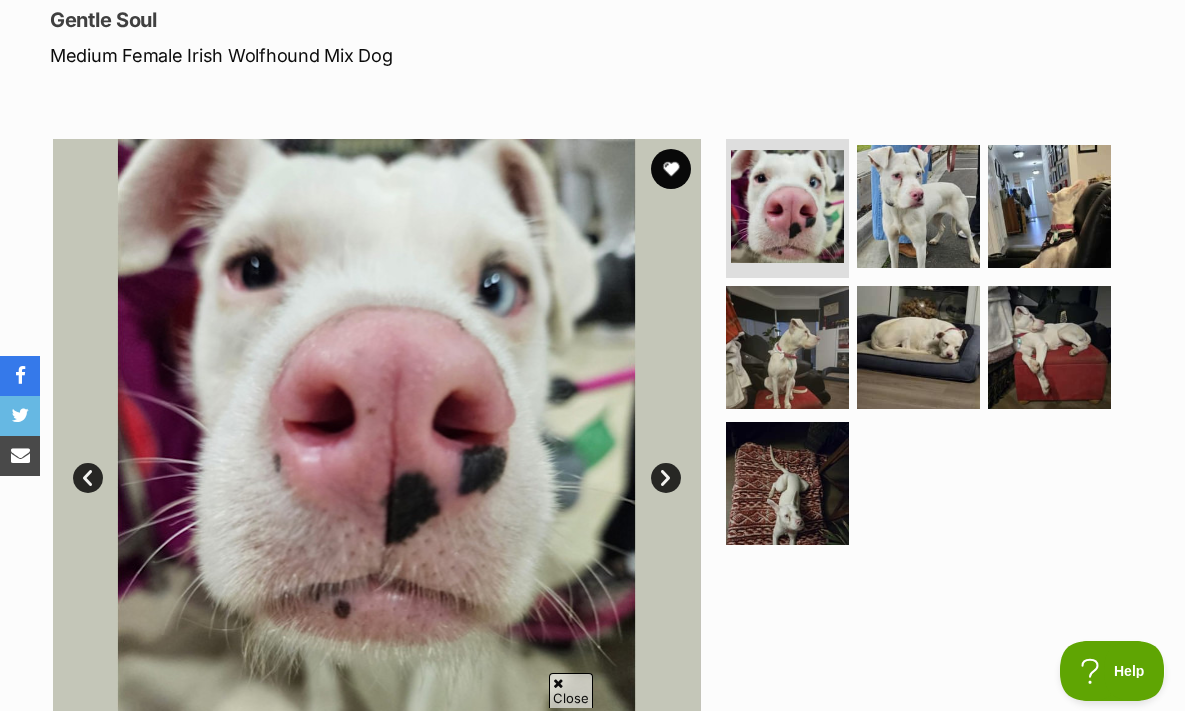 click on "Home
>
Rescue pet search
>
Adopt a dog
>
Dogs available for adoption
Coconut Slice
Gentle Soul
Medium Female Irish Wolfhound Mix Dog
Print an adoption poster
Available
1
of 7 images
1
of 7 images
1
of 7 images
1
of 7 images
1
of 7 images
1
OF 7 IMAGES
1
of 7 images
Next Prev 1 2 3 4 5 6 7
Advertisement
Adoption information
I've been adopted!
This pet is no longer available
On Hold
Enquire about Coconut Slice
Find available pets like this!
Rescue group
Mornington Peninsula Dog Rescue Incorporated
PetRescue ID
1133559
Location
[CITY], [STATE]
Age
2 years
Adoption fee
$700.00
Learn more about adoption fees ." at bounding box center (592, 1479) 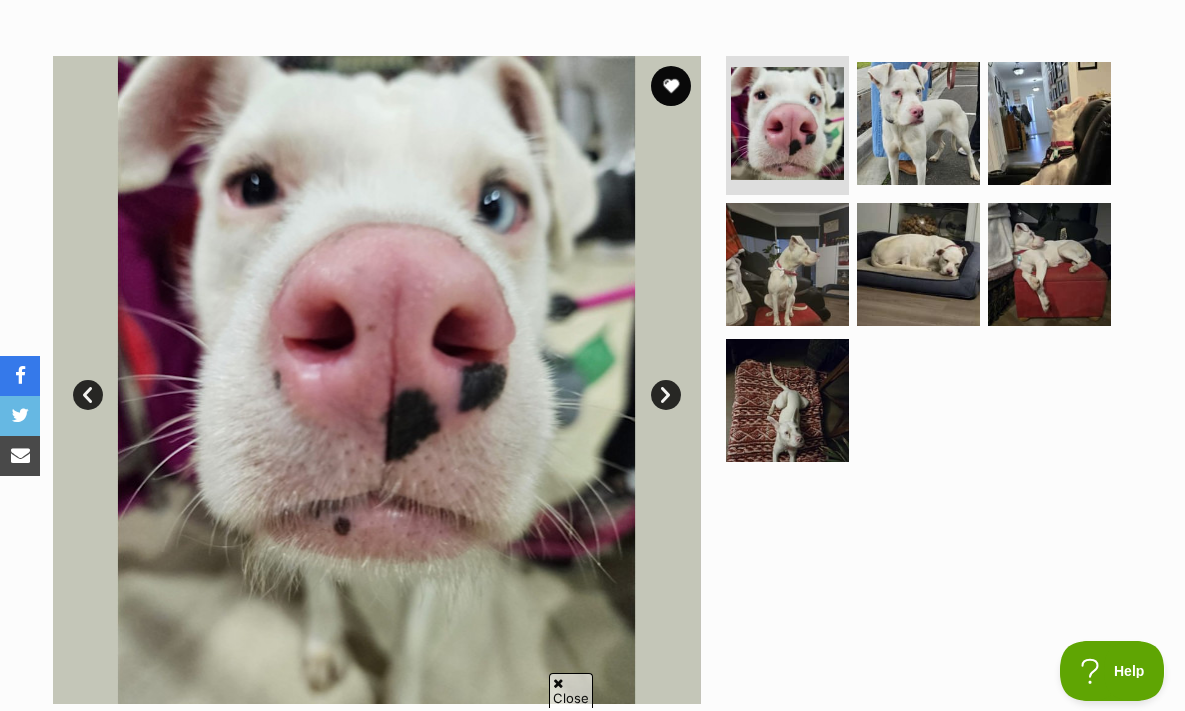 scroll, scrollTop: 359, scrollLeft: 0, axis: vertical 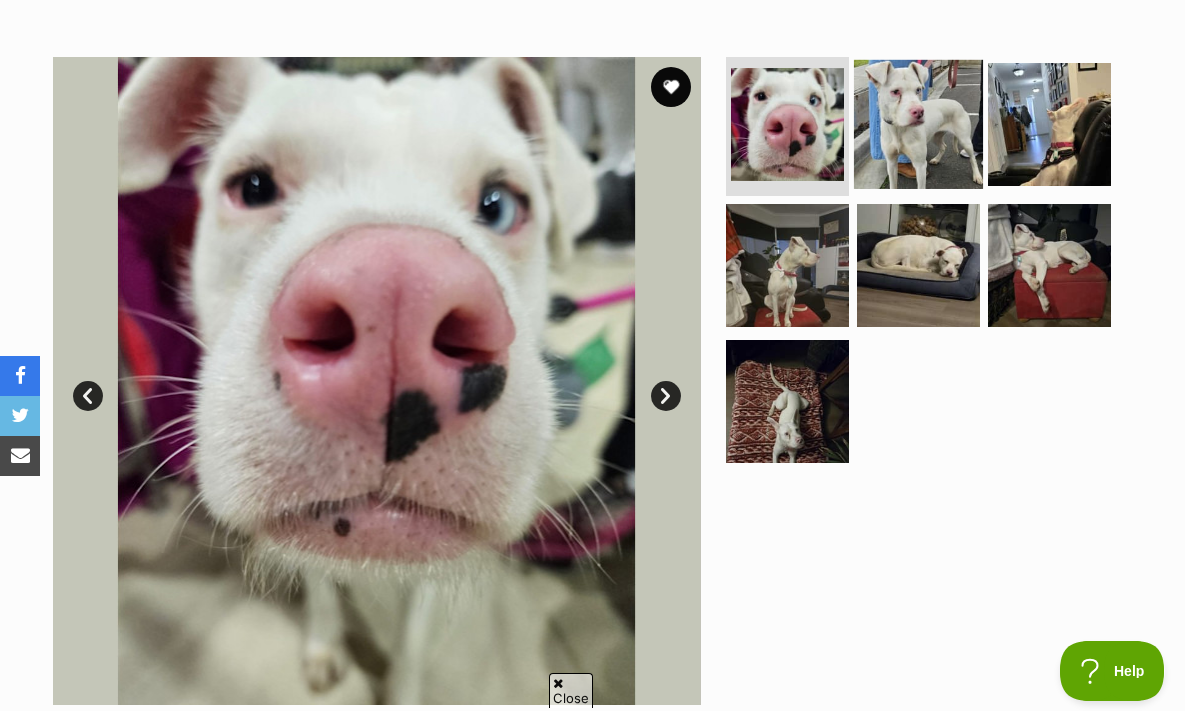 click at bounding box center [918, 123] 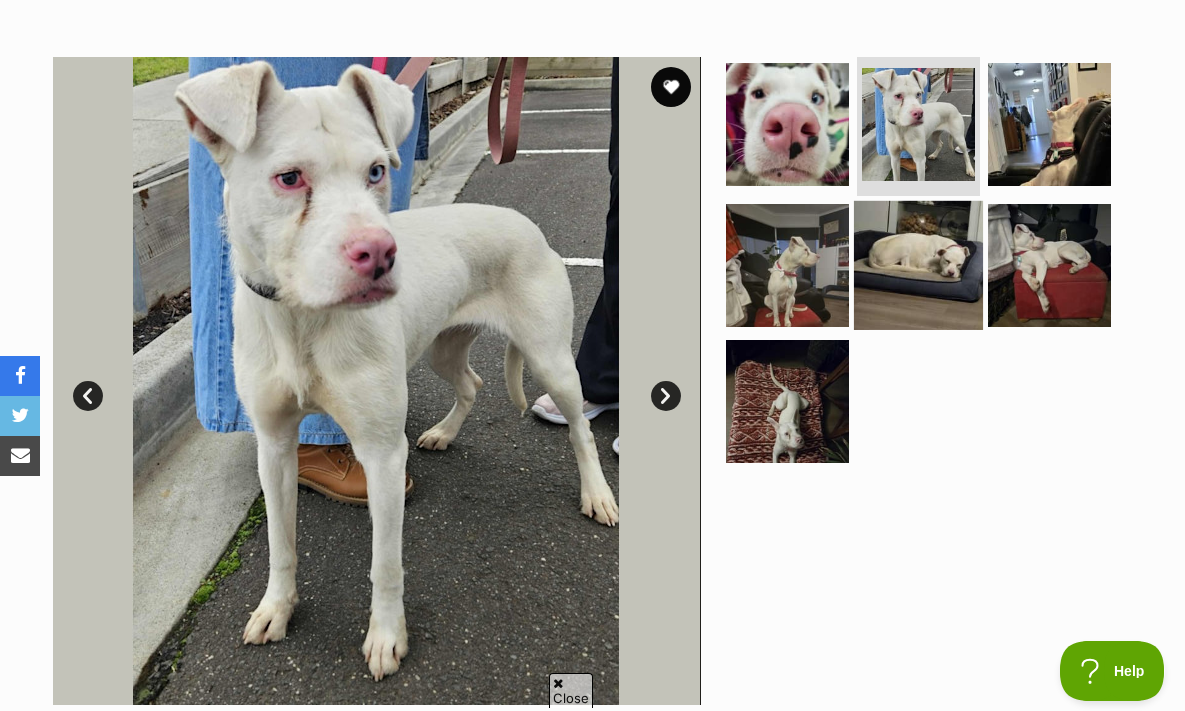 click at bounding box center [918, 265] 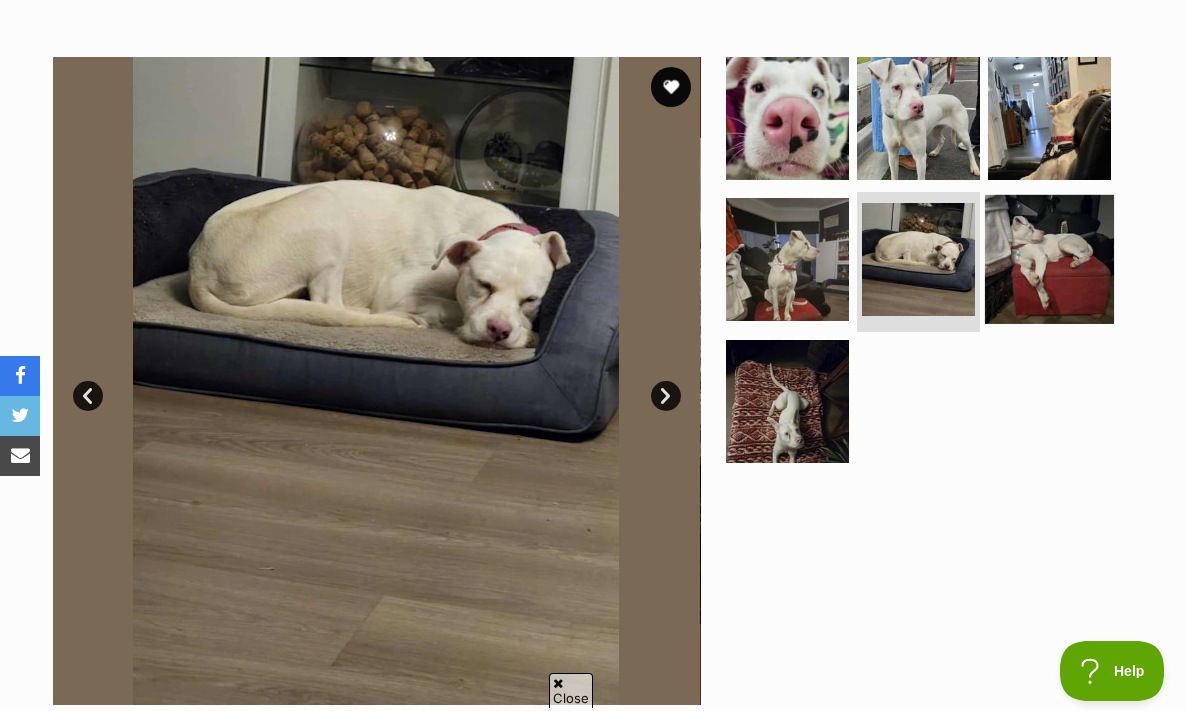 click at bounding box center (1049, 259) 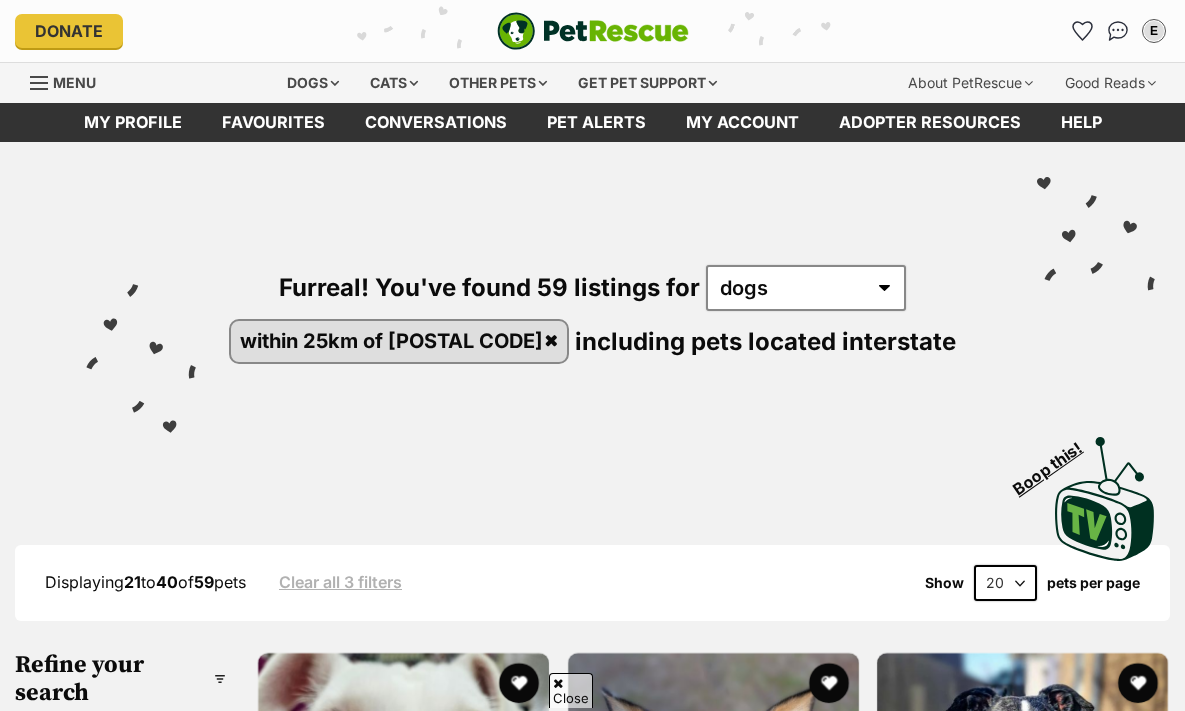 scroll, scrollTop: 577, scrollLeft: 0, axis: vertical 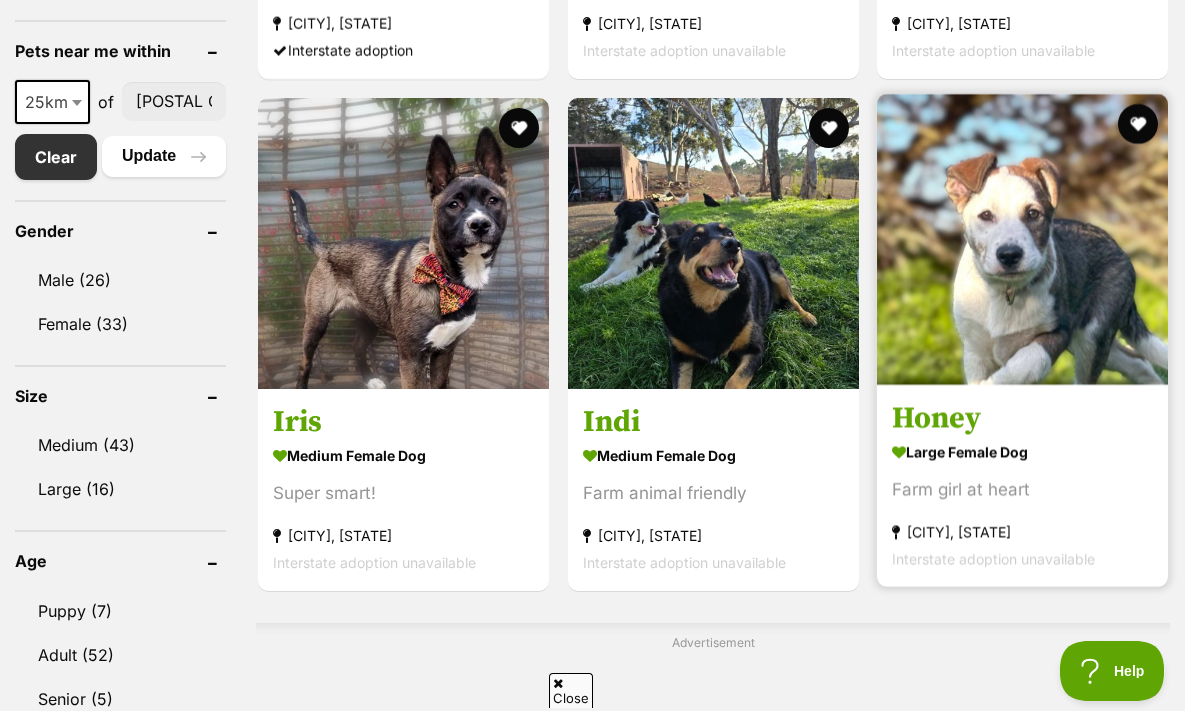 click on "Honey" at bounding box center [1022, 418] 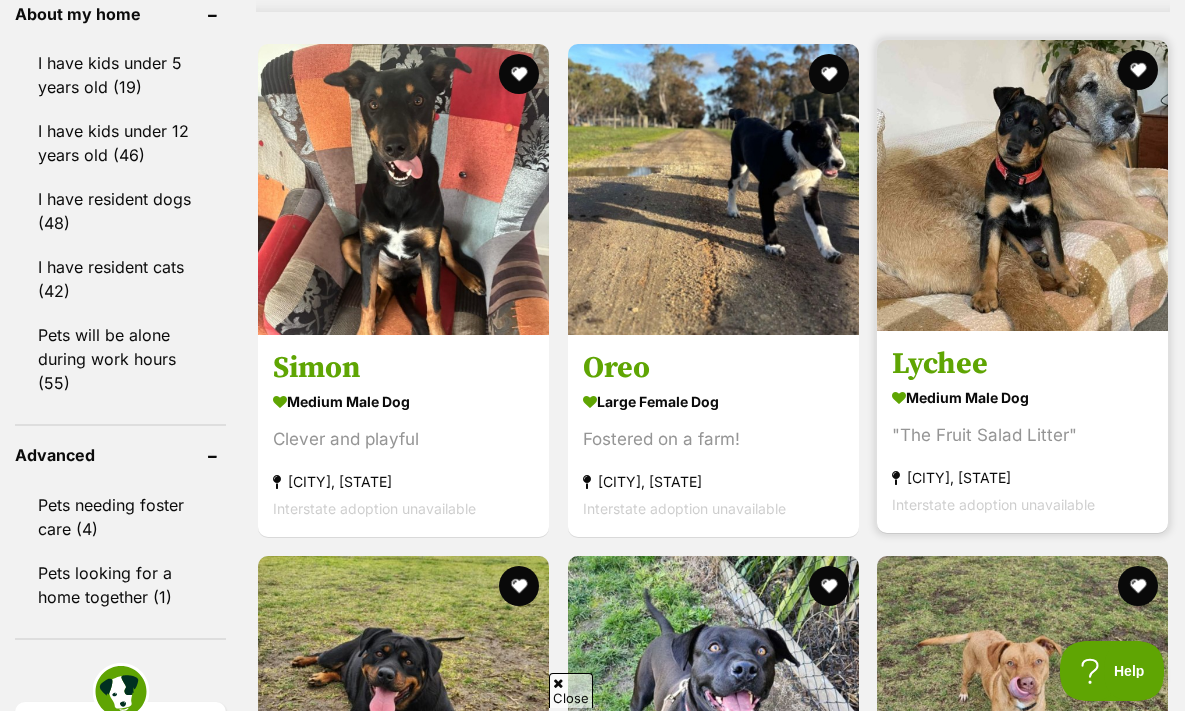 scroll, scrollTop: 1836, scrollLeft: 0, axis: vertical 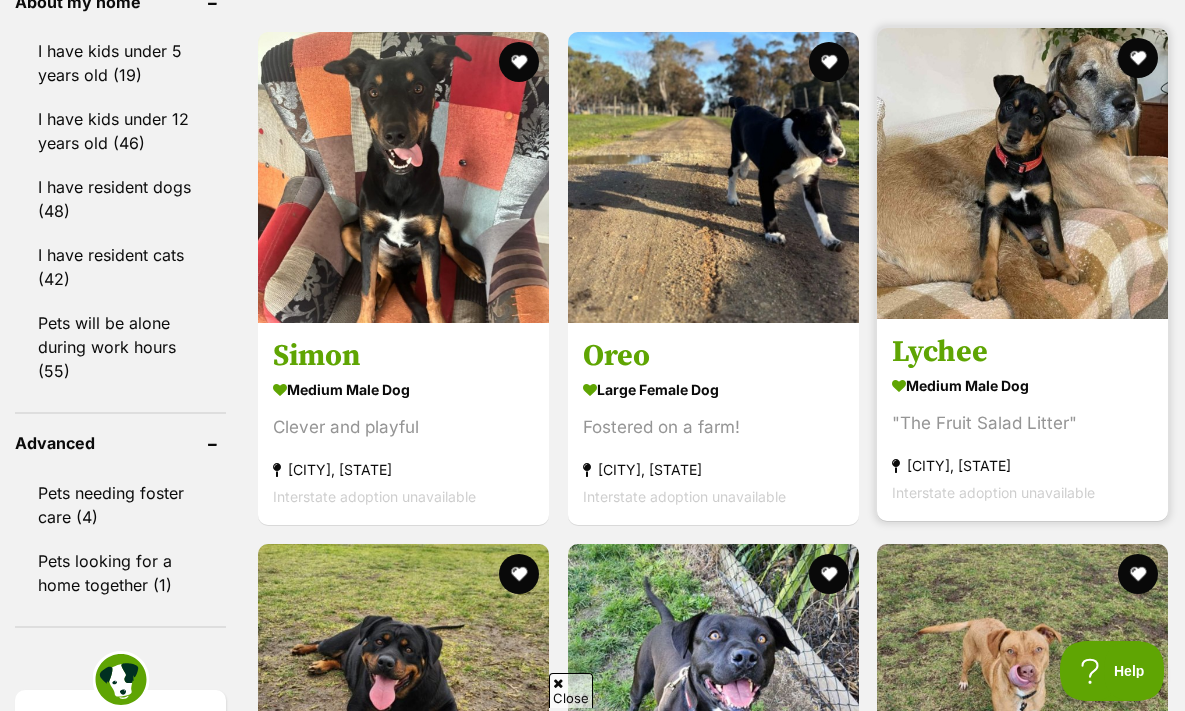 click on "Lychee
medium male Dog
"The Fruit Salad Litter"
Geelong, VIC
Interstate adoption unavailable" at bounding box center [1022, 419] 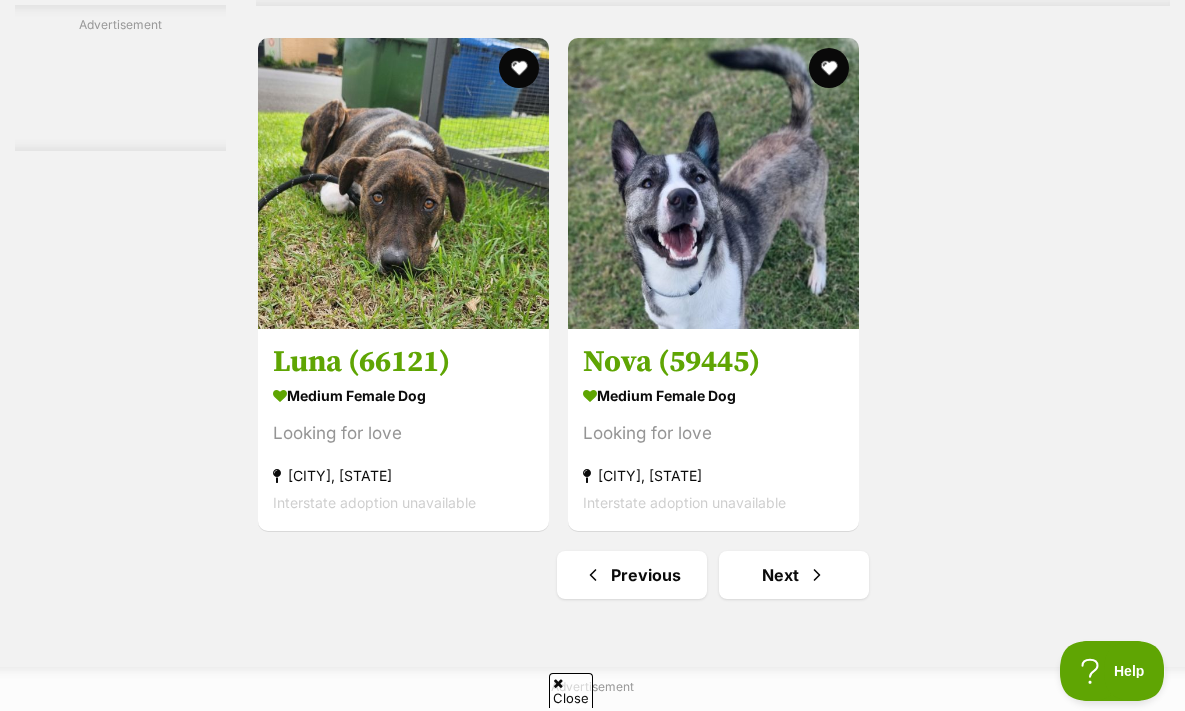 scroll, scrollTop: 4254, scrollLeft: 0, axis: vertical 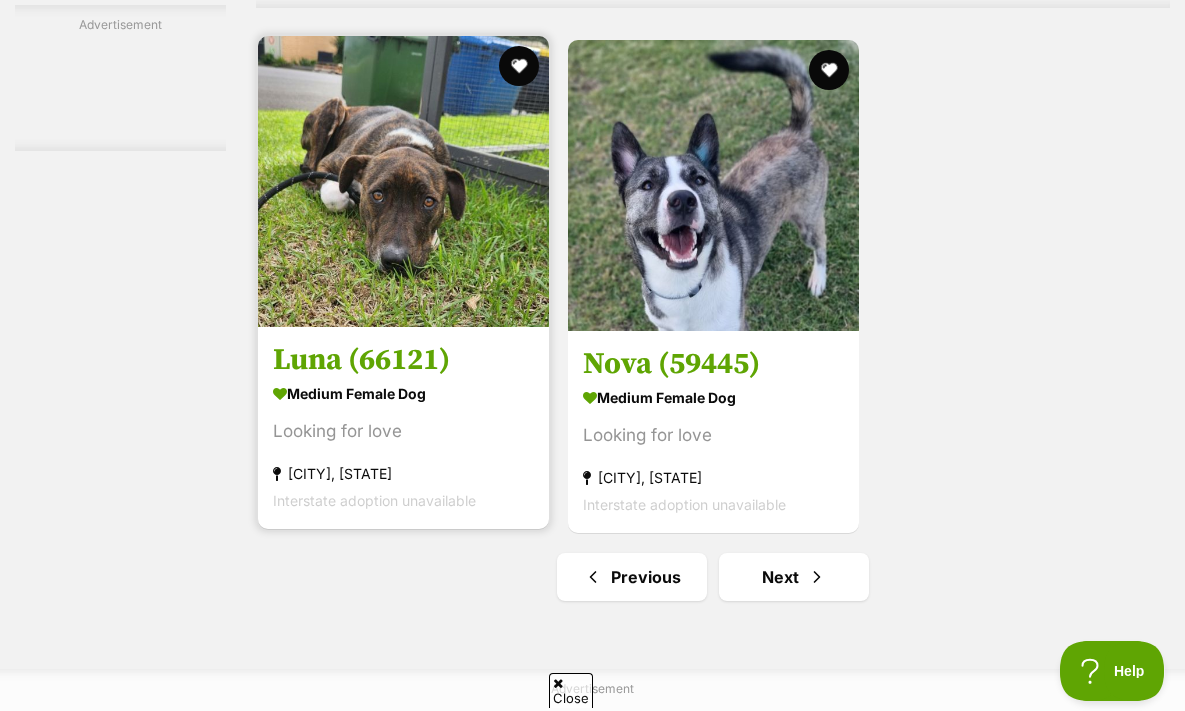click on "Luna (66121)" at bounding box center (403, 360) 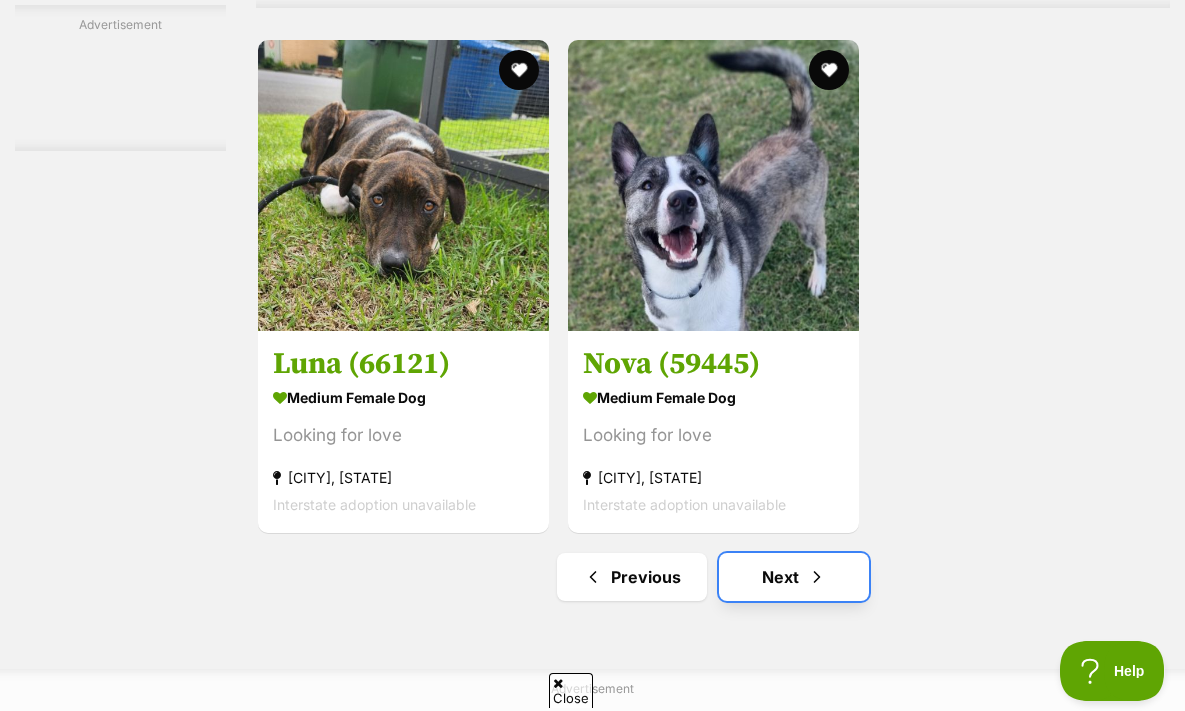 click on "Next" at bounding box center [794, 577] 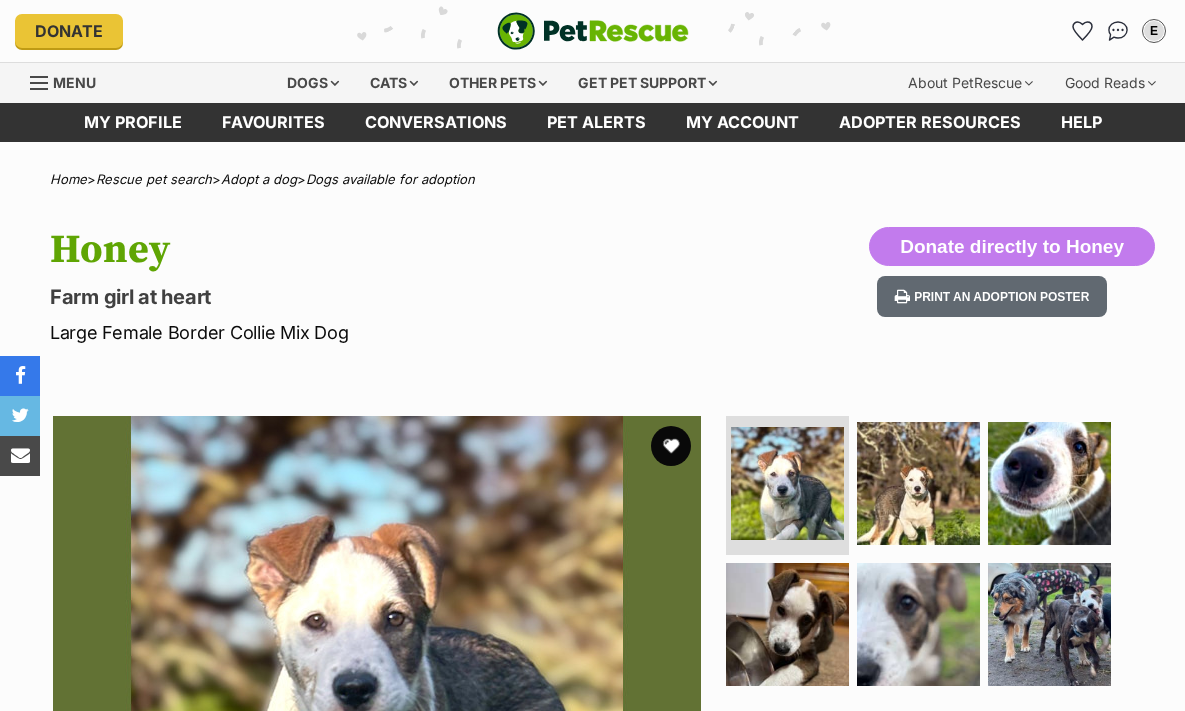 scroll, scrollTop: 0, scrollLeft: 0, axis: both 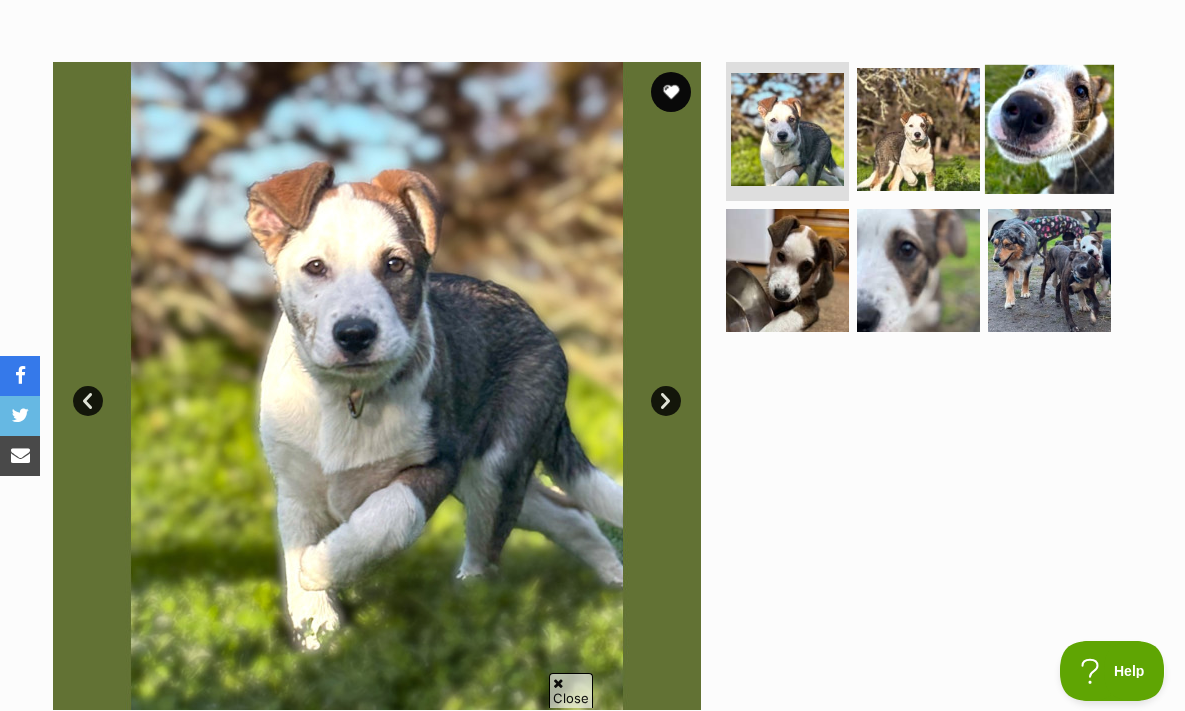 click at bounding box center [1049, 128] 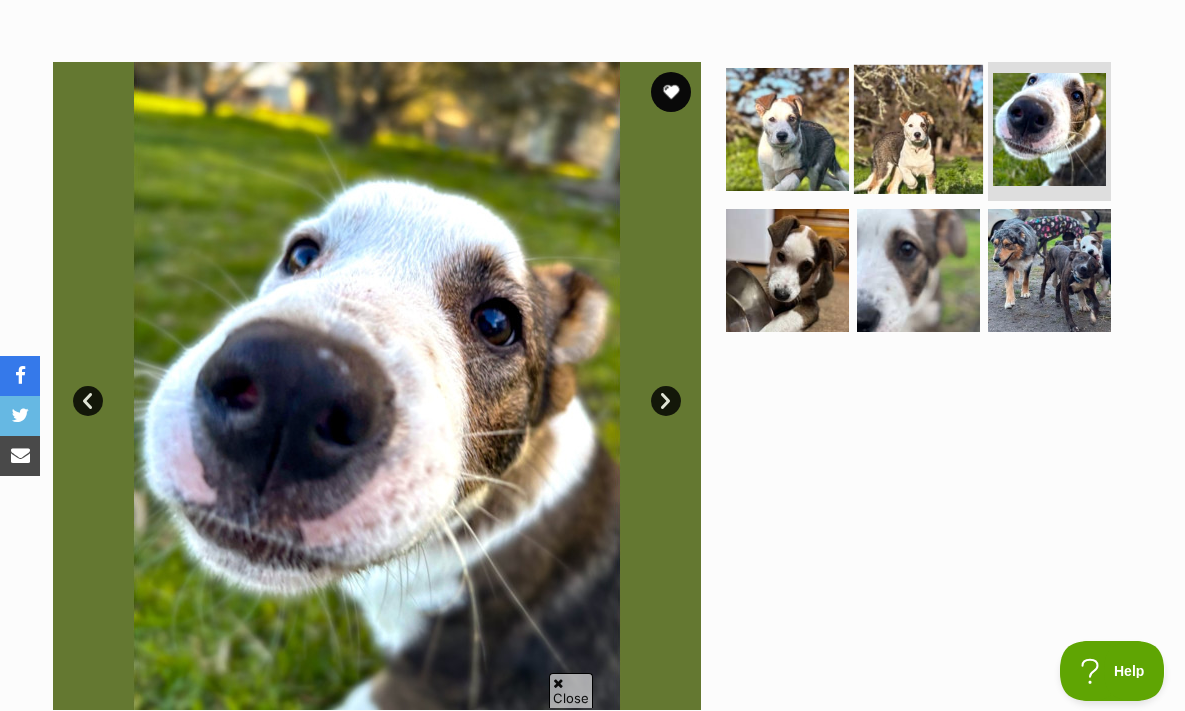 click at bounding box center [918, 128] 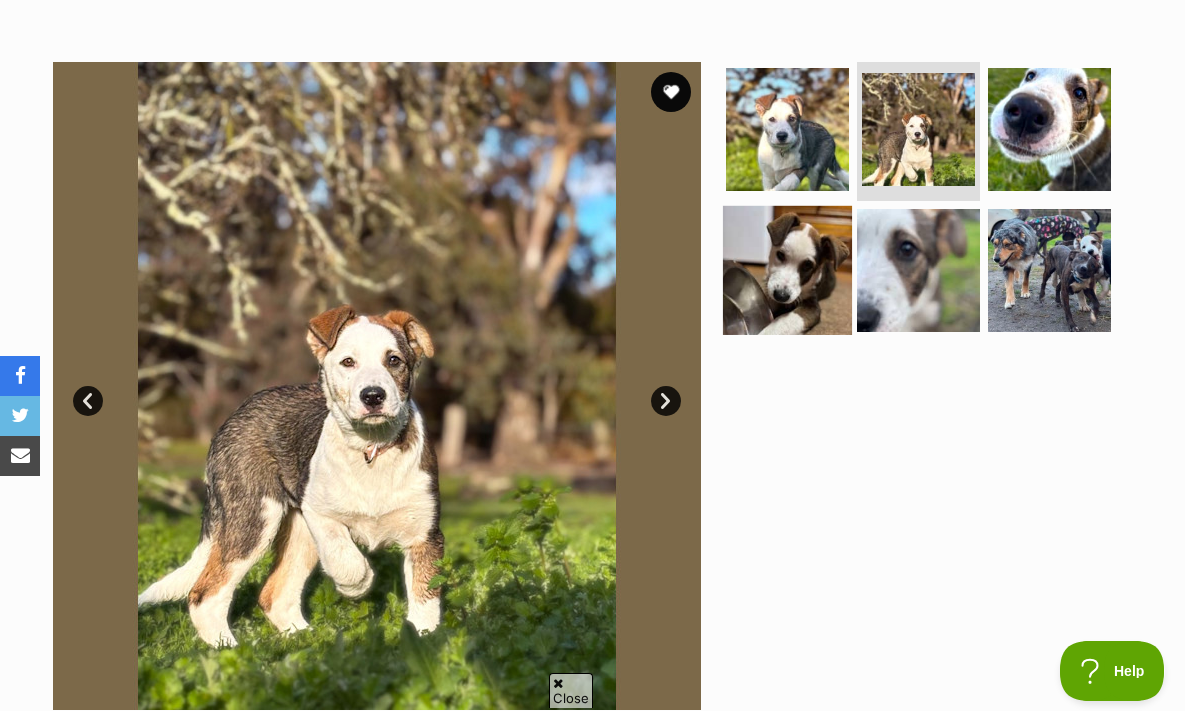click at bounding box center (787, 270) 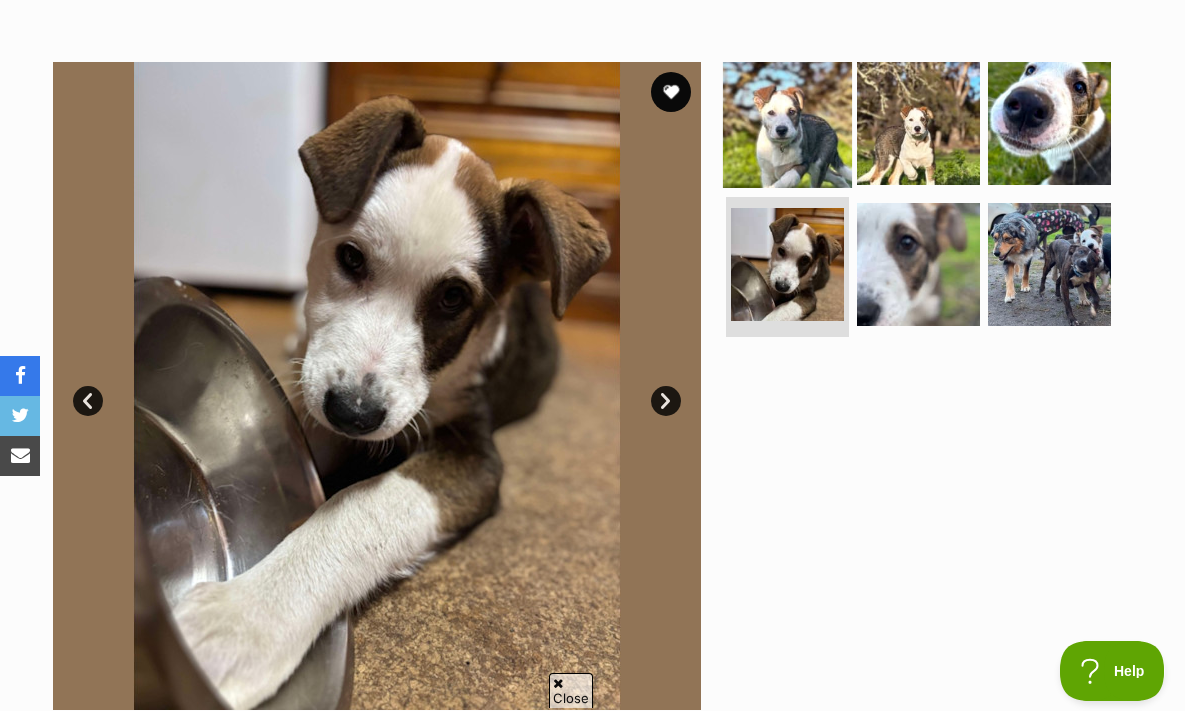 click at bounding box center (787, 122) 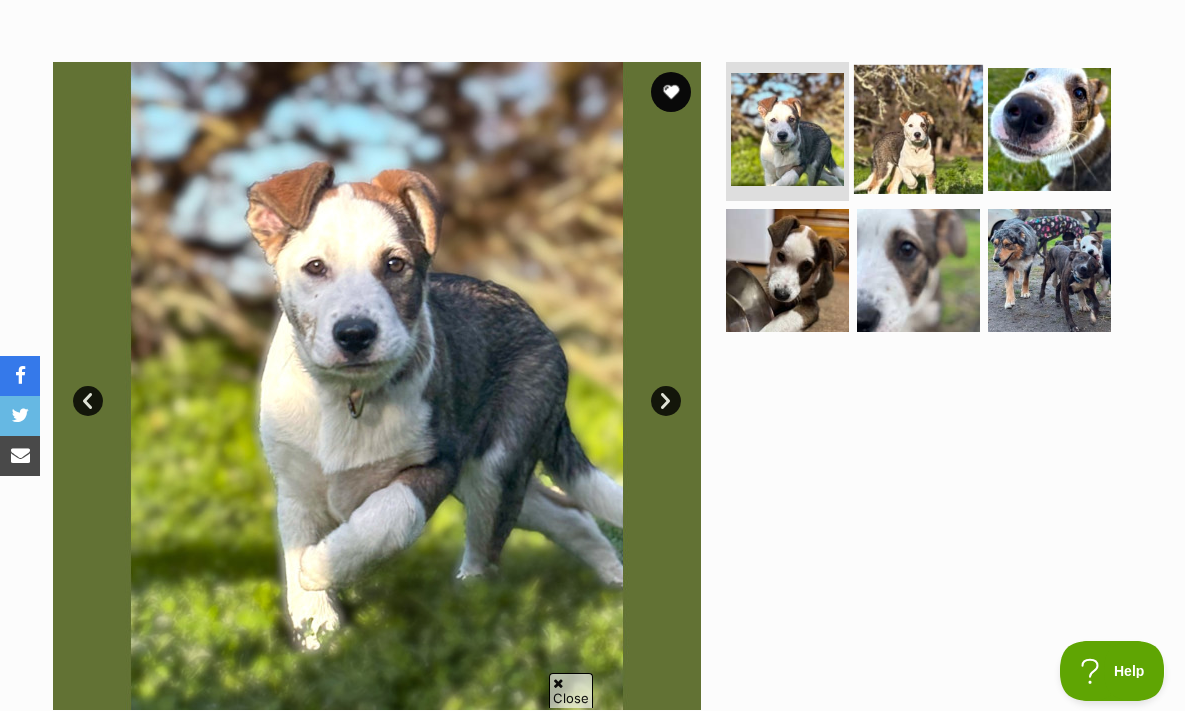 click at bounding box center (918, 128) 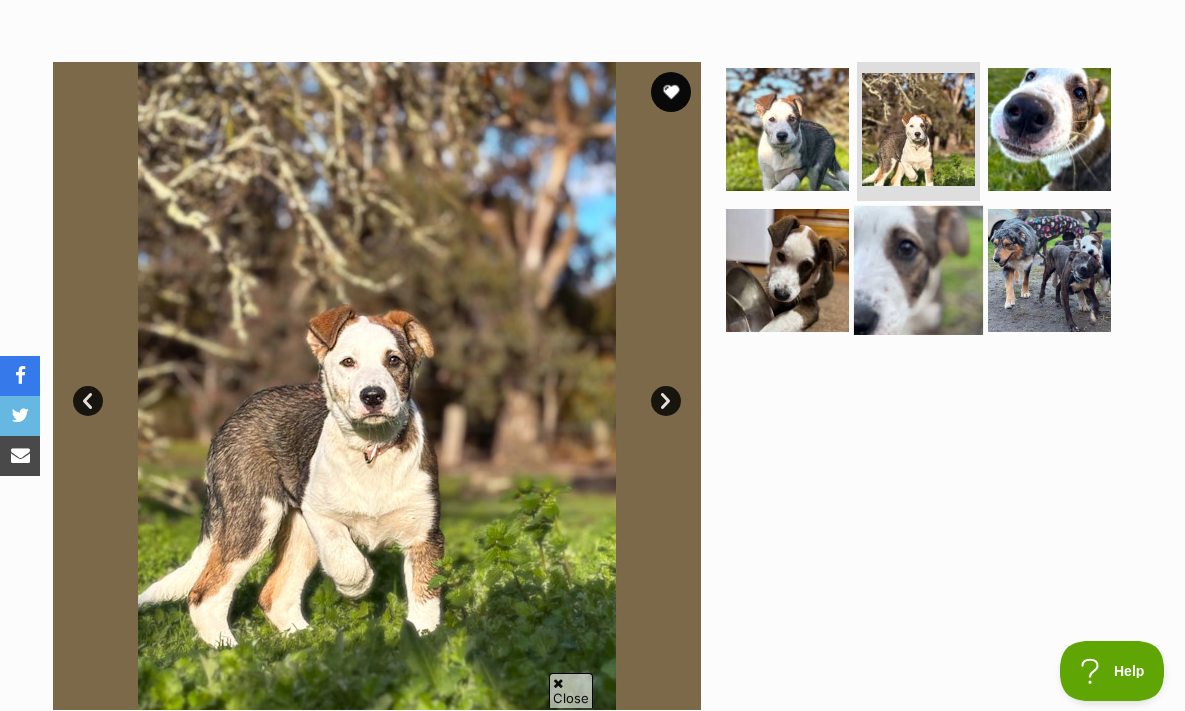 click at bounding box center [918, 270] 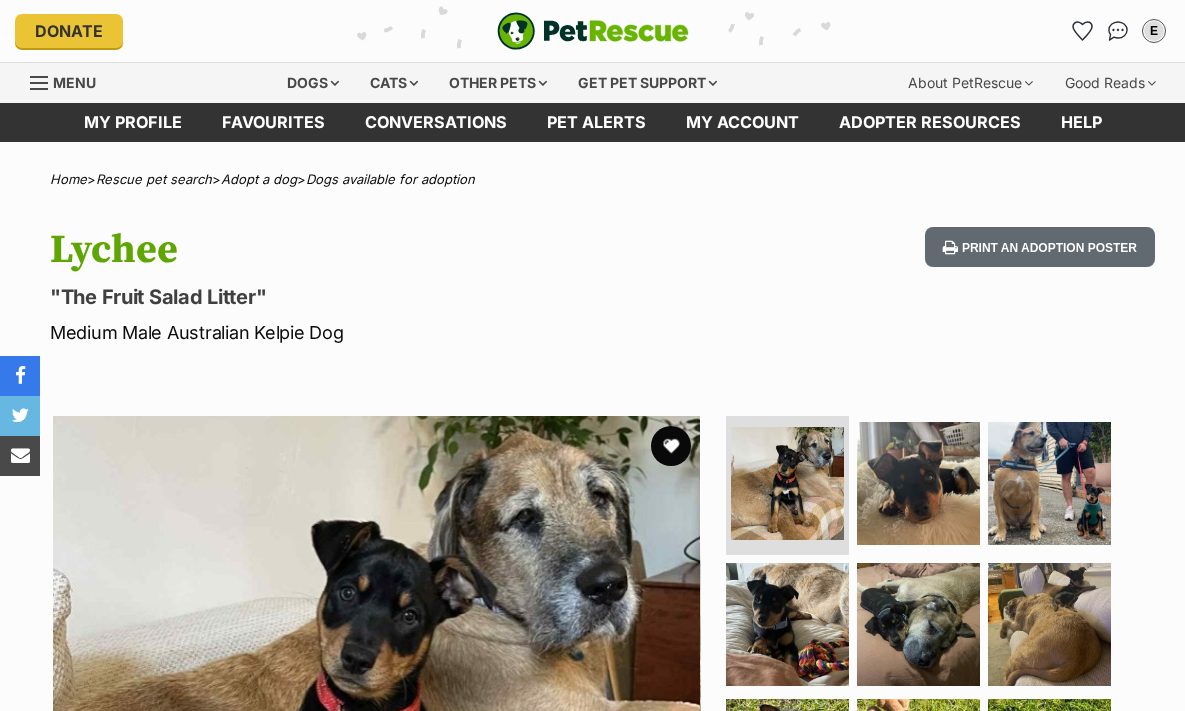 scroll, scrollTop: 0, scrollLeft: 0, axis: both 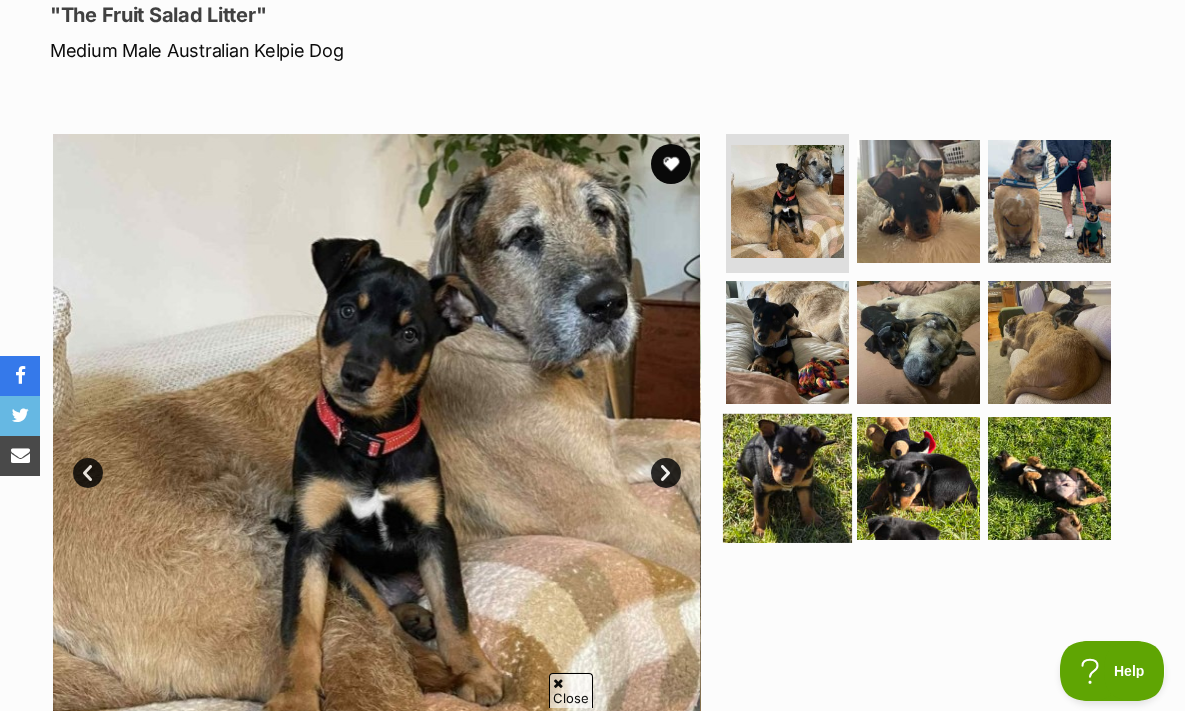 click at bounding box center (787, 478) 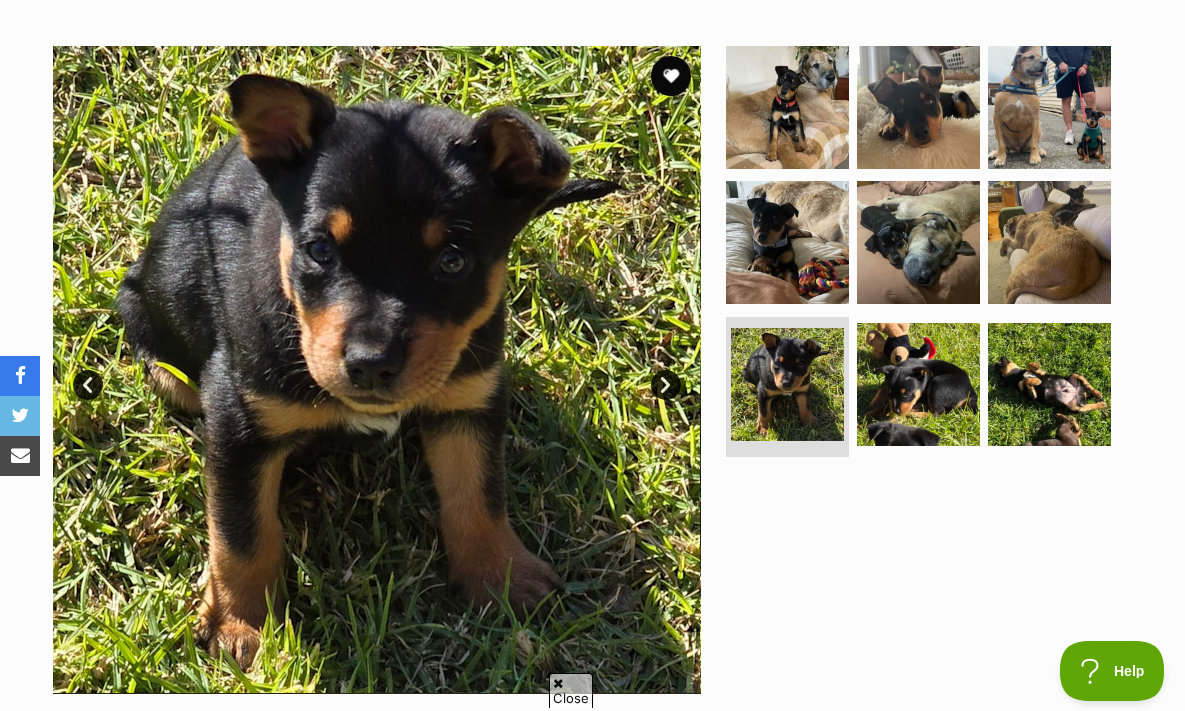 scroll, scrollTop: 372, scrollLeft: 0, axis: vertical 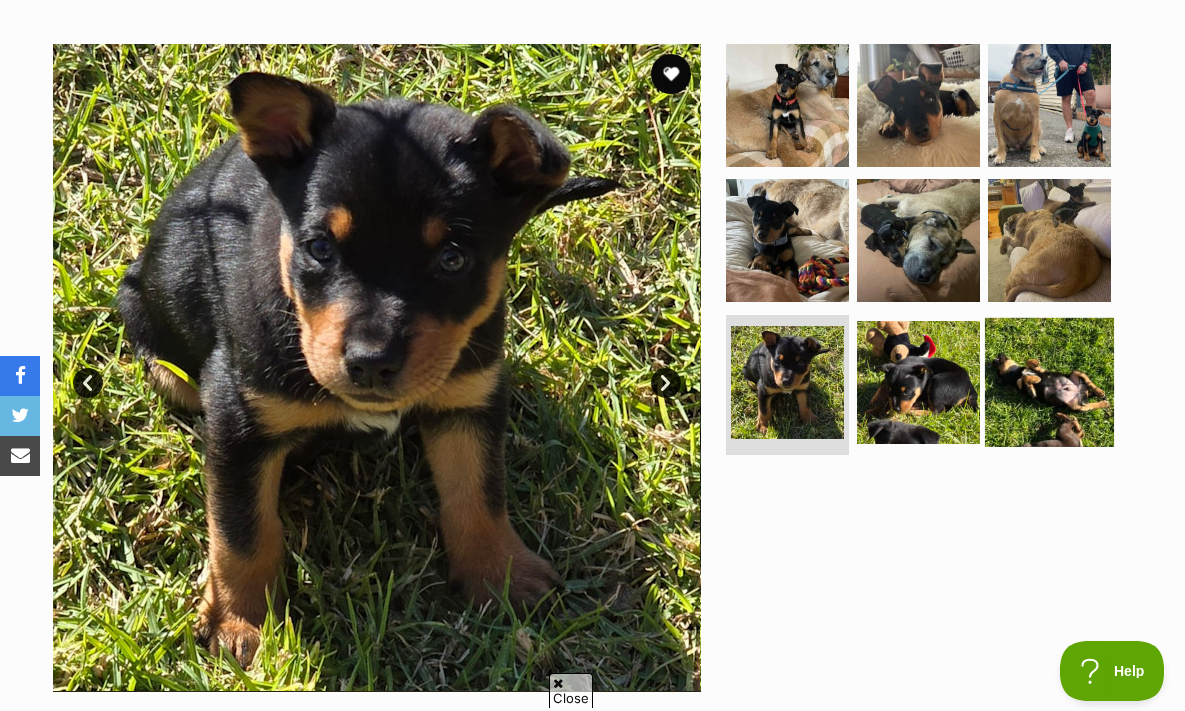 click at bounding box center (1049, 382) 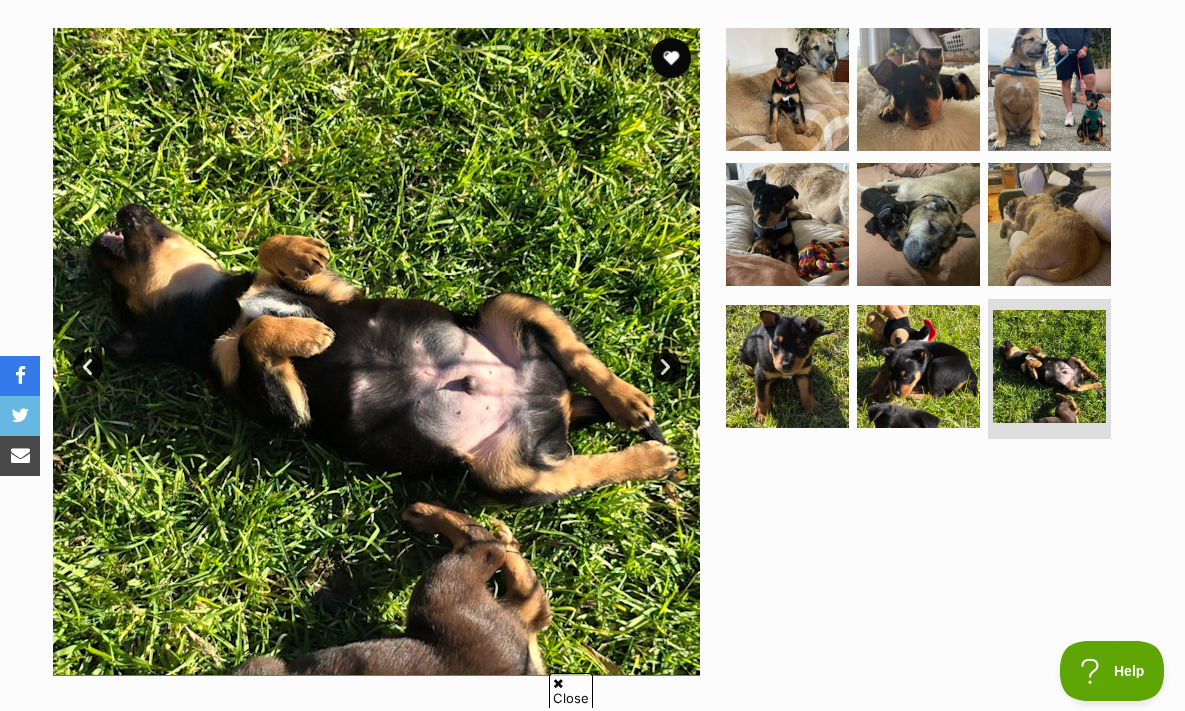 scroll, scrollTop: 362, scrollLeft: 0, axis: vertical 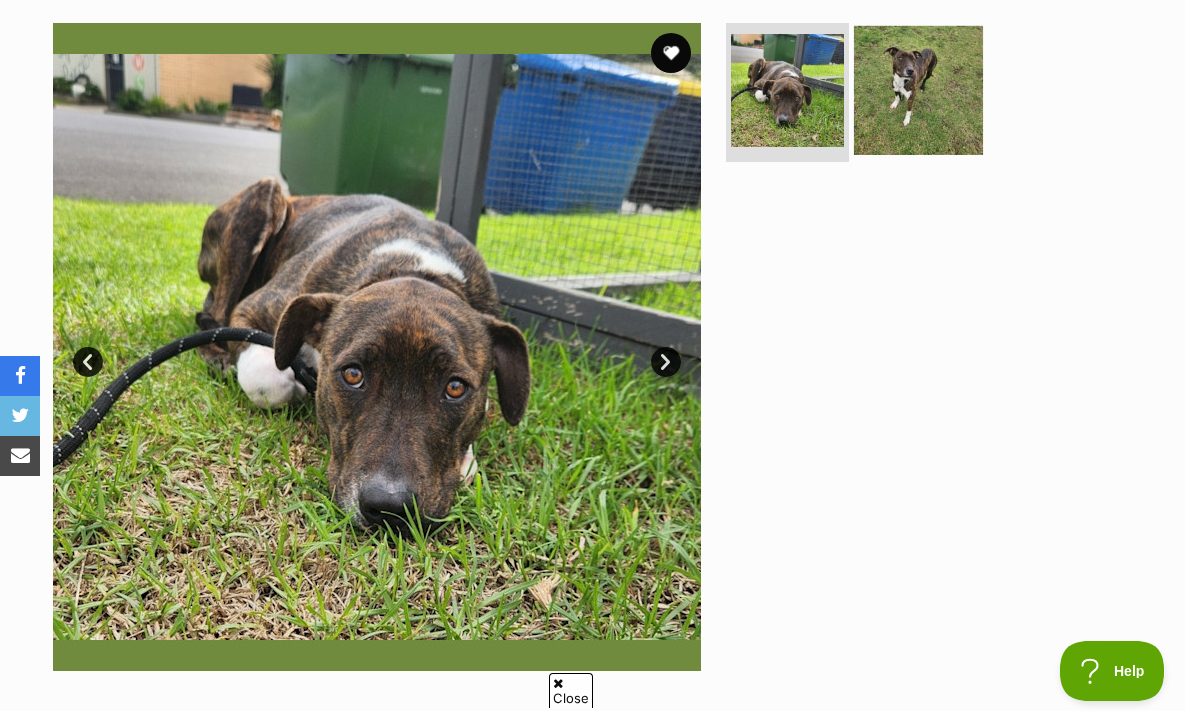 click at bounding box center [918, 89] 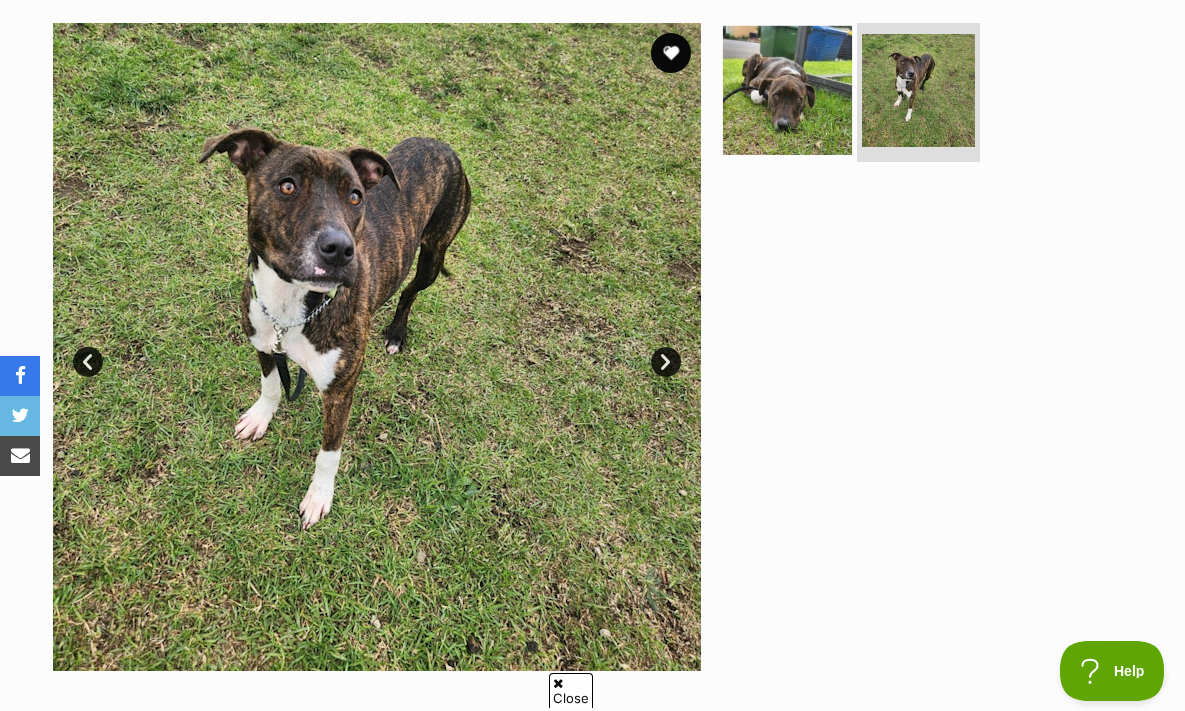 click at bounding box center [787, 89] 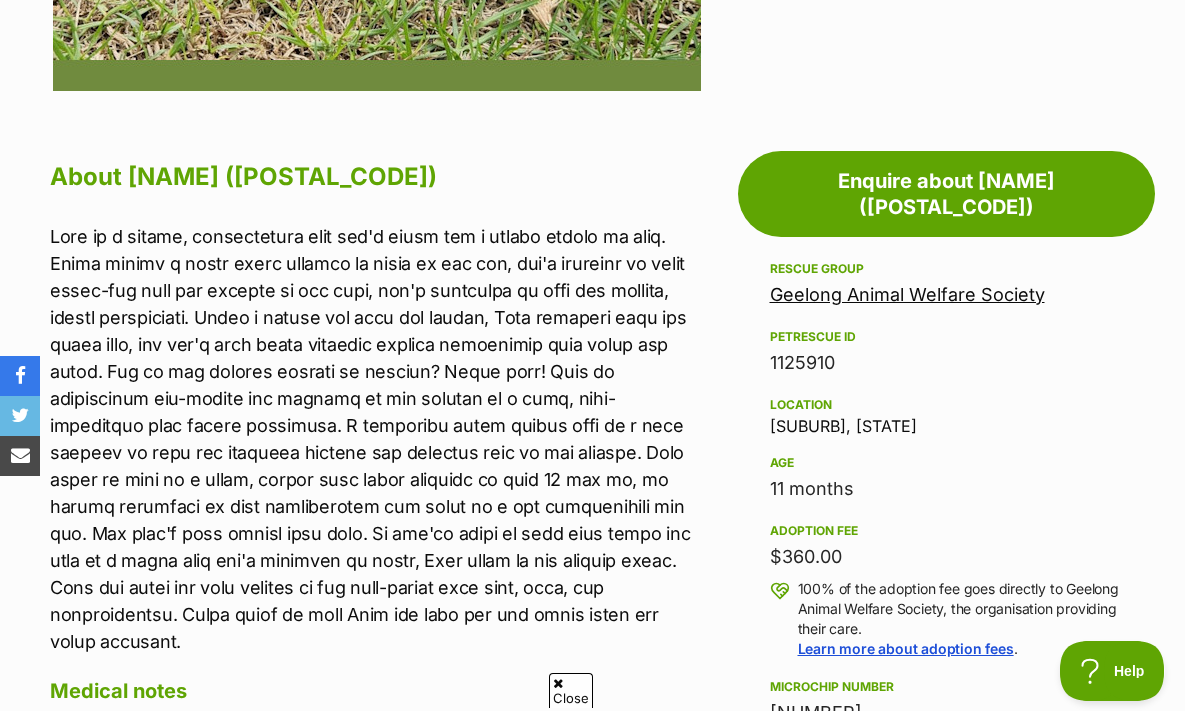 scroll, scrollTop: 966, scrollLeft: 0, axis: vertical 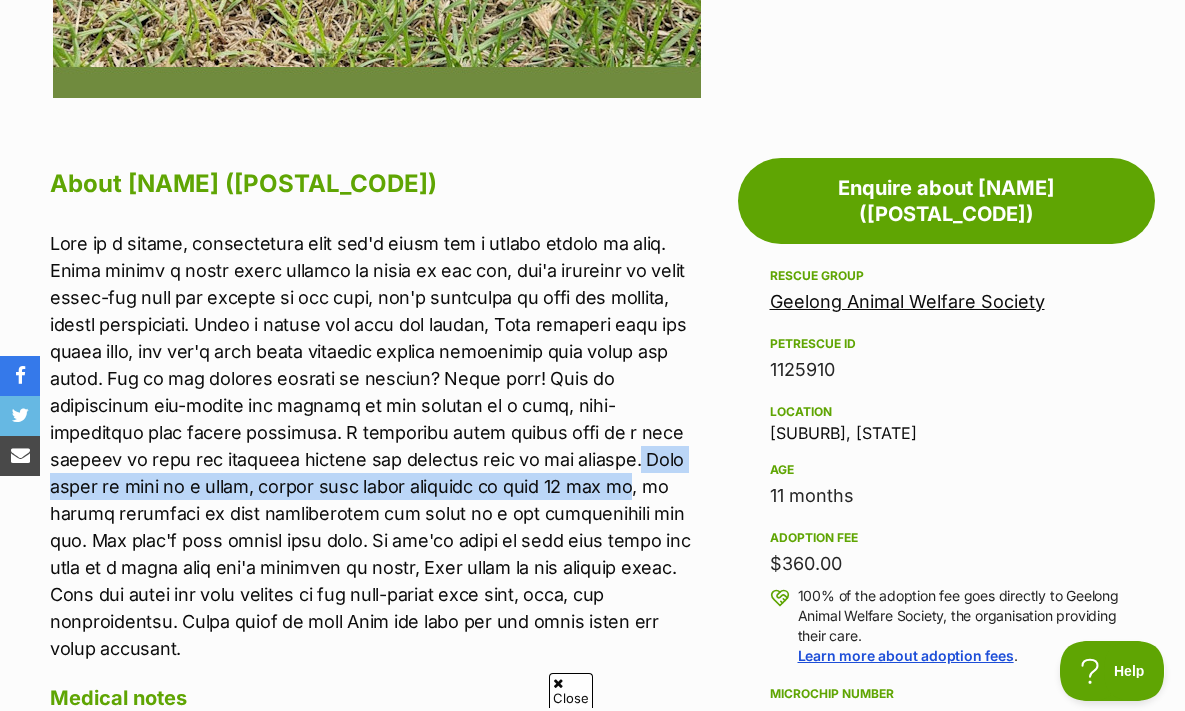 drag, startPoint x: 447, startPoint y: 449, endPoint x: 439, endPoint y: 479, distance: 31.04835 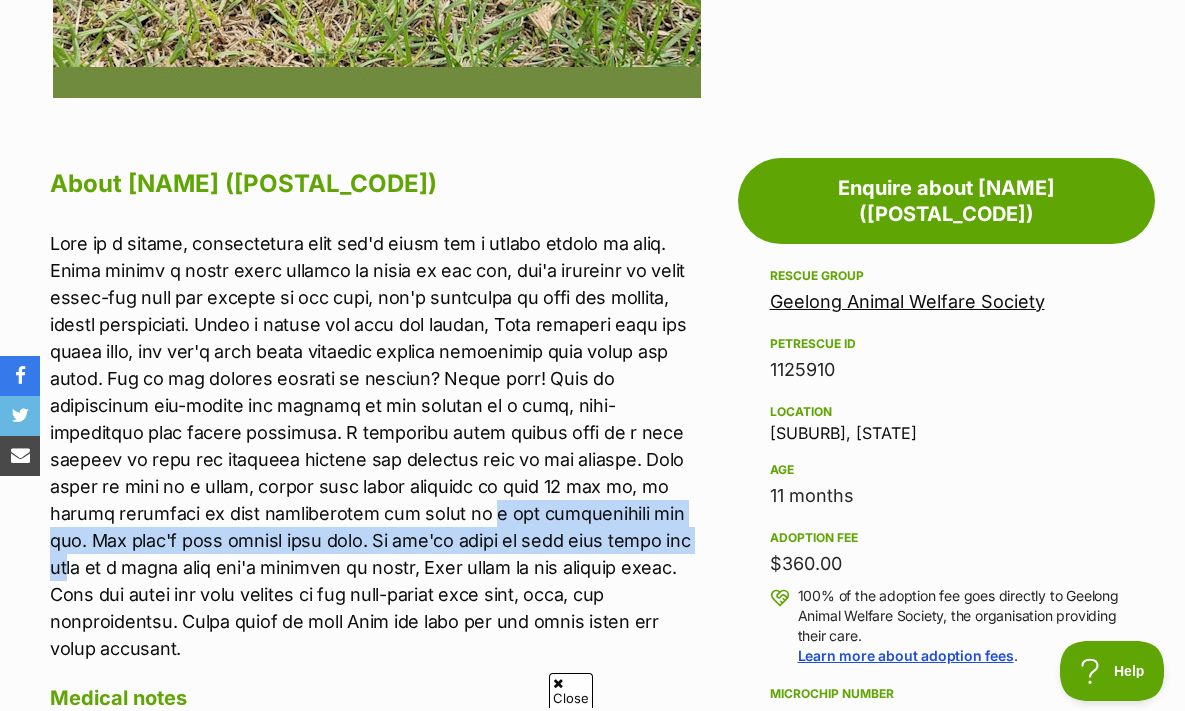 drag, startPoint x: 264, startPoint y: 503, endPoint x: 475, endPoint y: 519, distance: 211.60576 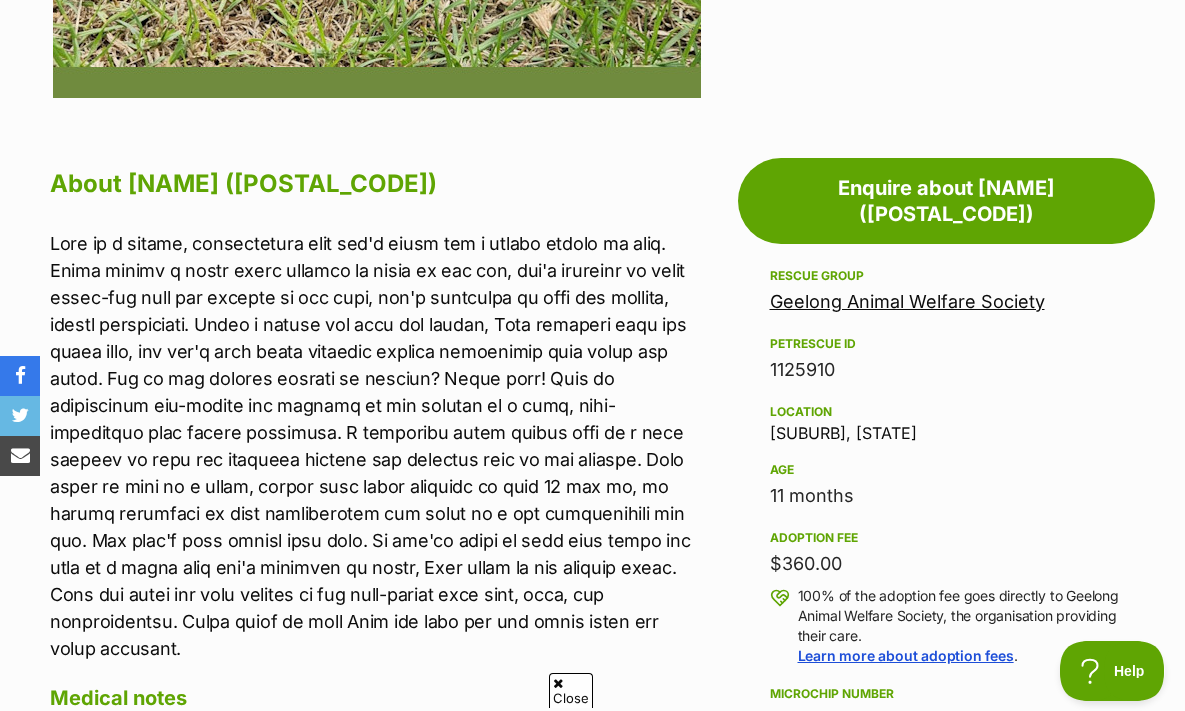 click at bounding box center (377, 446) 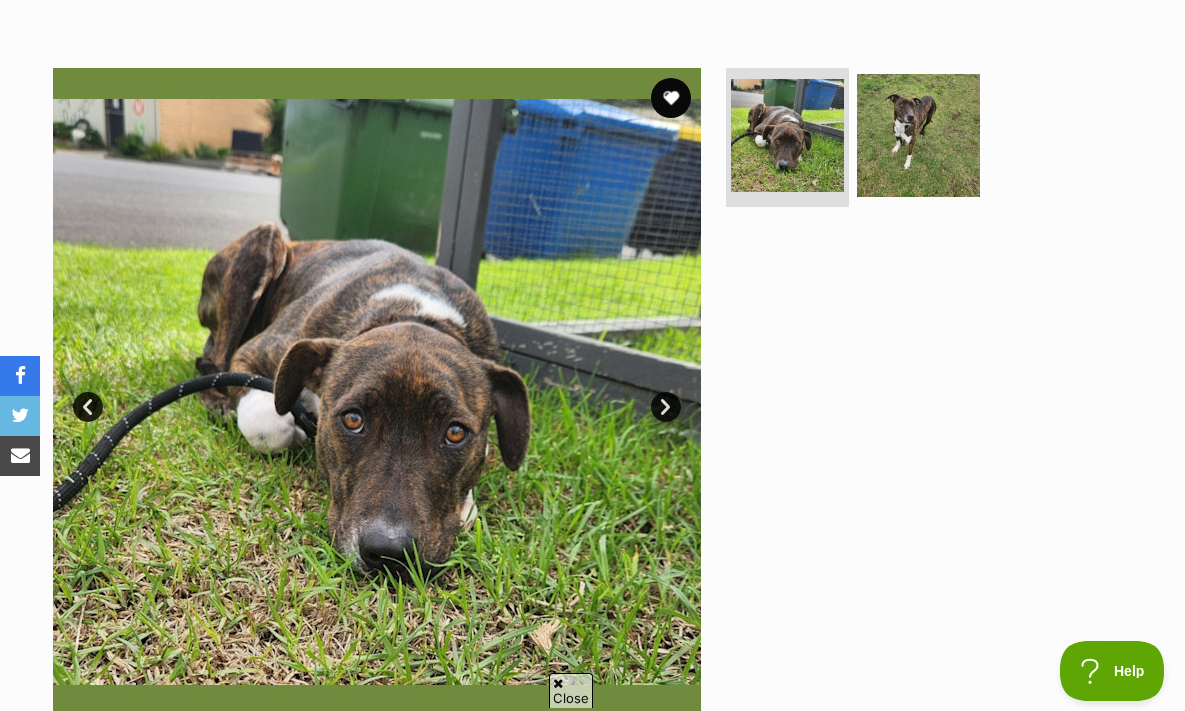 scroll, scrollTop: 360, scrollLeft: 0, axis: vertical 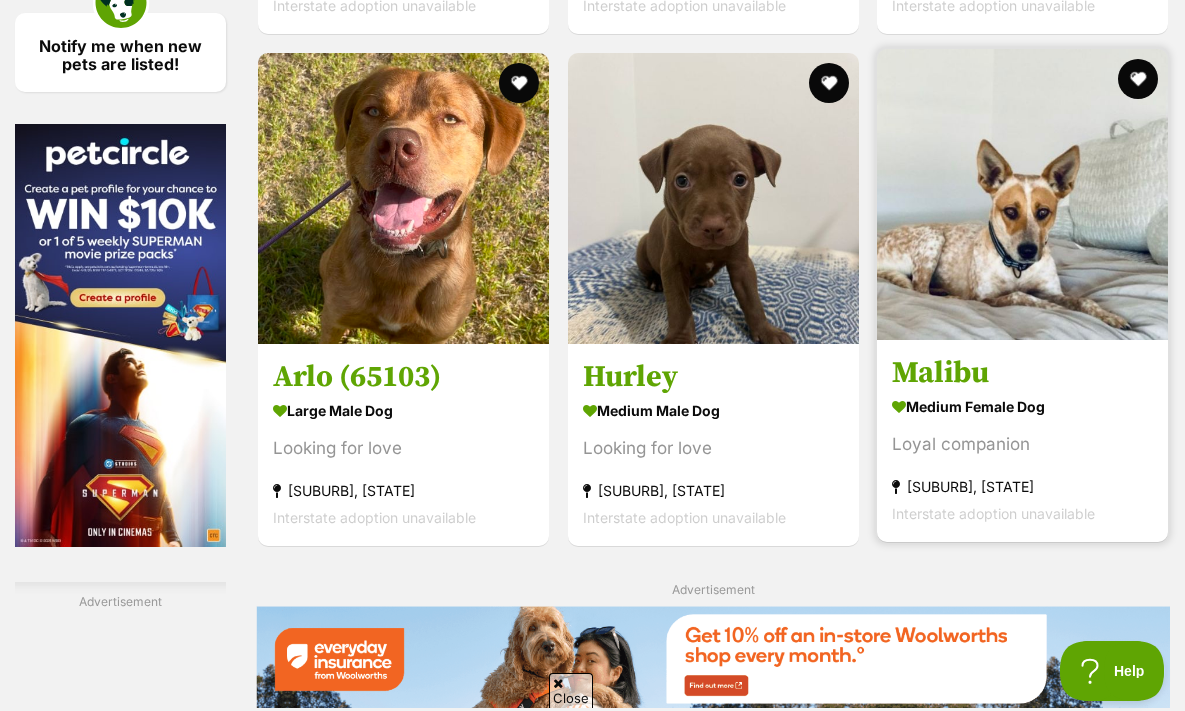 click at bounding box center (1022, 194) 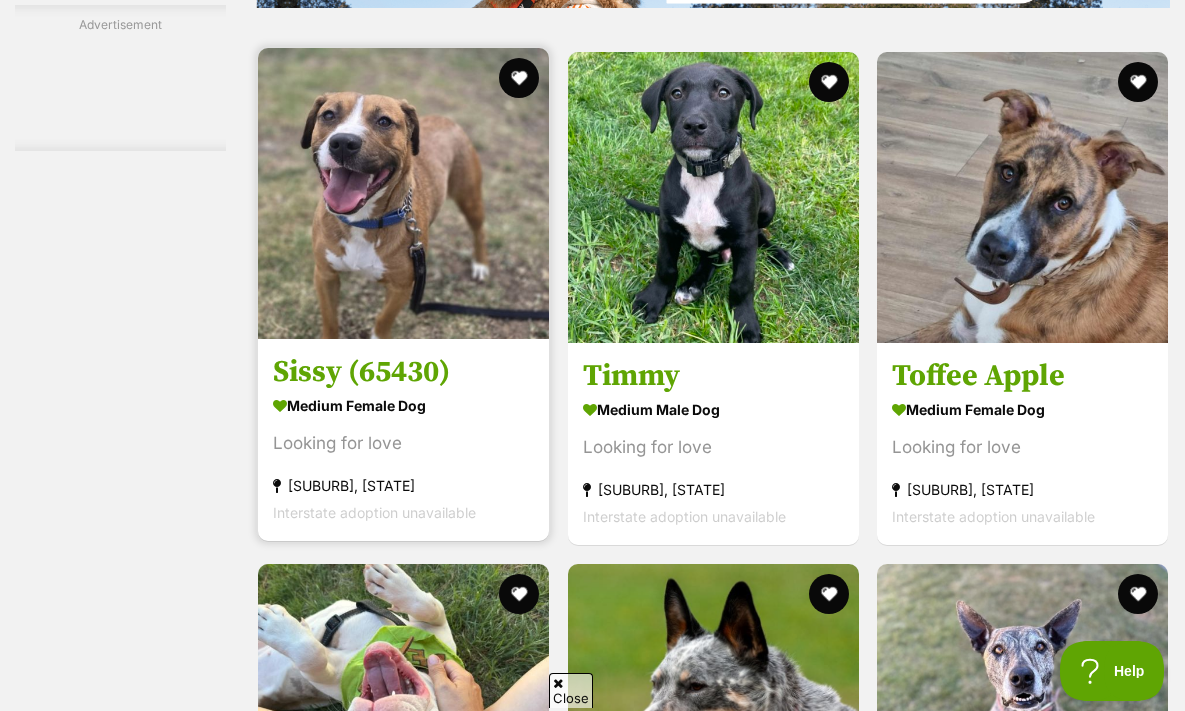scroll, scrollTop: 3215, scrollLeft: 0, axis: vertical 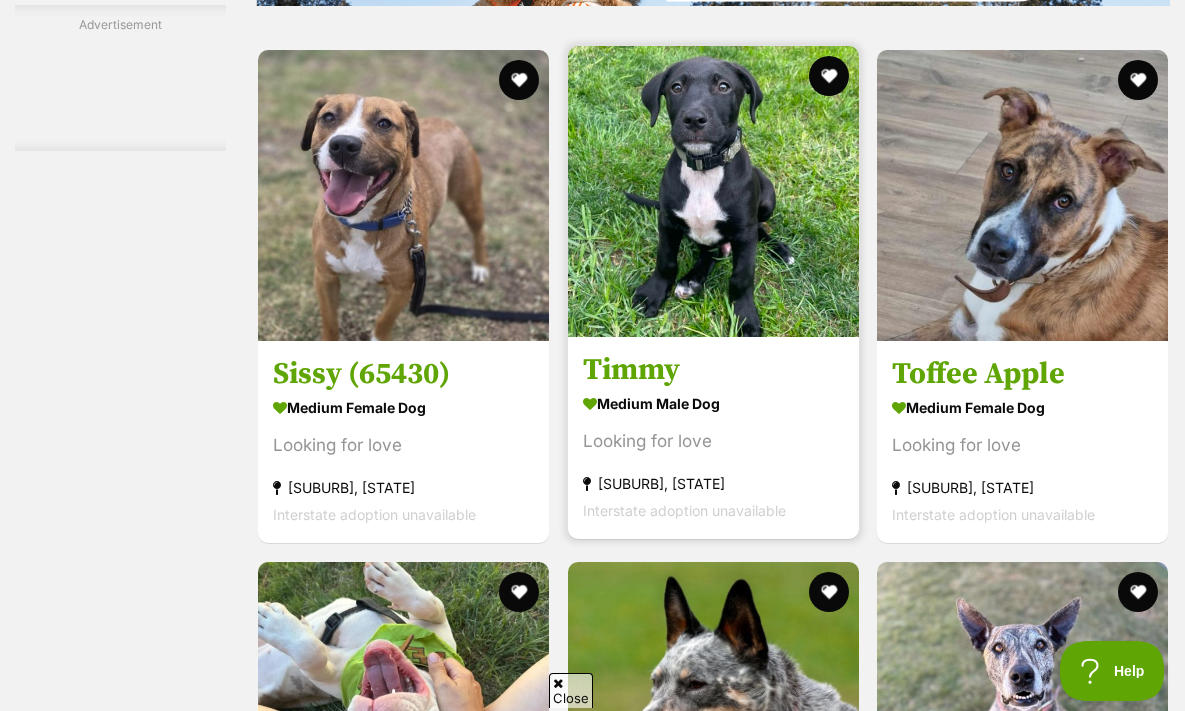 click at bounding box center [713, 191] 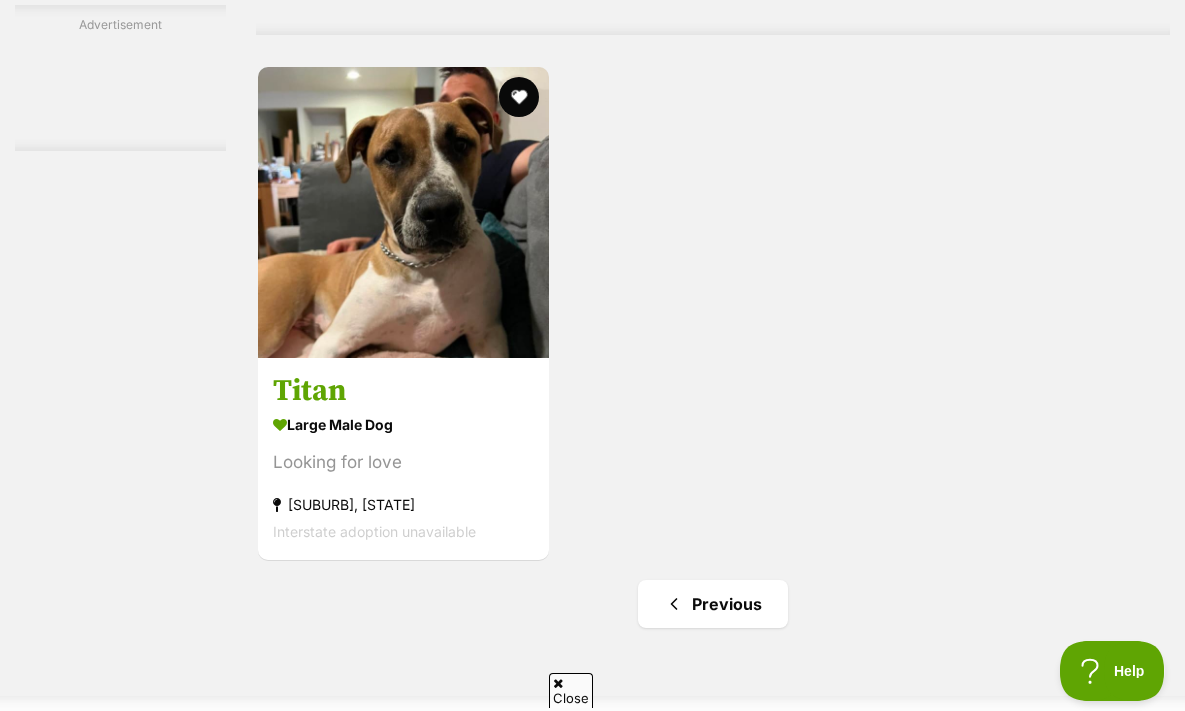scroll, scrollTop: 4418, scrollLeft: 0, axis: vertical 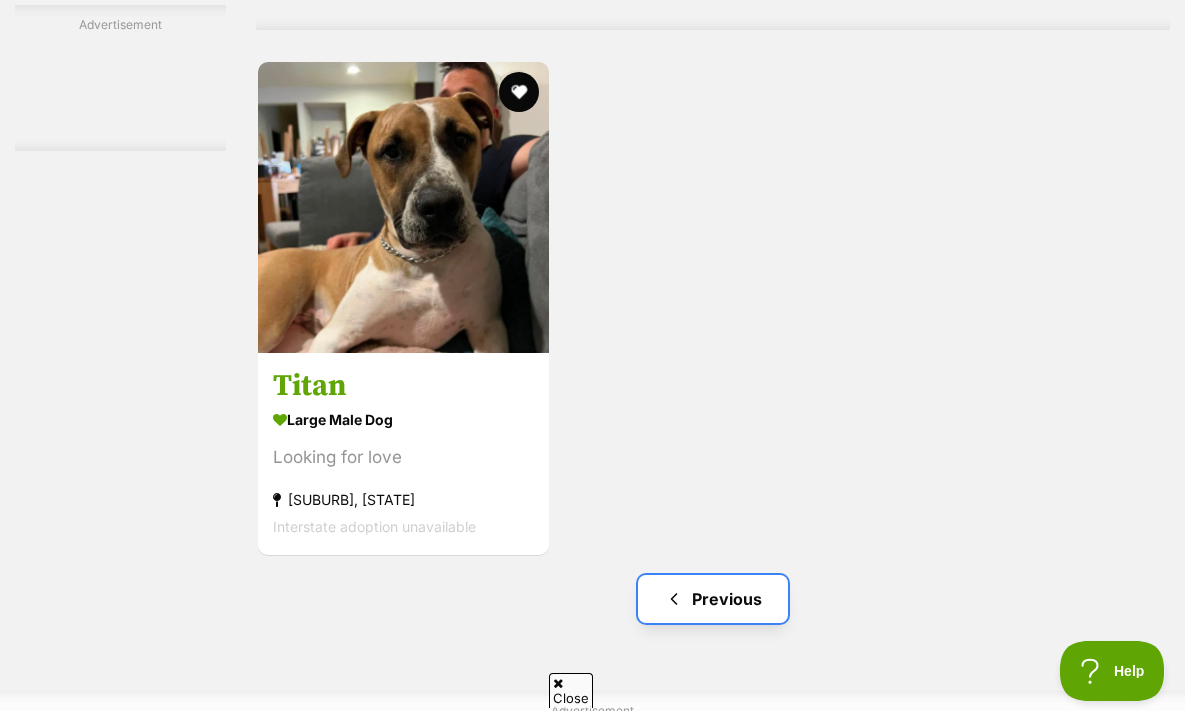 click on "Previous" at bounding box center (713, 599) 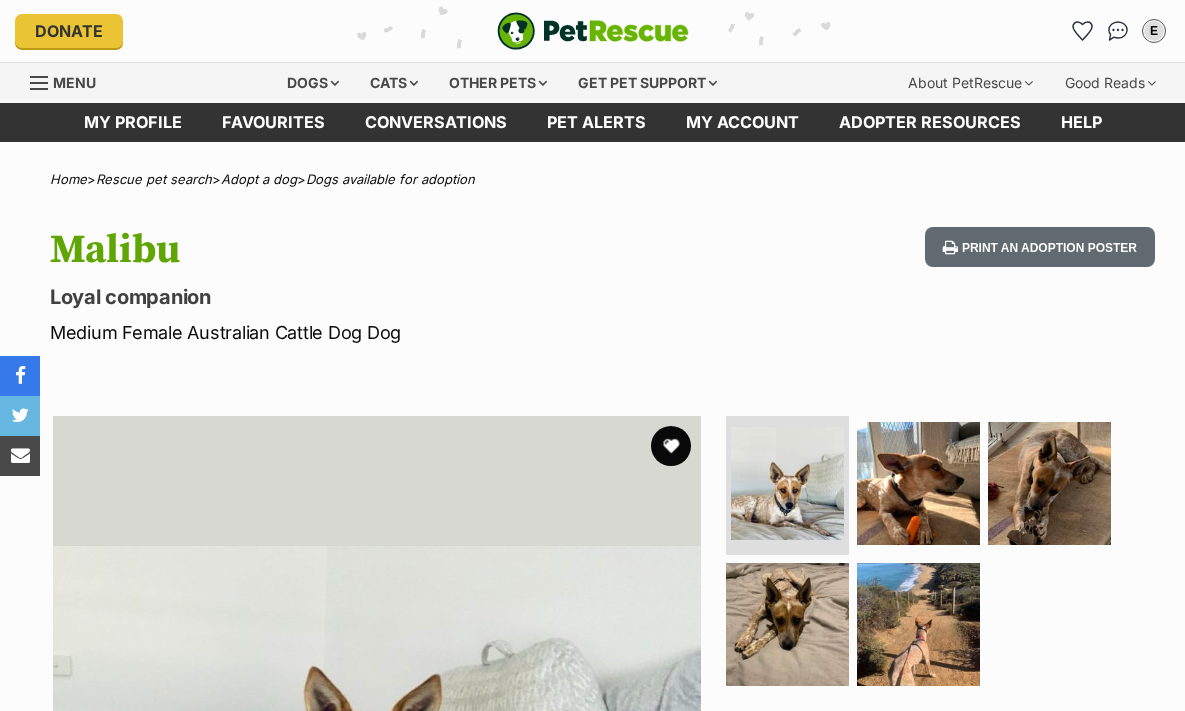 scroll, scrollTop: 0, scrollLeft: 0, axis: both 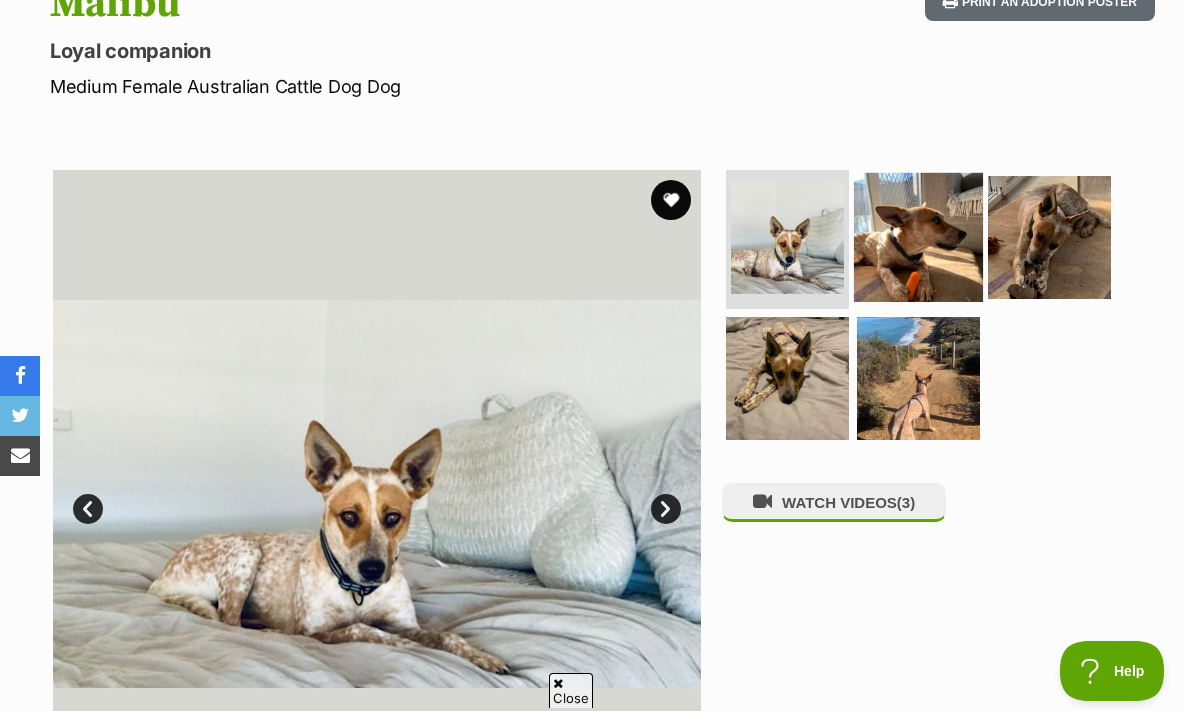 click at bounding box center [918, 236] 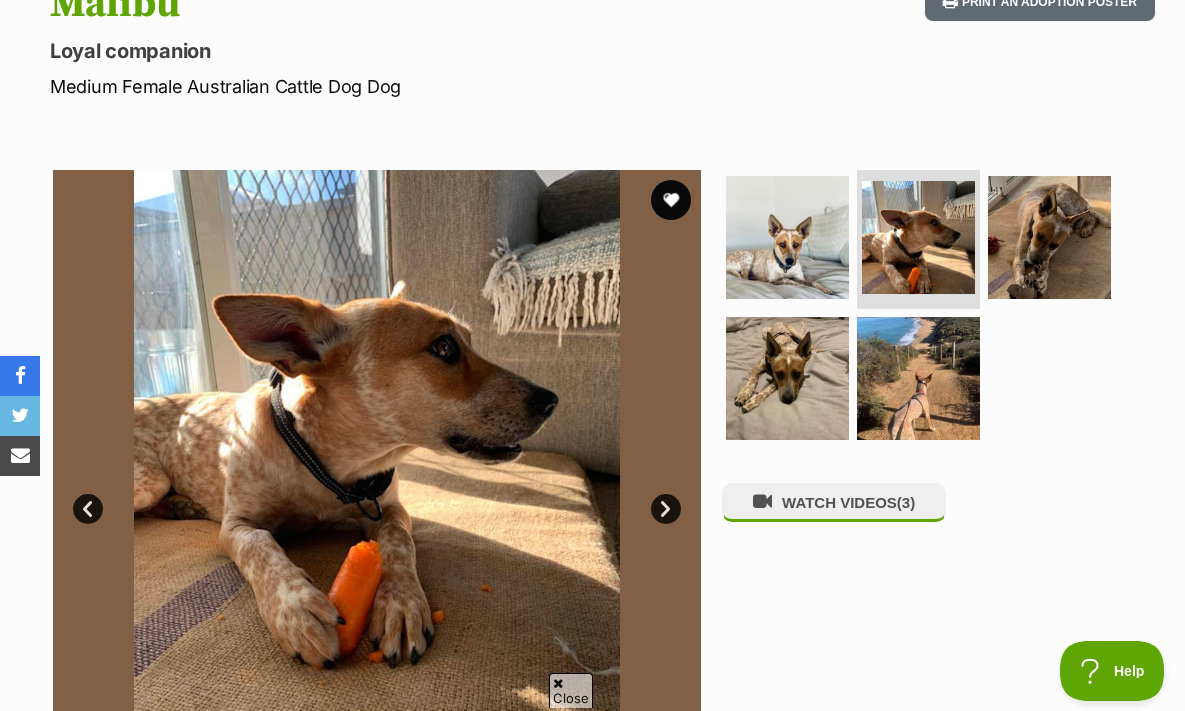 scroll, scrollTop: 0, scrollLeft: 0, axis: both 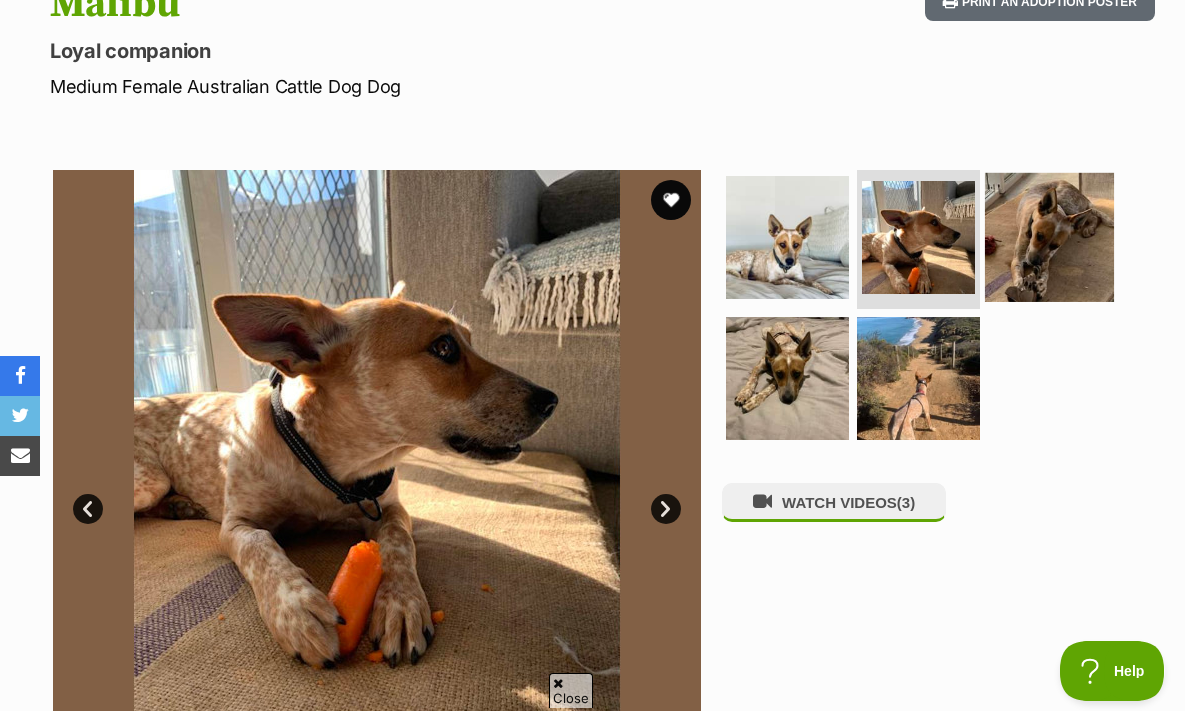 click at bounding box center (1049, 236) 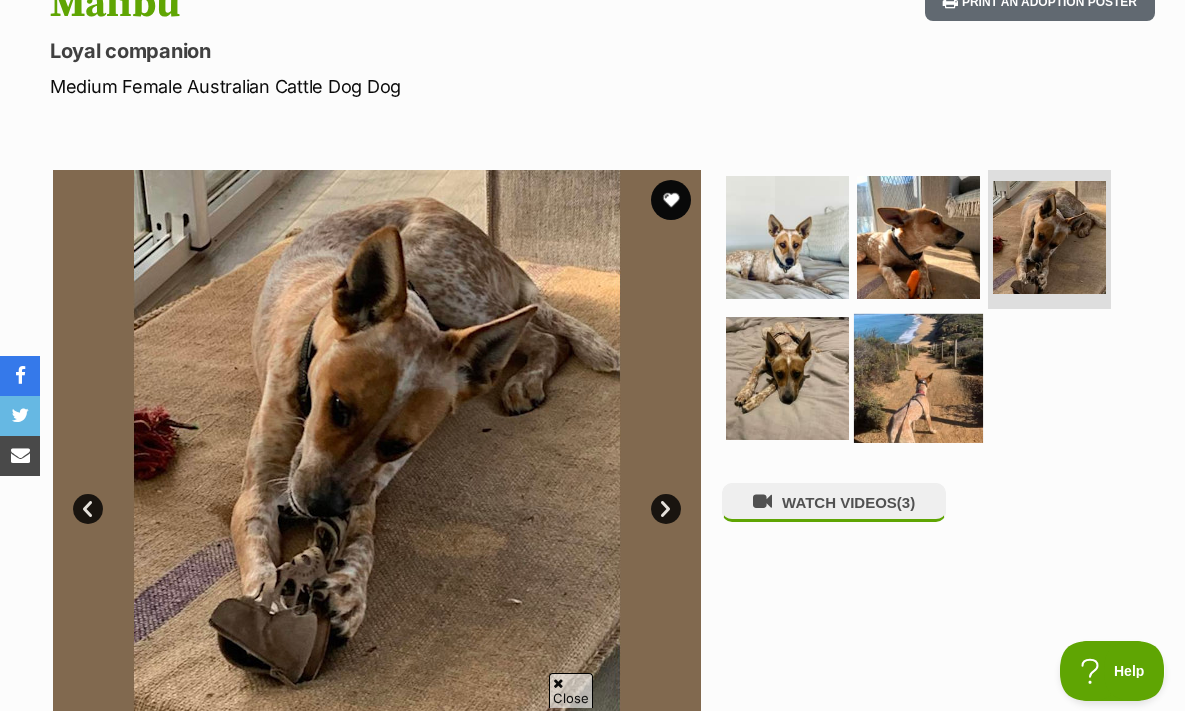 click at bounding box center [918, 378] 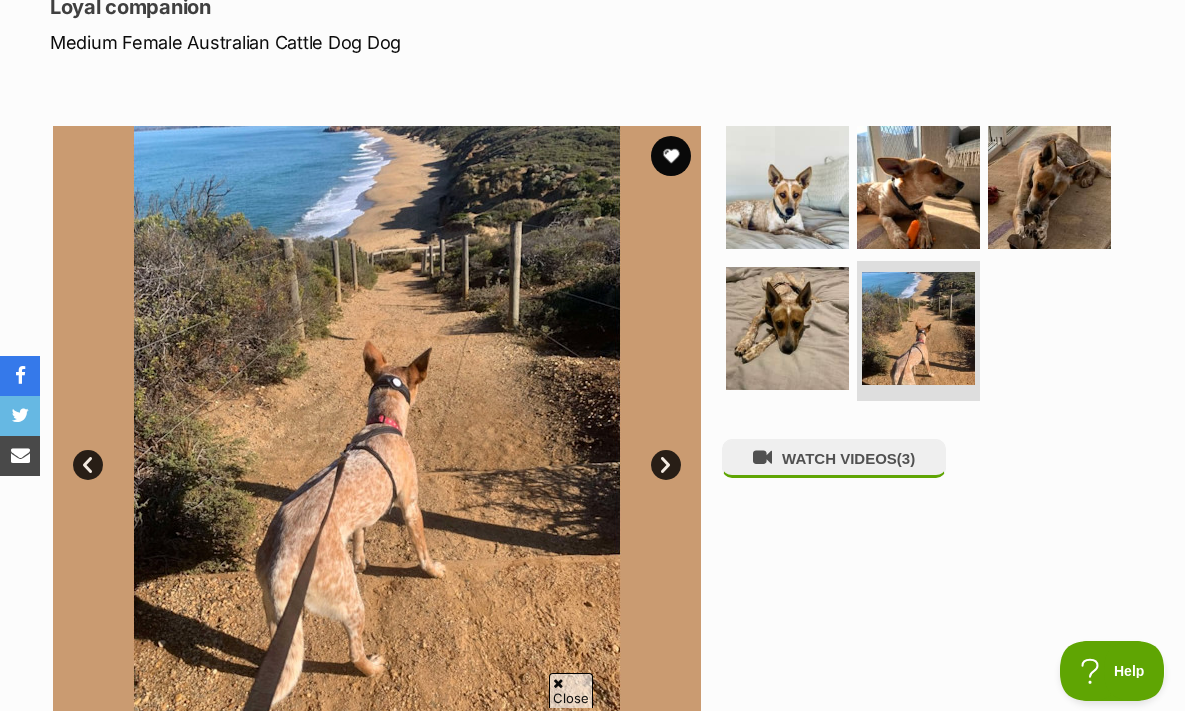 scroll, scrollTop: 294, scrollLeft: 0, axis: vertical 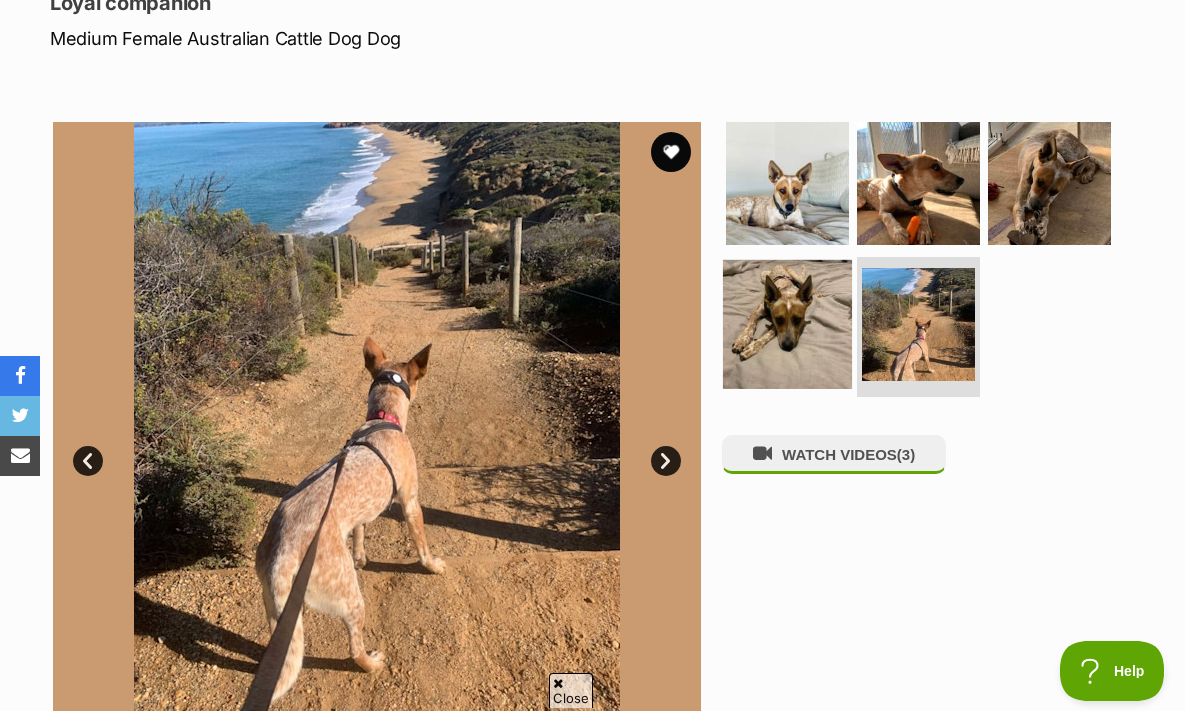 click at bounding box center [787, 324] 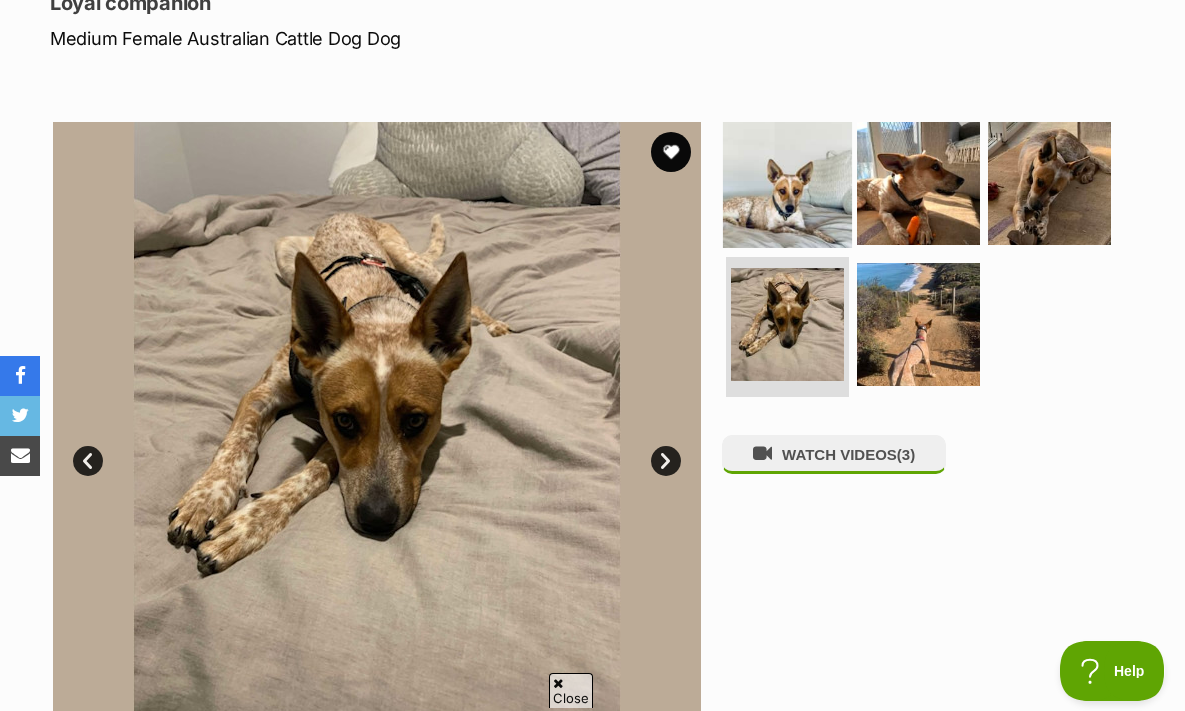 click at bounding box center [787, 182] 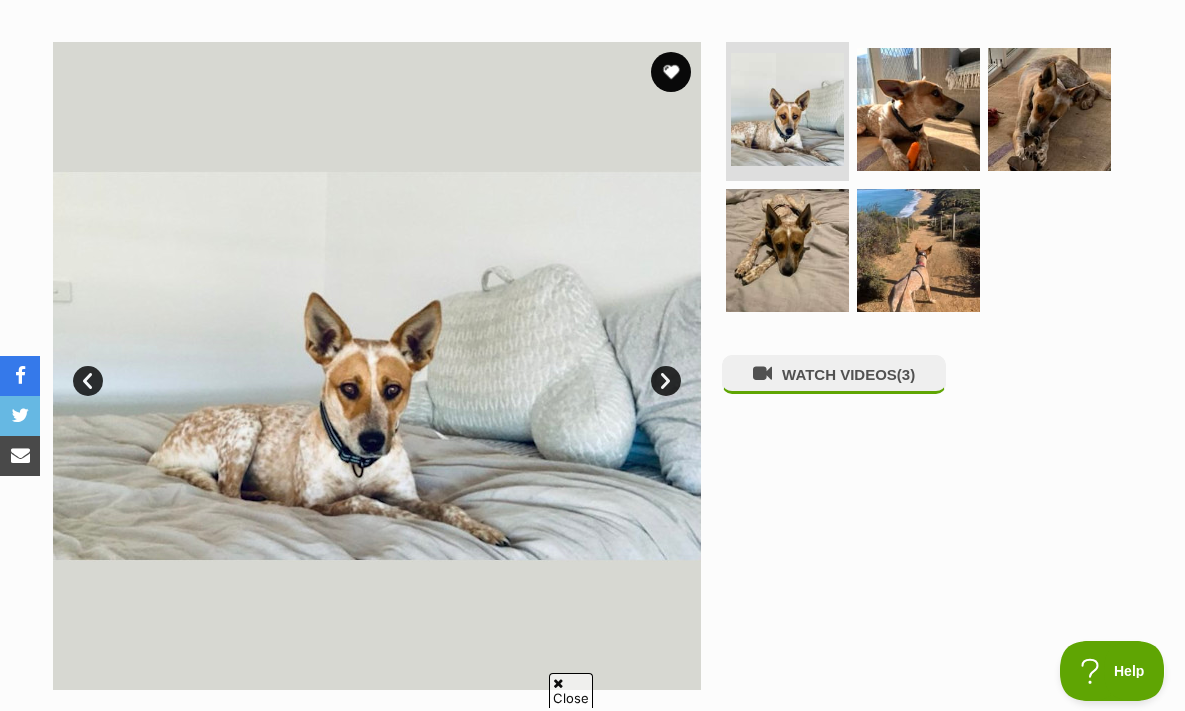 scroll, scrollTop: 0, scrollLeft: 0, axis: both 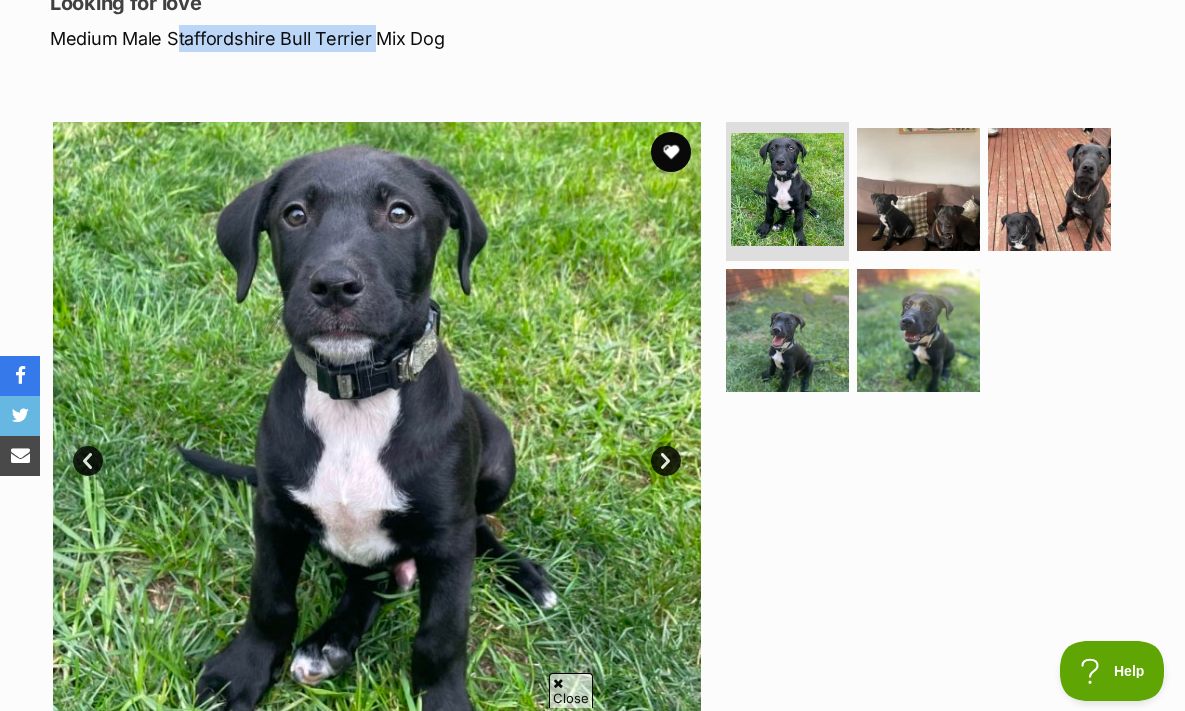drag, startPoint x: 171, startPoint y: 32, endPoint x: 368, endPoint y: 32, distance: 197 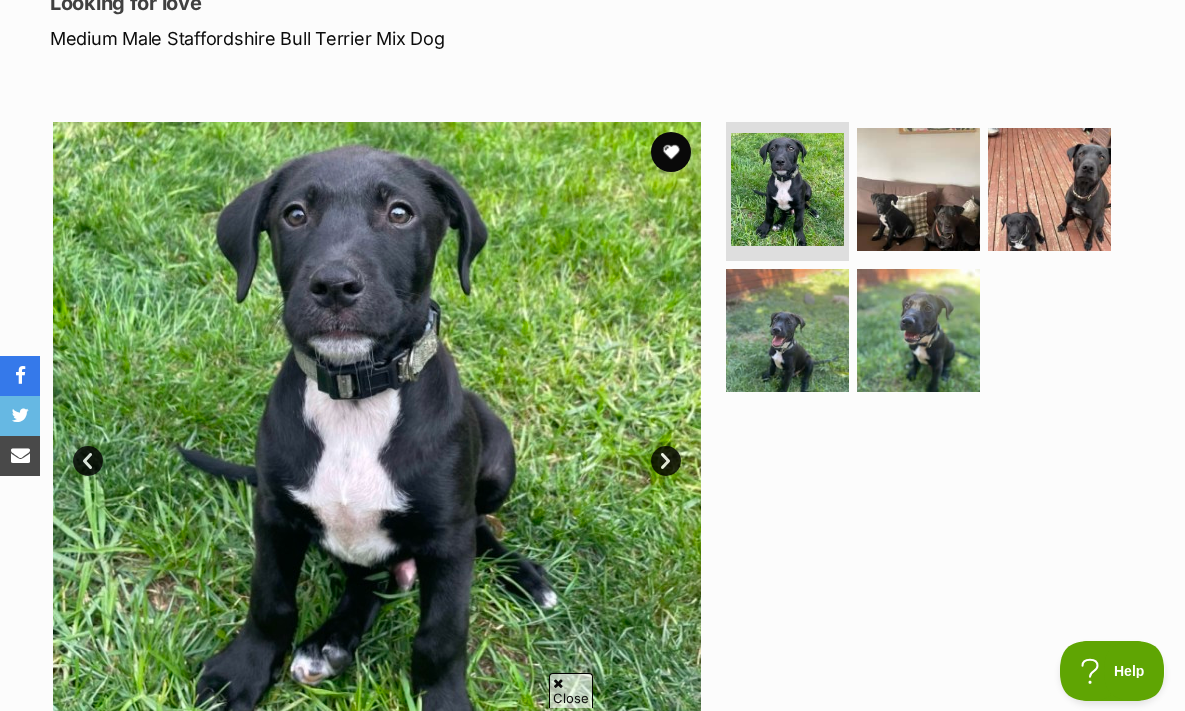 click at bounding box center (927, 446) 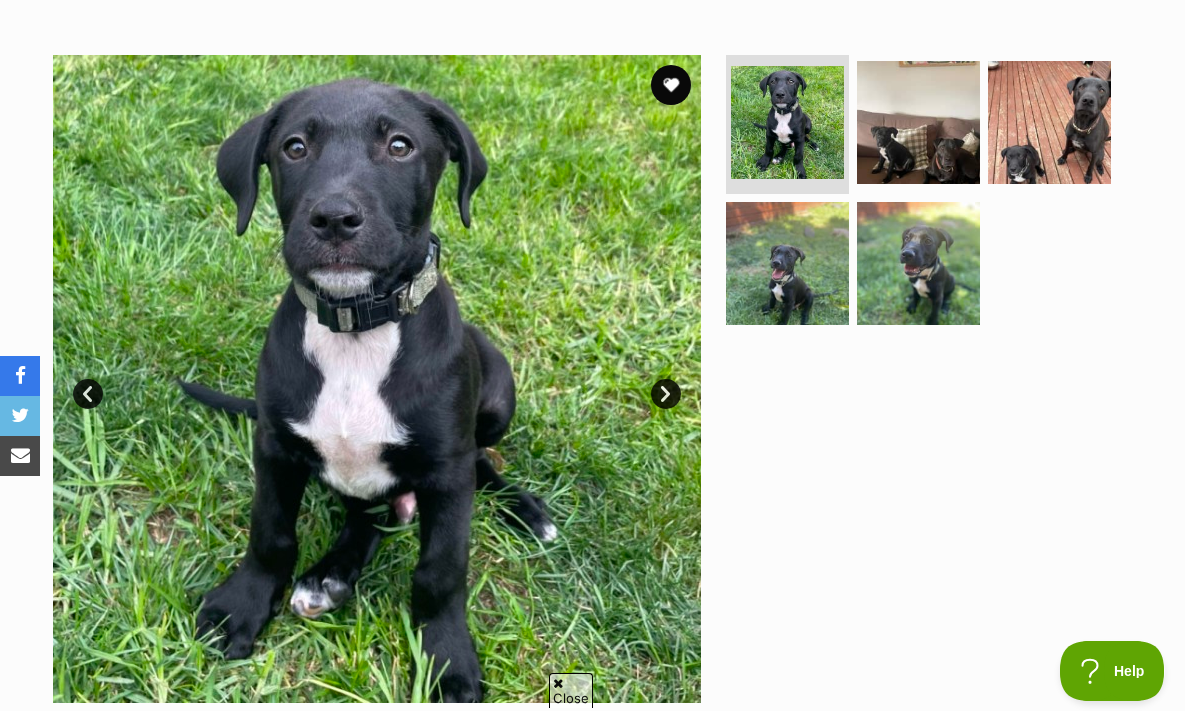 scroll, scrollTop: 362, scrollLeft: 0, axis: vertical 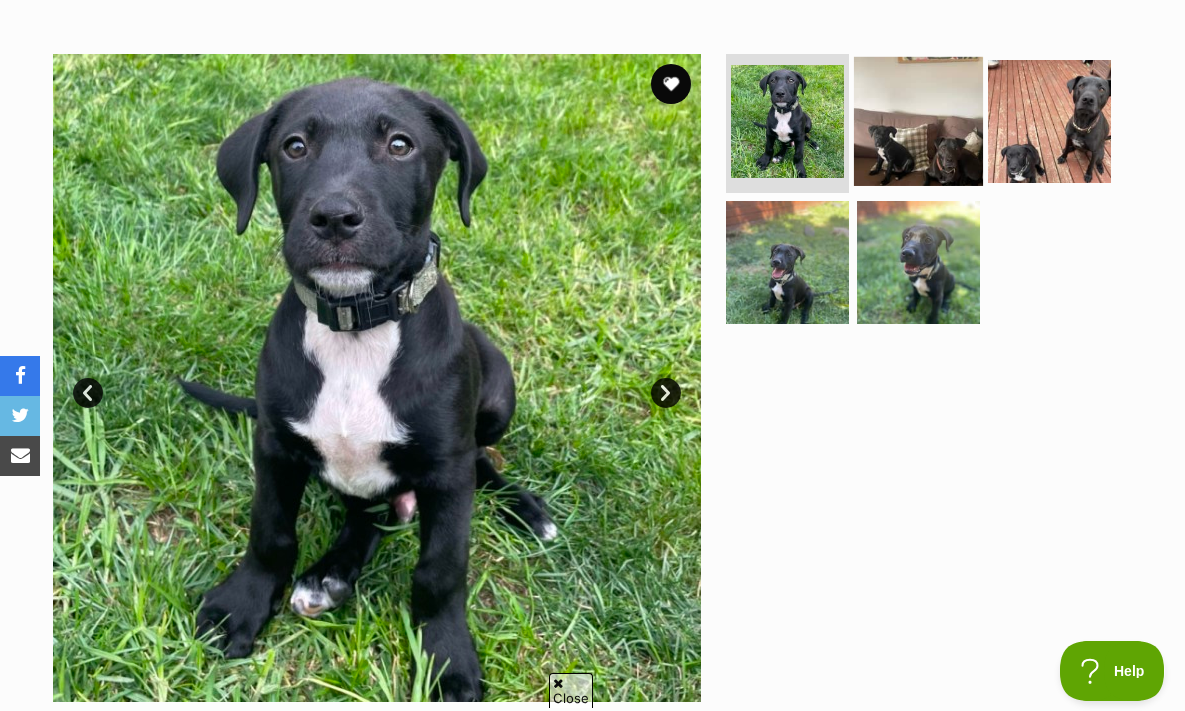 click at bounding box center [918, 120] 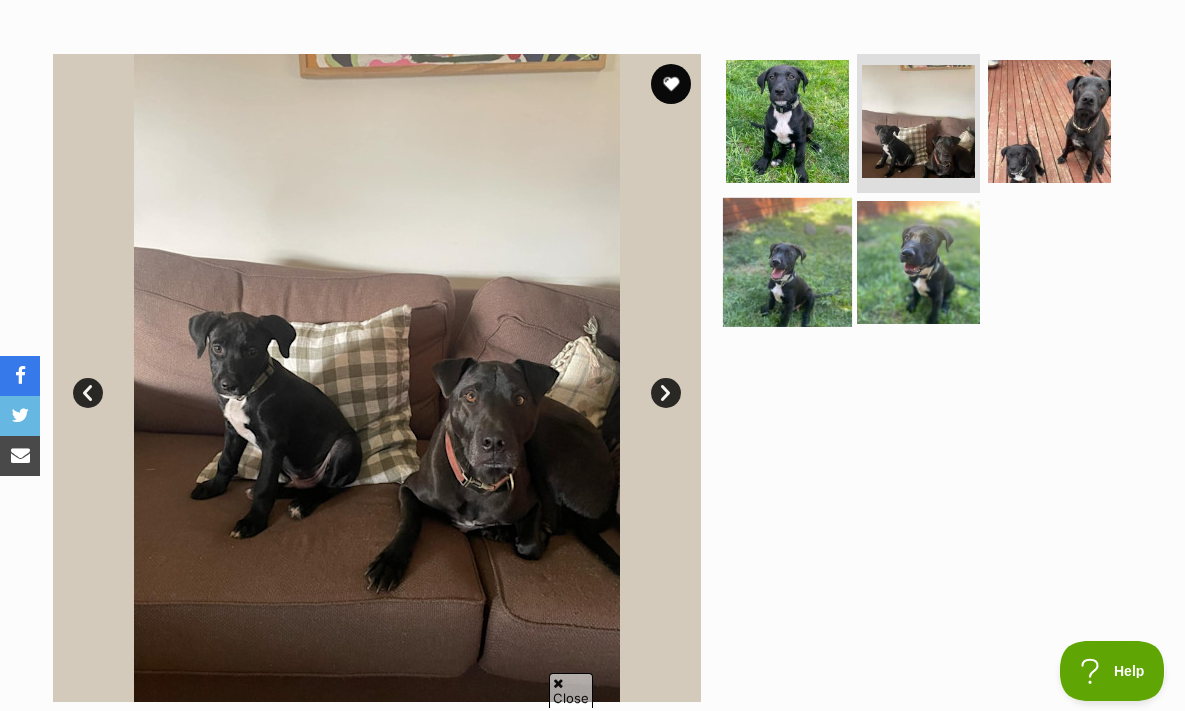 click at bounding box center (787, 262) 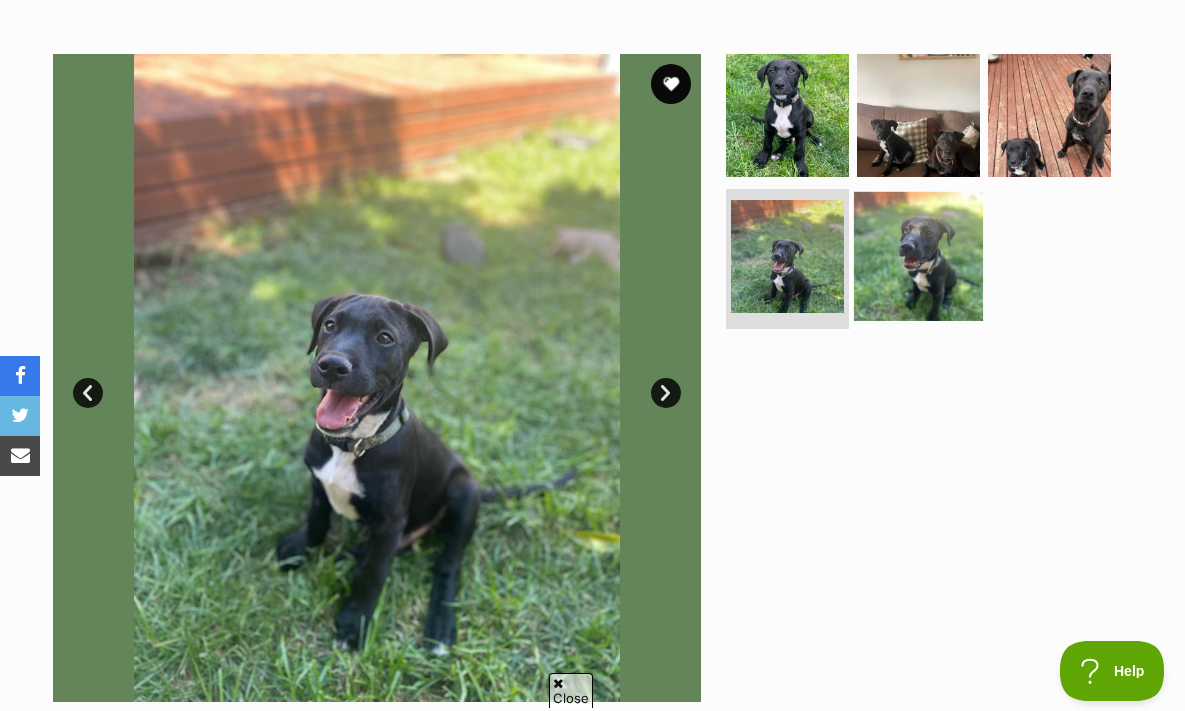 click at bounding box center [918, 256] 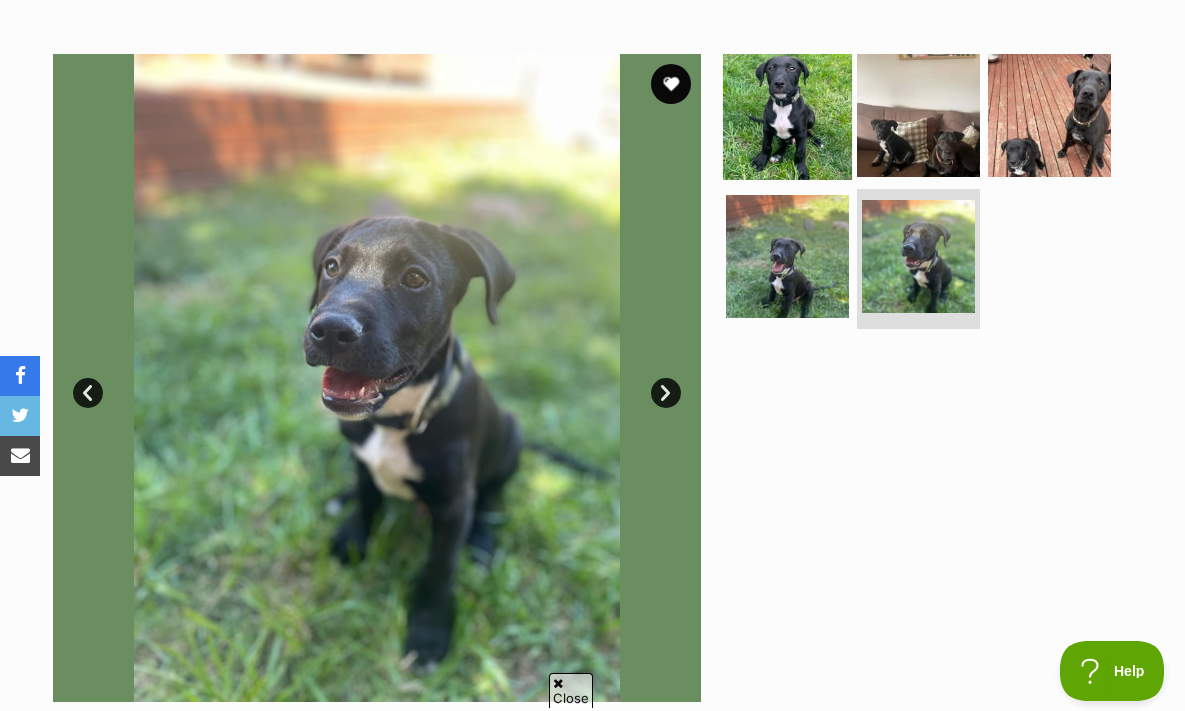click at bounding box center [787, 114] 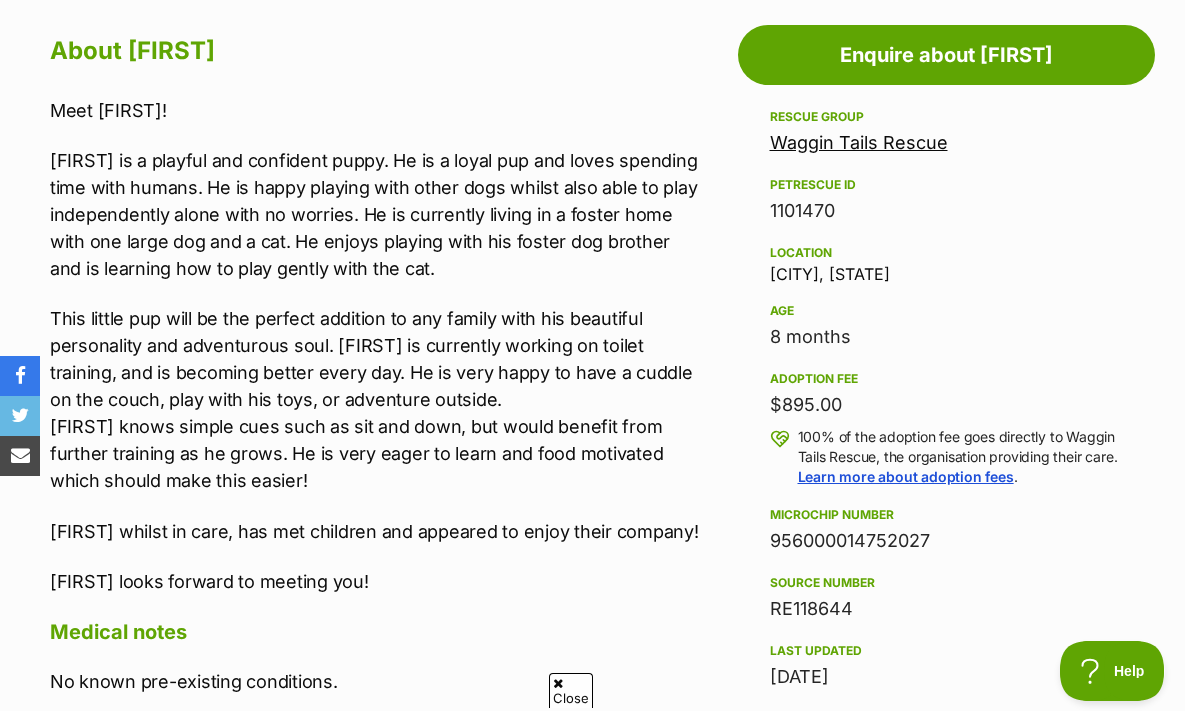 scroll, scrollTop: 1106, scrollLeft: 0, axis: vertical 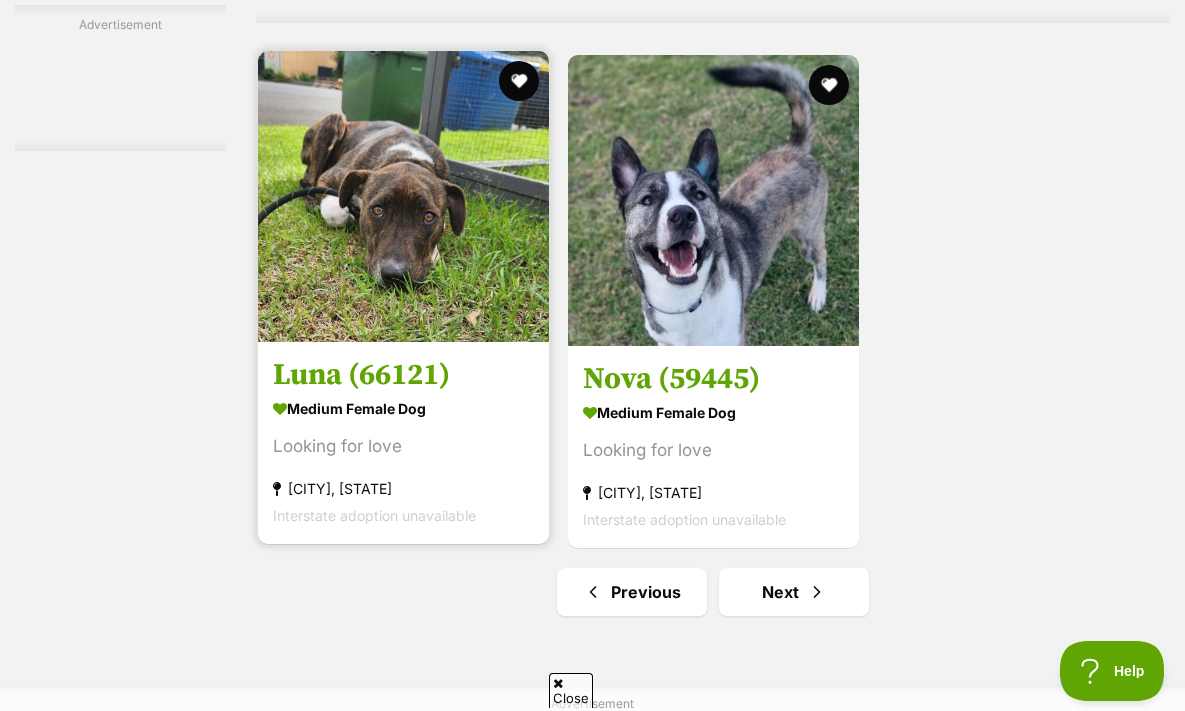 click on "medium female Dog" at bounding box center [403, 408] 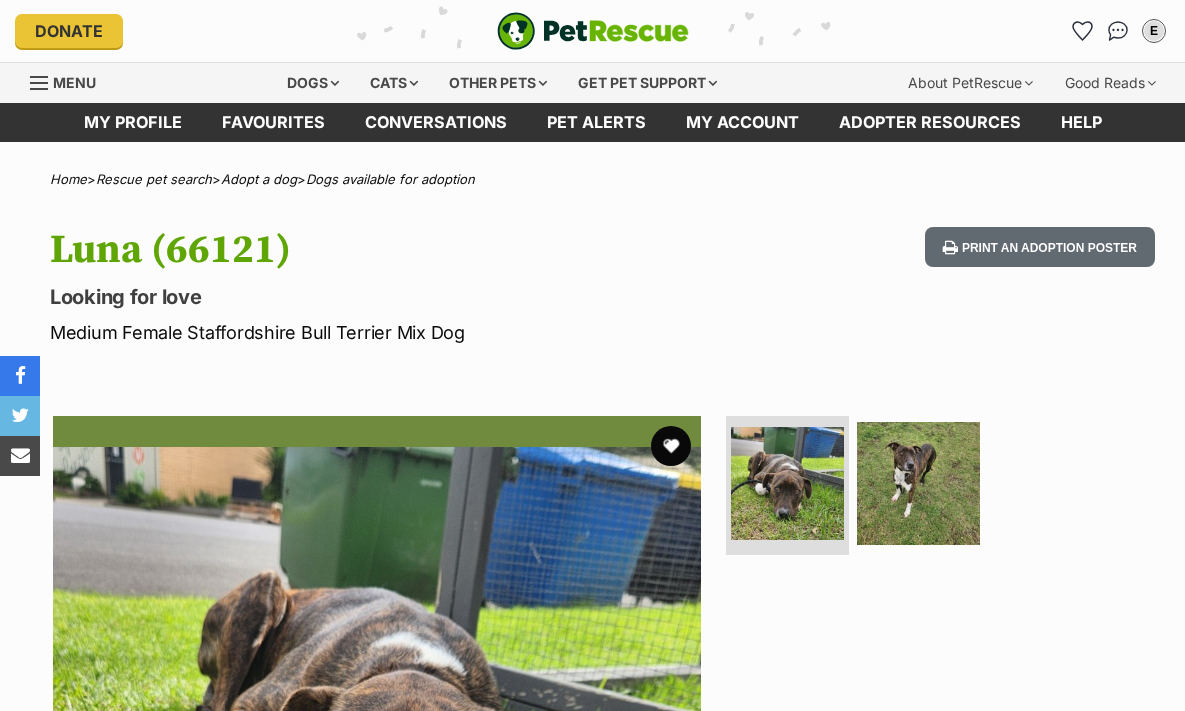 scroll, scrollTop: 0, scrollLeft: 0, axis: both 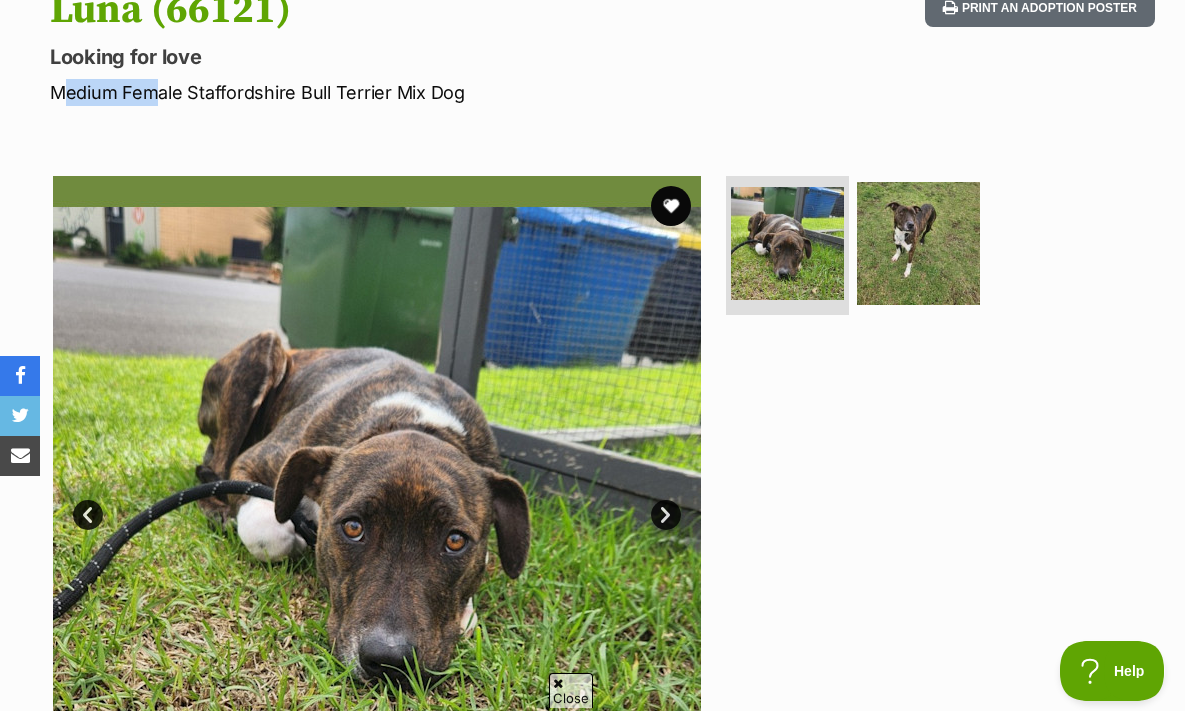 drag, startPoint x: 51, startPoint y: 86, endPoint x: 143, endPoint y: 86, distance: 92 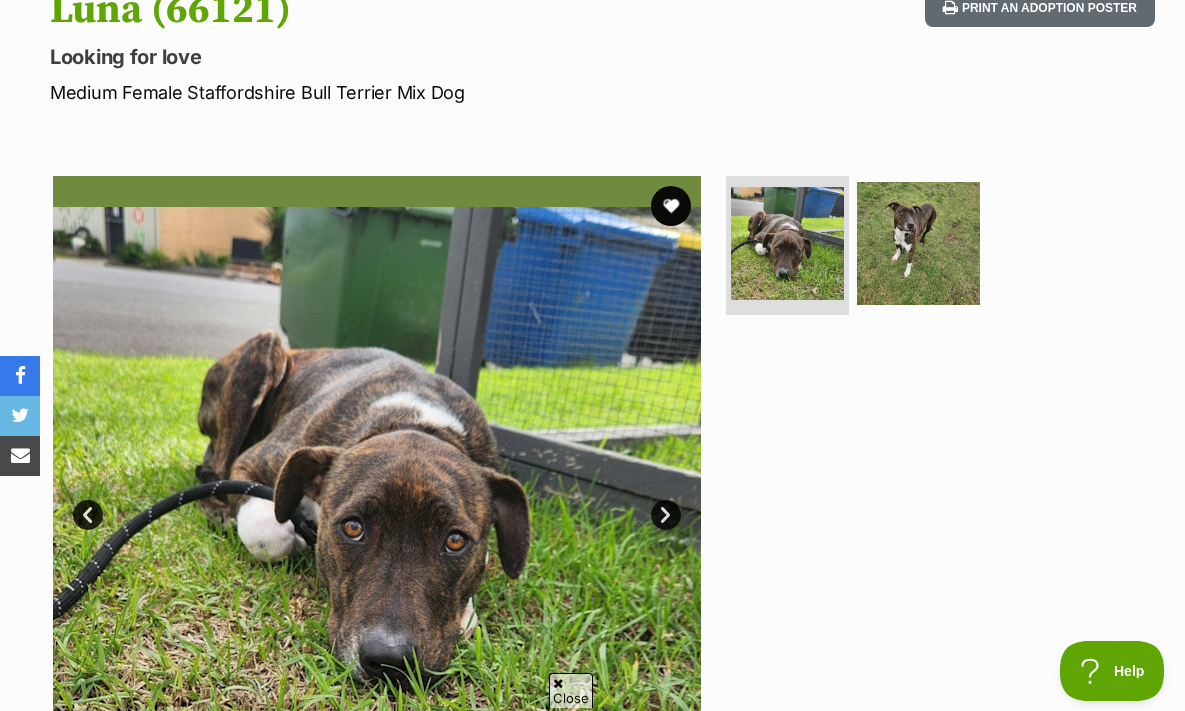 click on "Home
>
Rescue pet search
>
Adopt a dog
>
Dogs available for adoption
Luna (66121)
Looking for love
Medium Female Staffordshire Bull Terrier Mix Dog
Print an adoption poster
Available
1
of 2 images
1
of 2 images
Next Prev 1 2
Advertisement
Adoption information
I've been adopted!
This pet is no longer available
On Hold
Enquire about Luna (66121)
Find available pets like this!
Rescue group
Geelong Animal Welfare Society
PetRescue ID
1125910
Location
Moolap, VIC
Age
11 months
Adoption fee
$360.00
100% of the adoption fee goes directly to Geelong Animal Welfare Society, the organisation providing their care.
Learn more about adoption fees .
Microchip number
991003002890033
Source number
BR102648" at bounding box center [592, 1307] 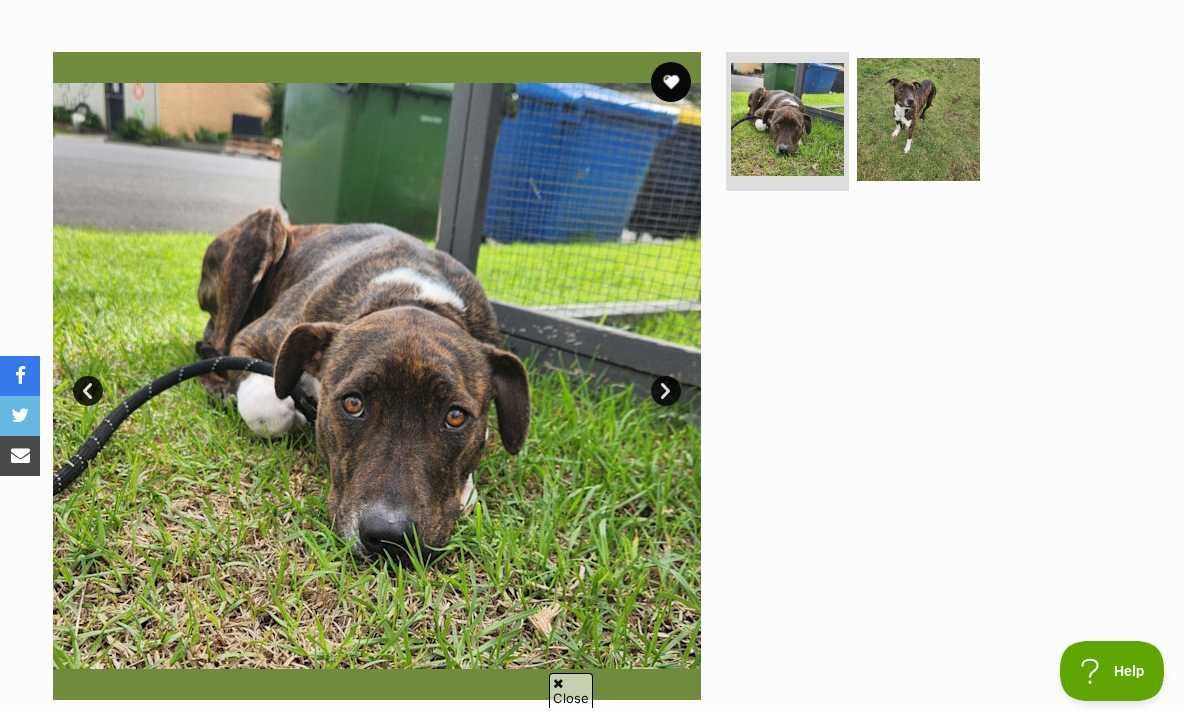 scroll, scrollTop: 363, scrollLeft: 0, axis: vertical 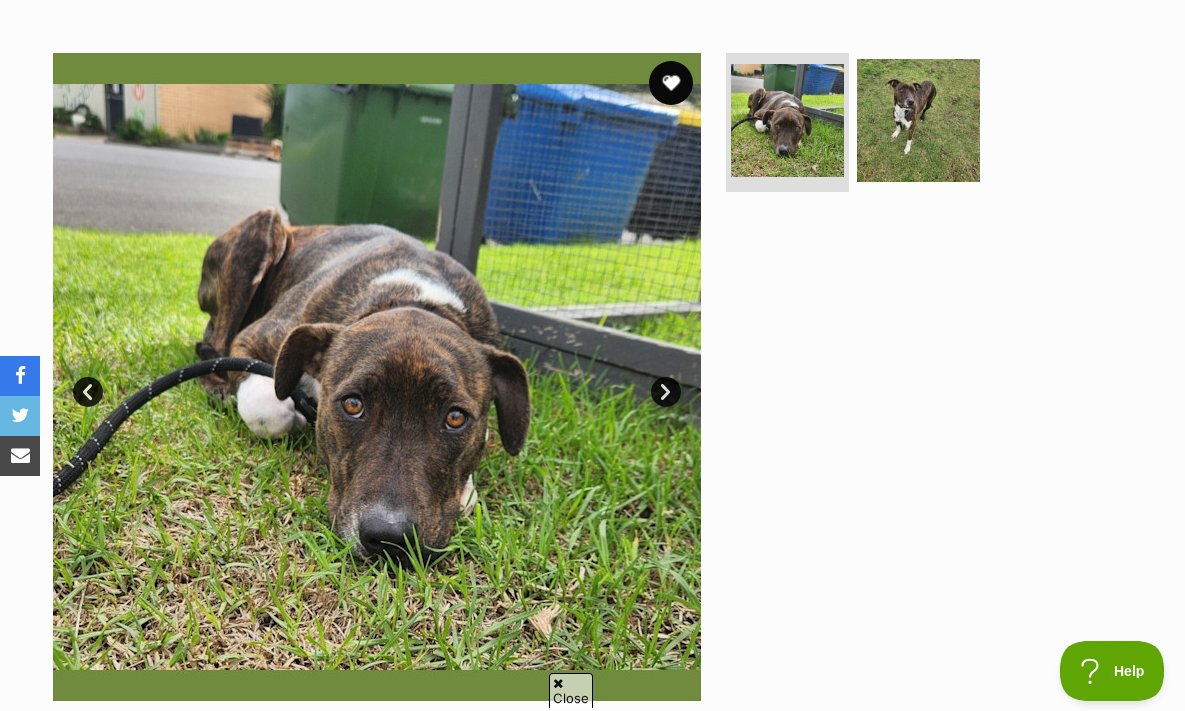 click at bounding box center (671, 83) 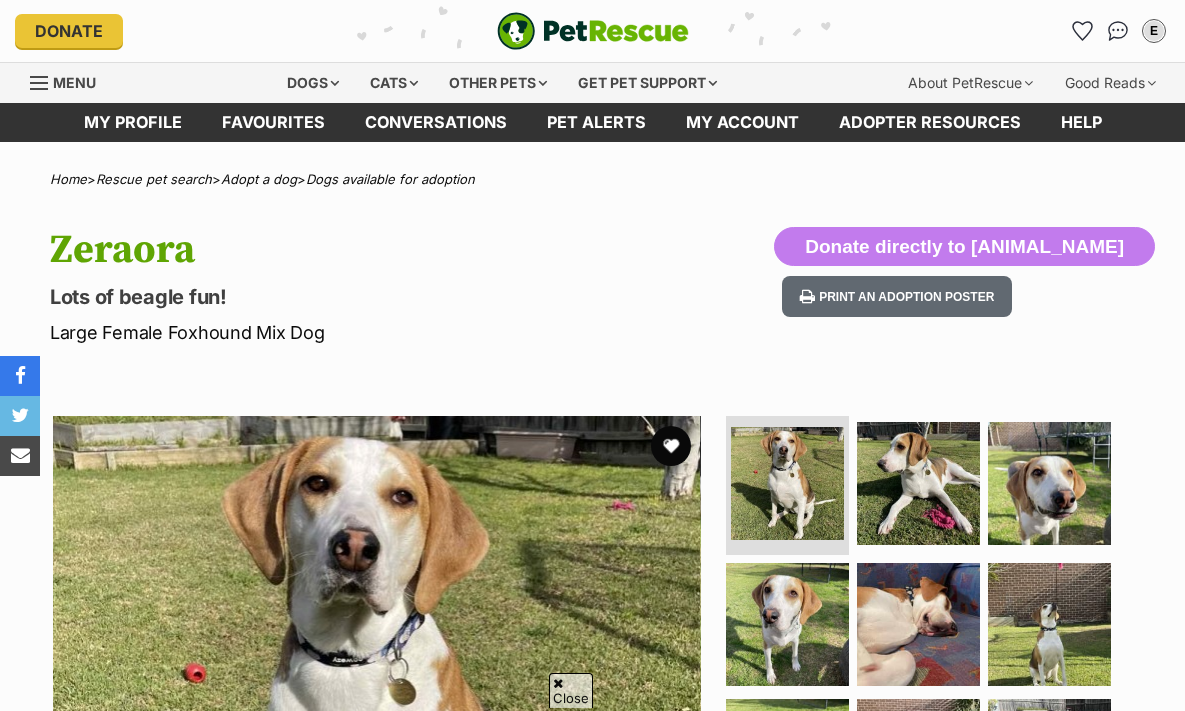 scroll, scrollTop: 222, scrollLeft: 0, axis: vertical 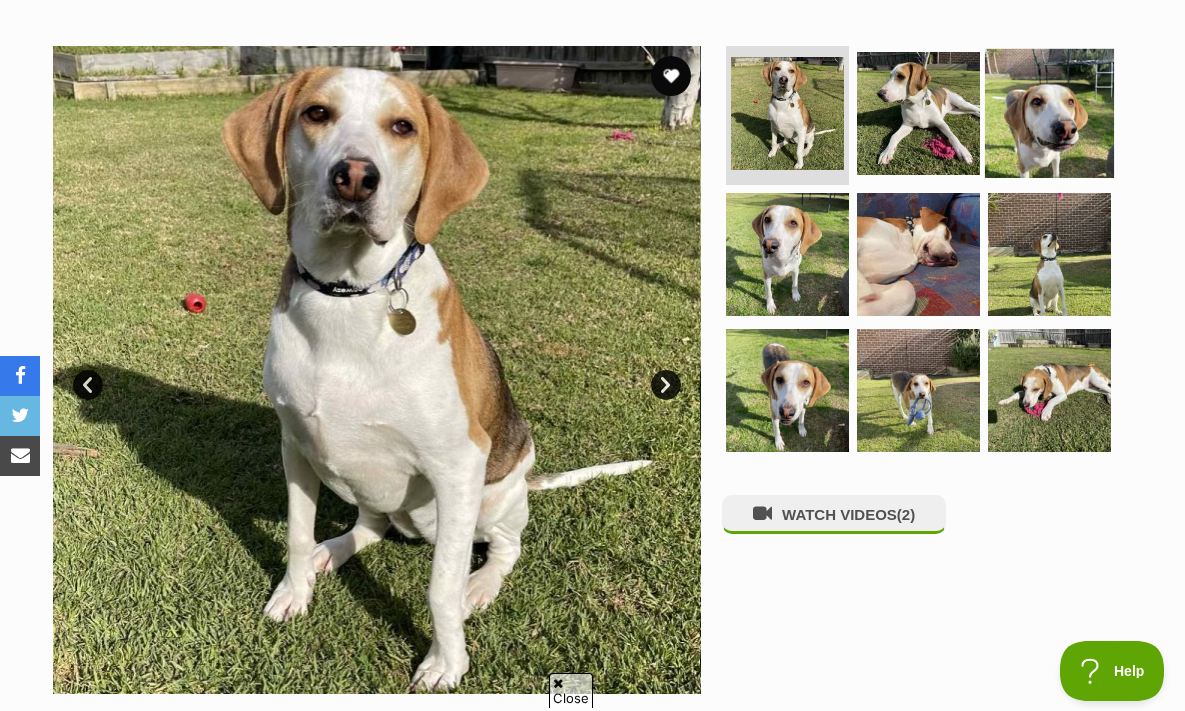 click at bounding box center [1049, 112] 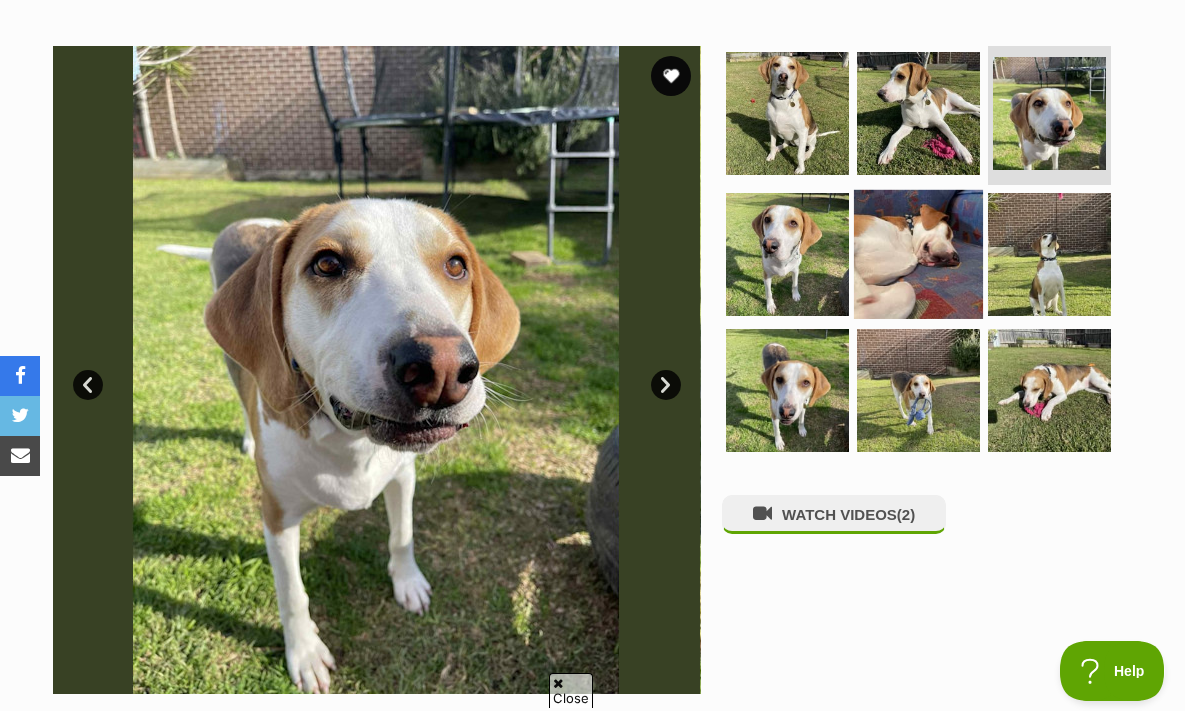 click at bounding box center (918, 254) 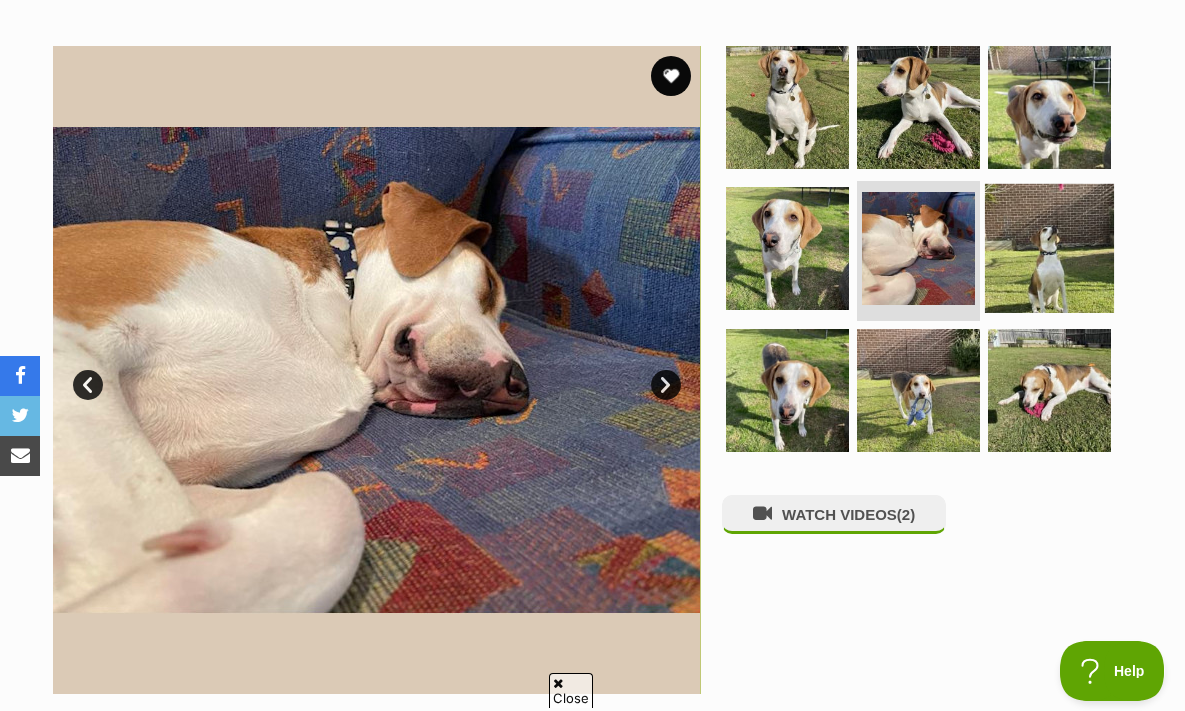 click at bounding box center (1049, 248) 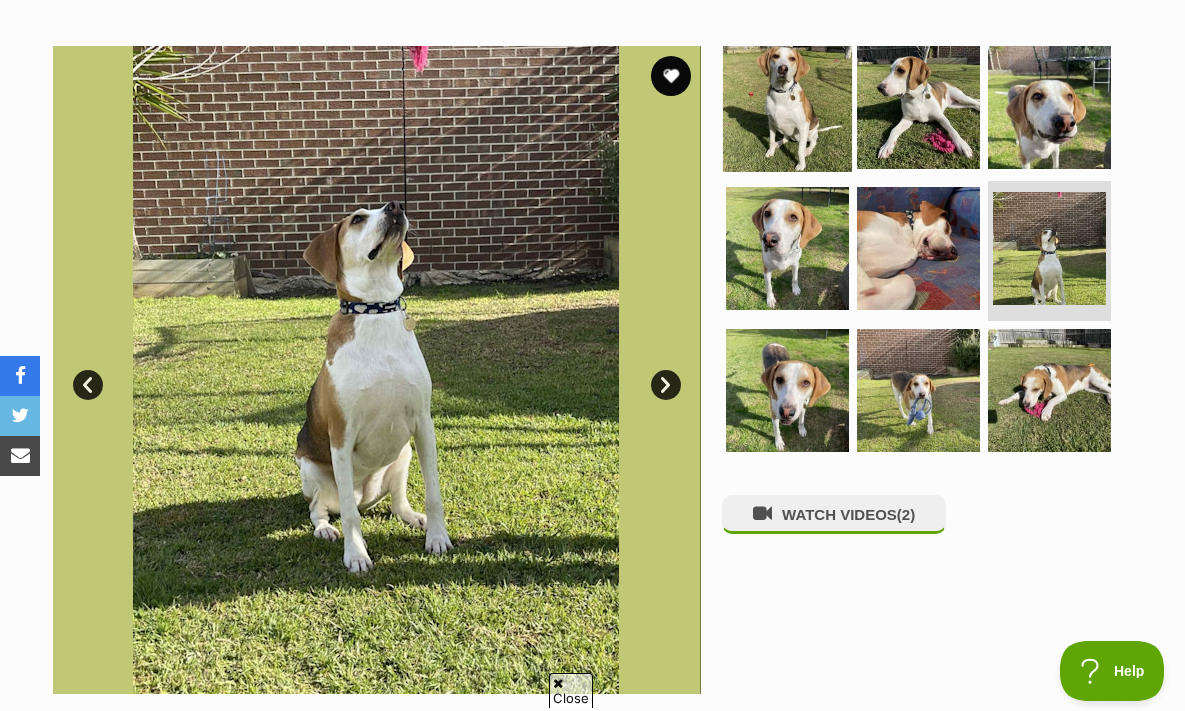 click at bounding box center (787, 106) 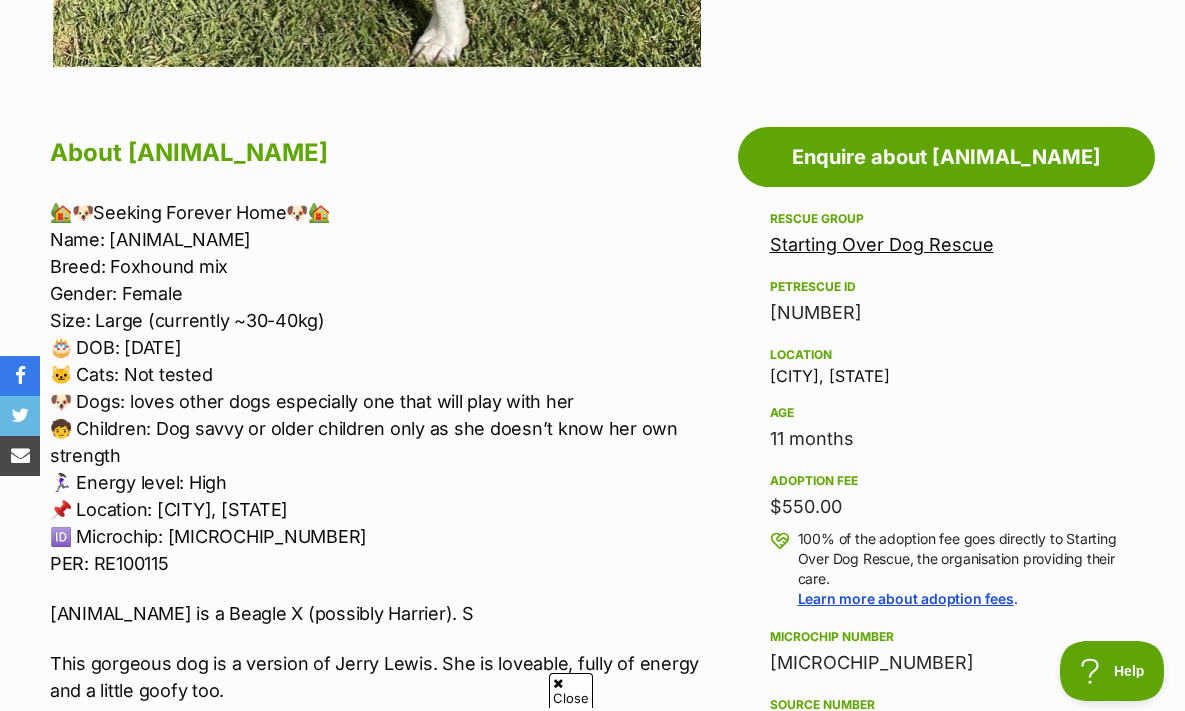 scroll, scrollTop: 1002, scrollLeft: 0, axis: vertical 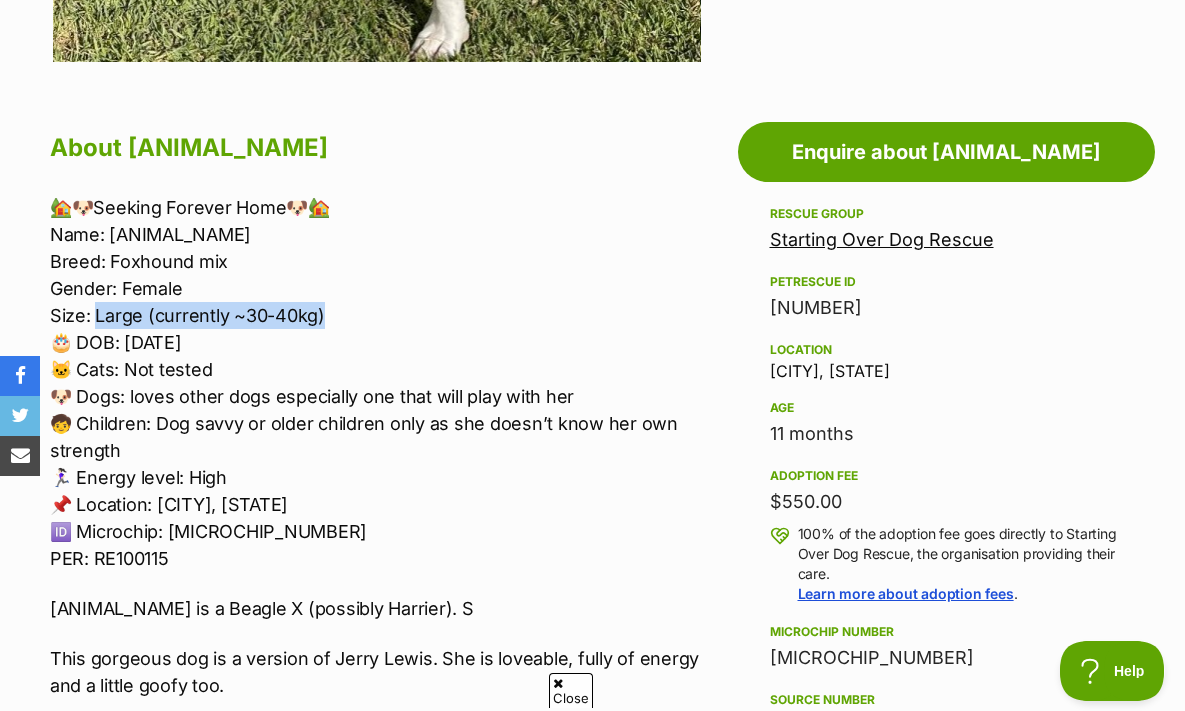 drag, startPoint x: 94, startPoint y: 305, endPoint x: 322, endPoint y: 308, distance: 228.01973 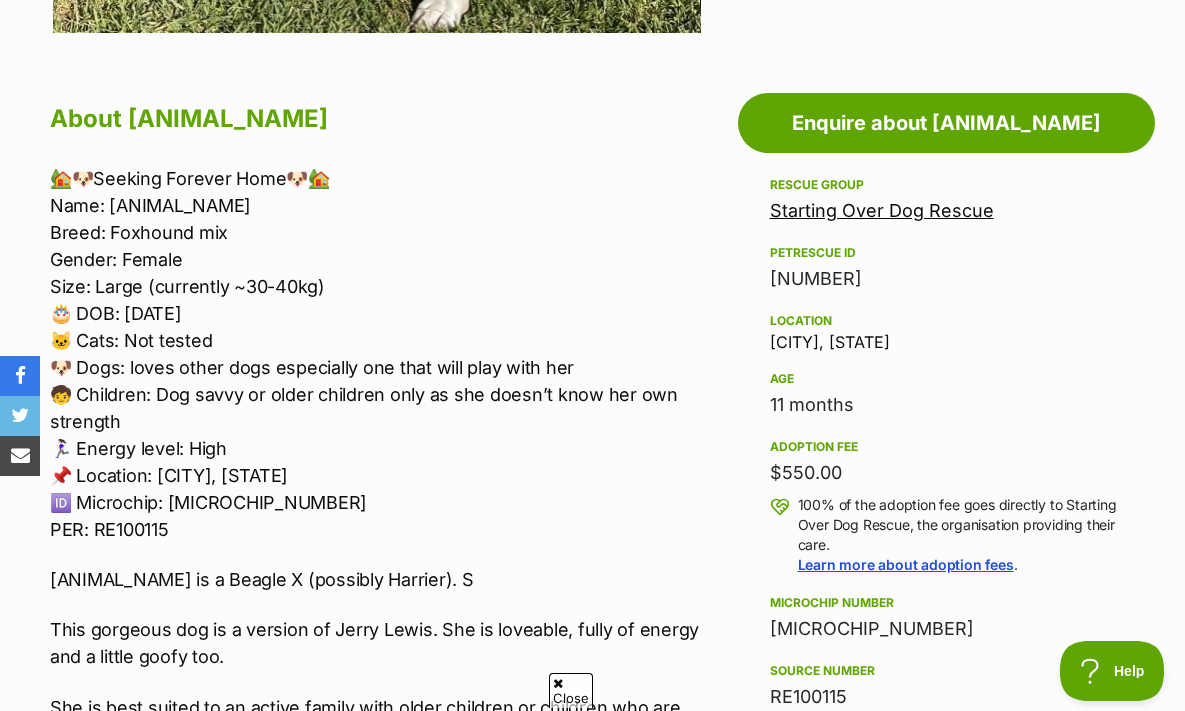 scroll, scrollTop: 1037, scrollLeft: 0, axis: vertical 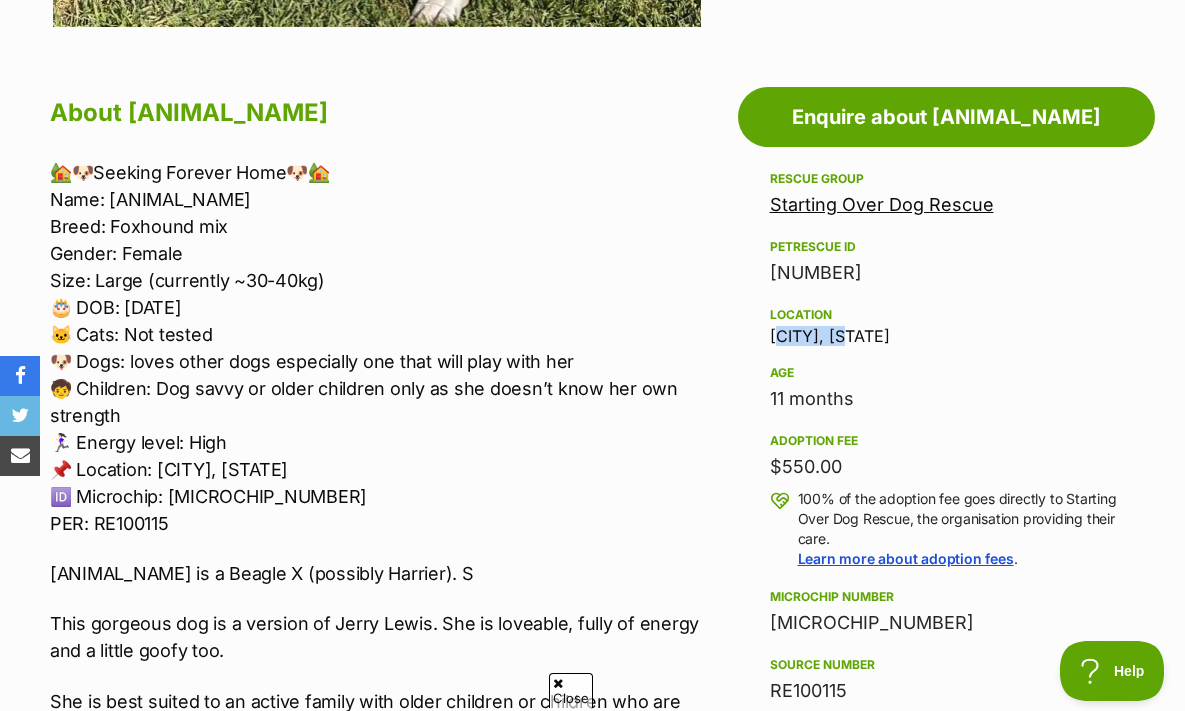 drag, startPoint x: 767, startPoint y: 318, endPoint x: 844, endPoint y: 318, distance: 77 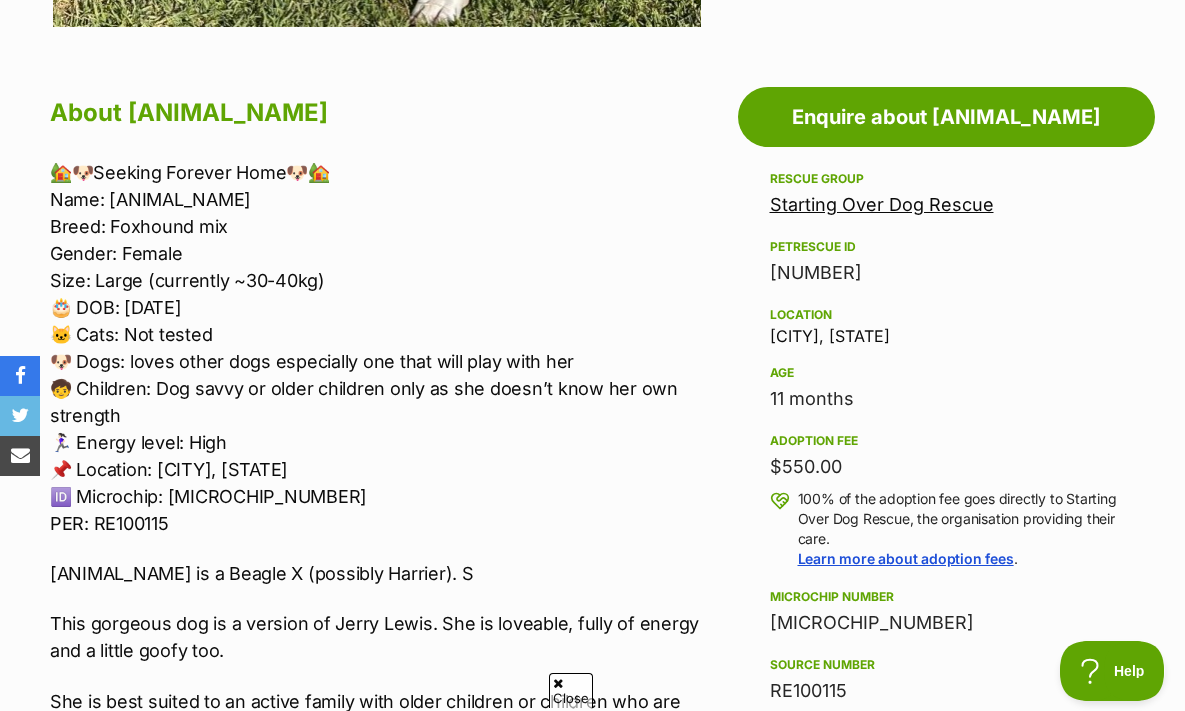 click on "🏡🐶Seeking Forever Home🐶🏡
Name: Zeraora
Breed: Foxhound mix
Gender: Female
Size: Large (currently ~30-40kg)
🎂 DOB: 28/08/2024
🐱 Cats: Not tested
🐶 Dogs: loves other dogs especially one that will play with her
🧒 Children: Dog savvy or older children only as she doesn’t know her own strength
🏃🏻‍♀️ Energy level: High
📌 Location: Lyndhurst, VIC
🆔 Microchip: 956000017439596
PER: RE100115" at bounding box center (377, 348) 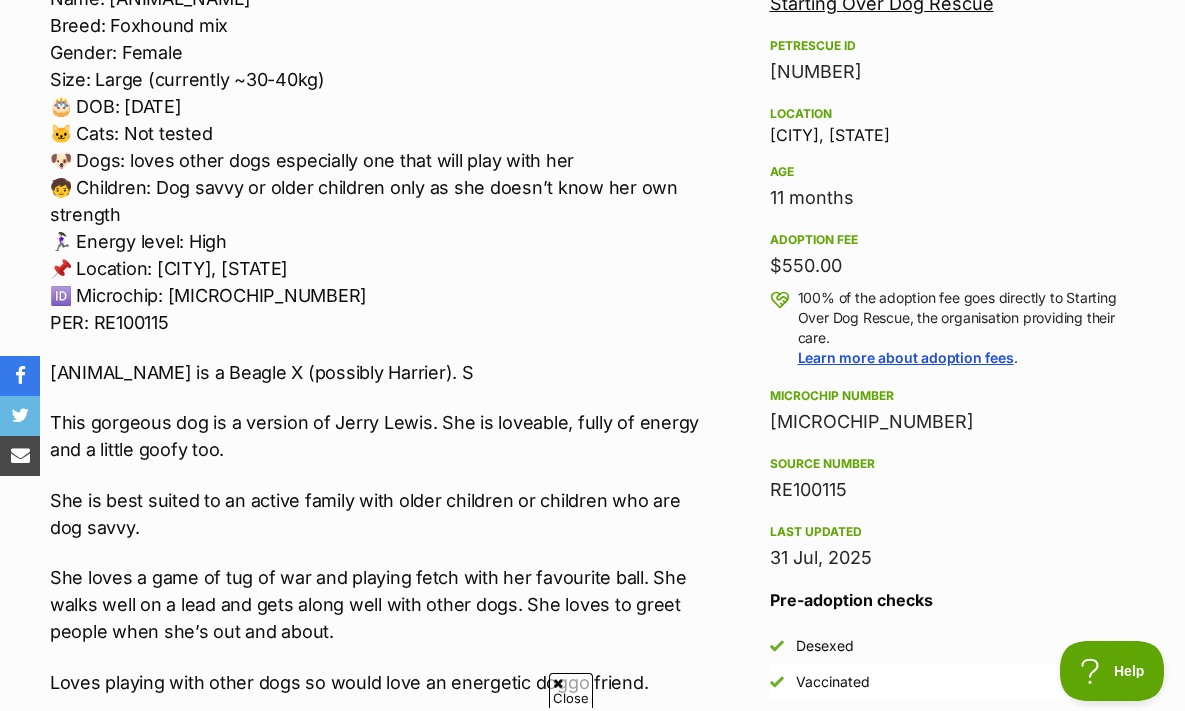 scroll, scrollTop: 1239, scrollLeft: 0, axis: vertical 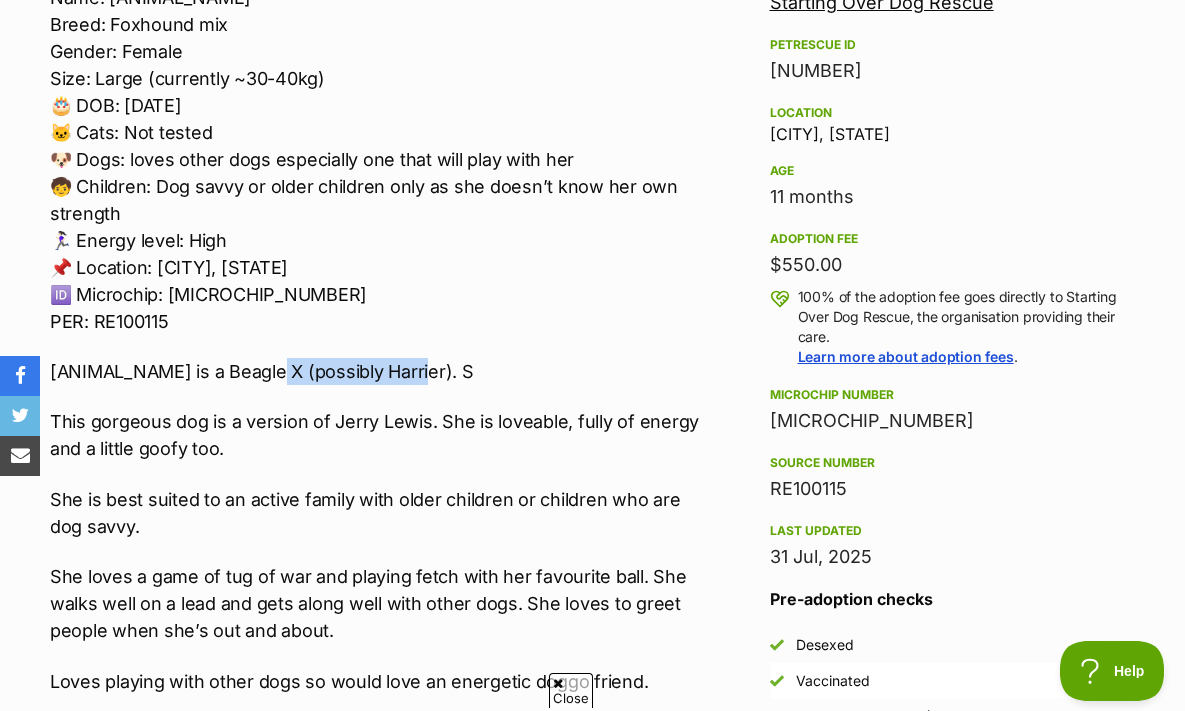 drag, startPoint x: 253, startPoint y: 364, endPoint x: 398, endPoint y: 364, distance: 145 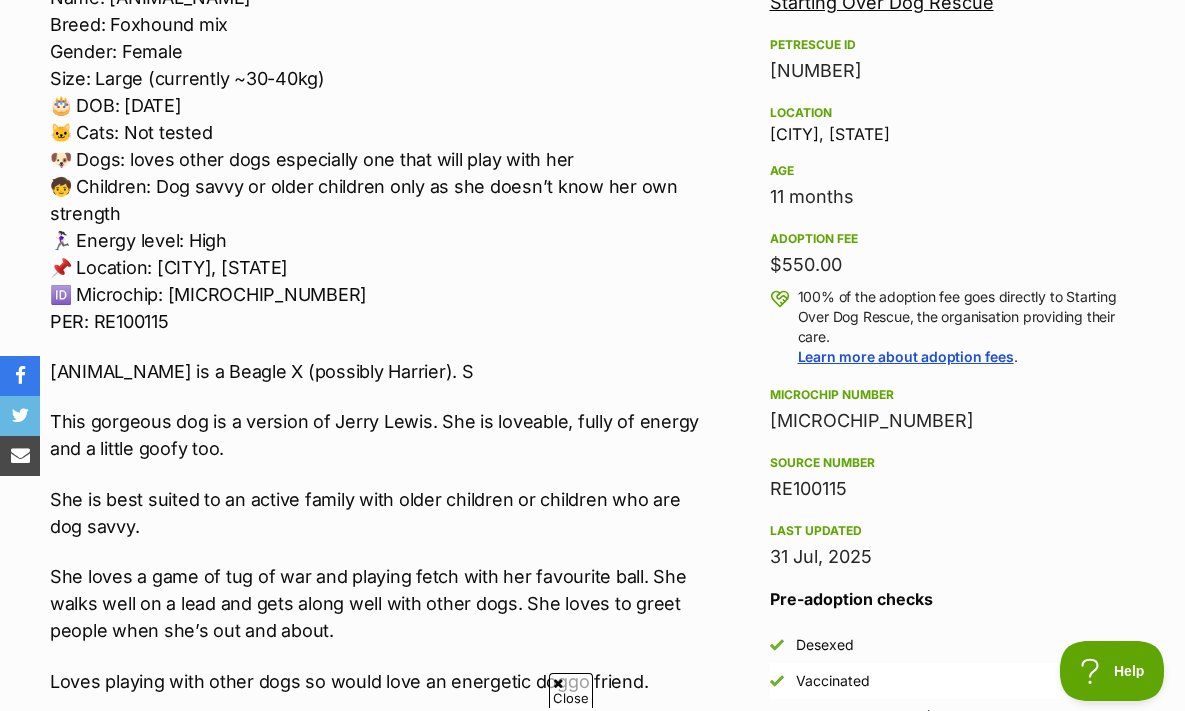 click on "Zaraora is a Beagle X (possibly Harrier). She has all the love and affection of a beagle in a large package." at bounding box center (377, 371) 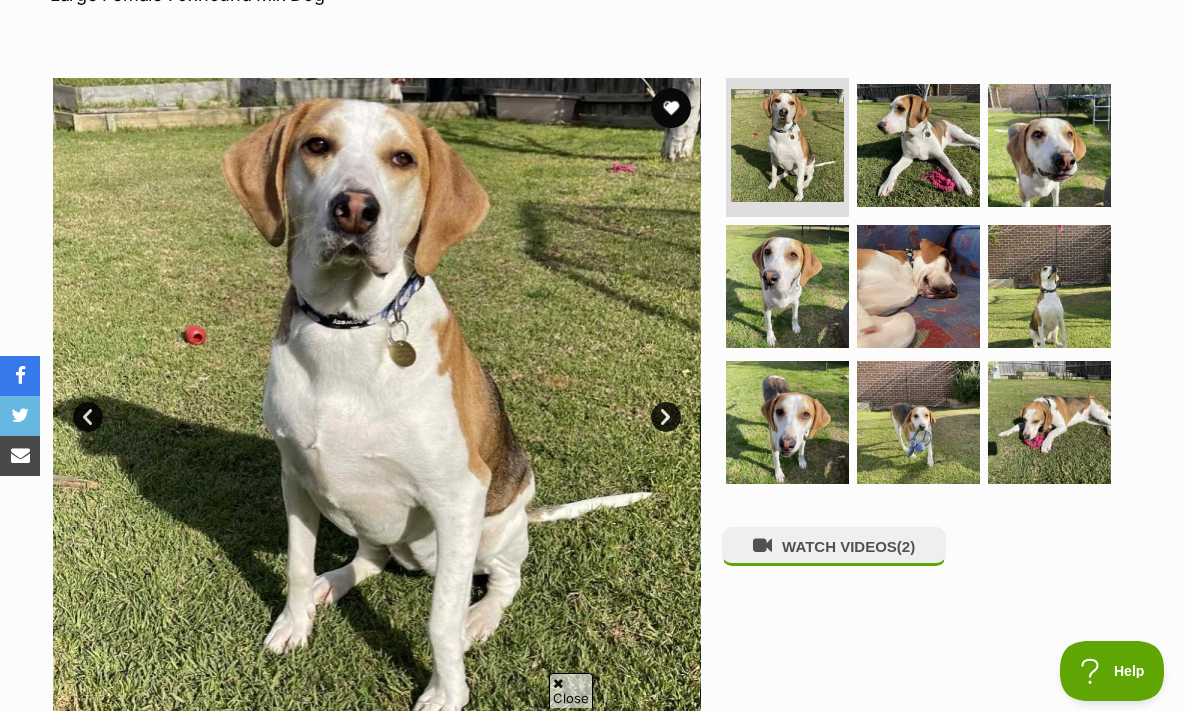 scroll, scrollTop: 334, scrollLeft: 0, axis: vertical 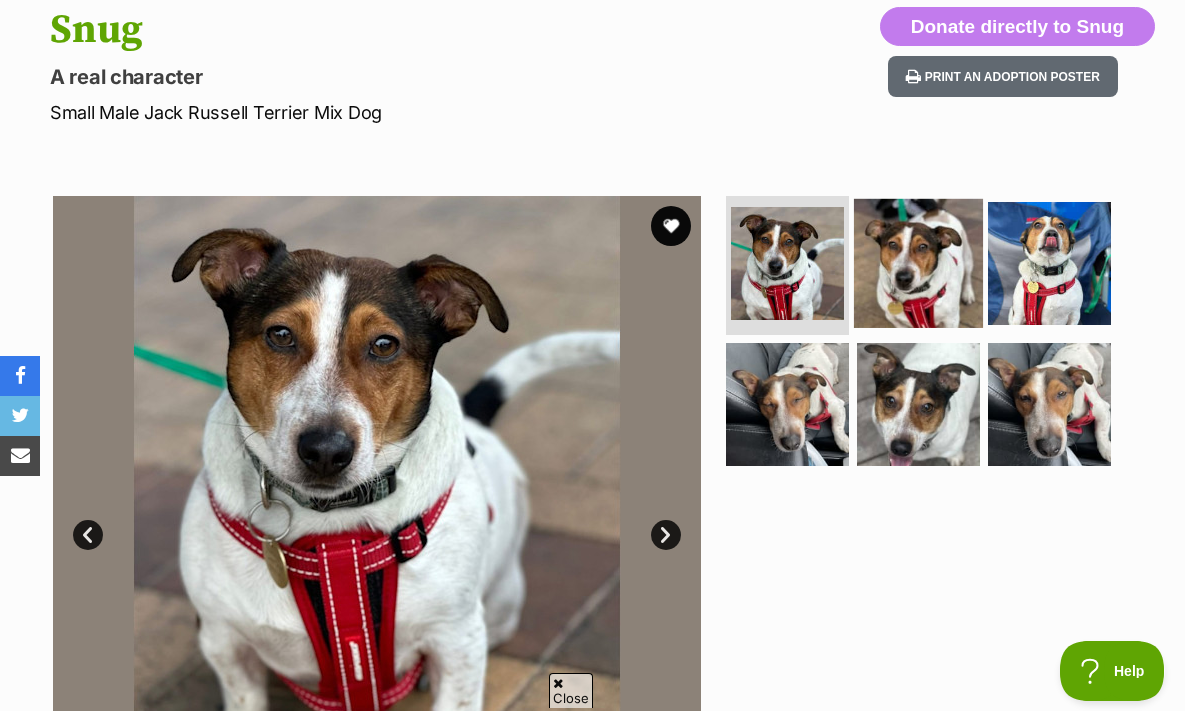 click at bounding box center [918, 262] 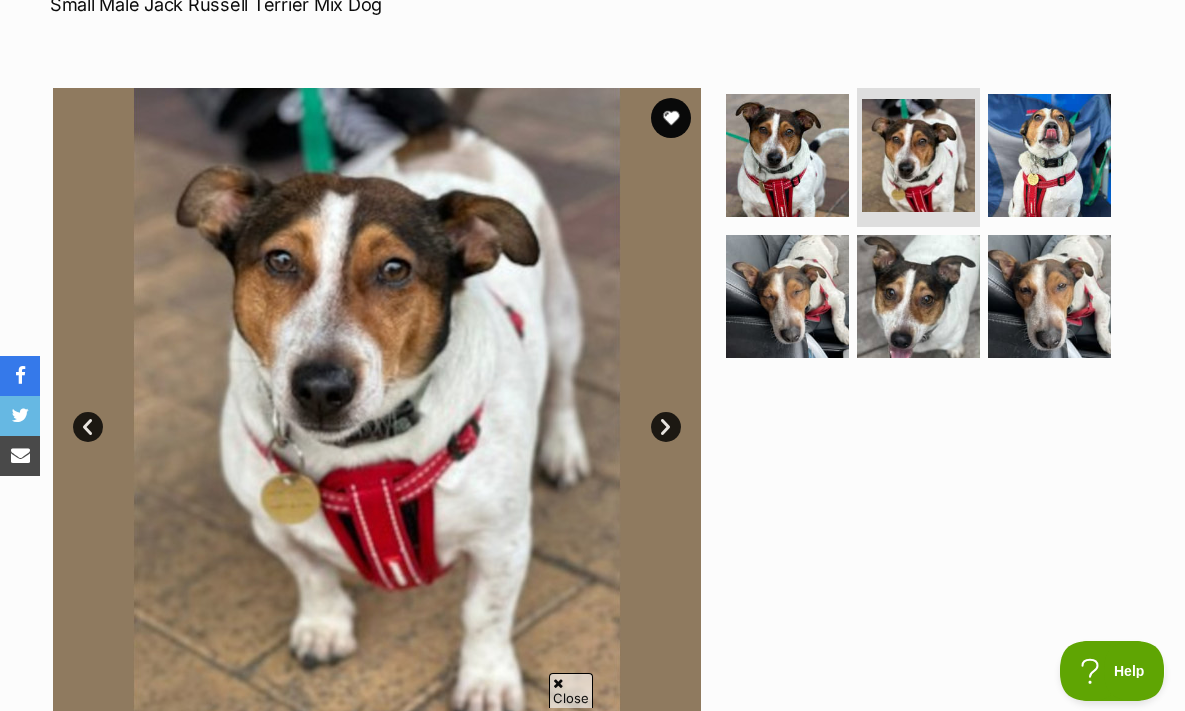 scroll, scrollTop: 342, scrollLeft: 0, axis: vertical 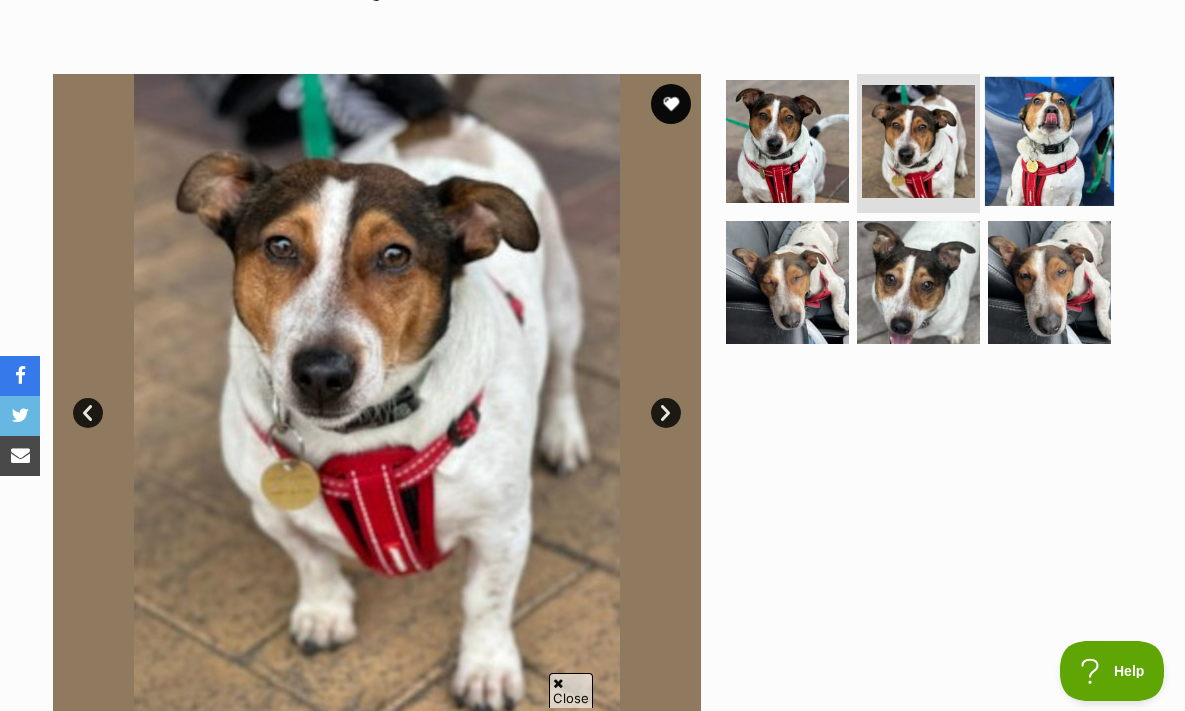 click at bounding box center [1049, 140] 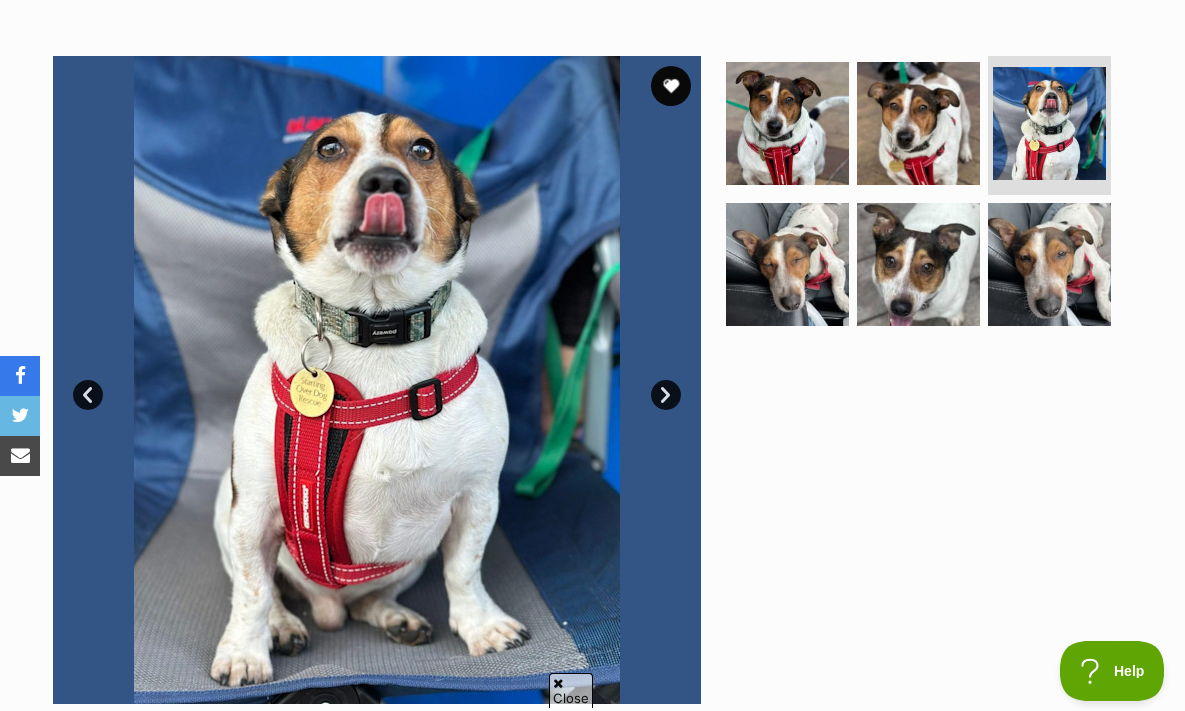 scroll, scrollTop: 353, scrollLeft: 0, axis: vertical 